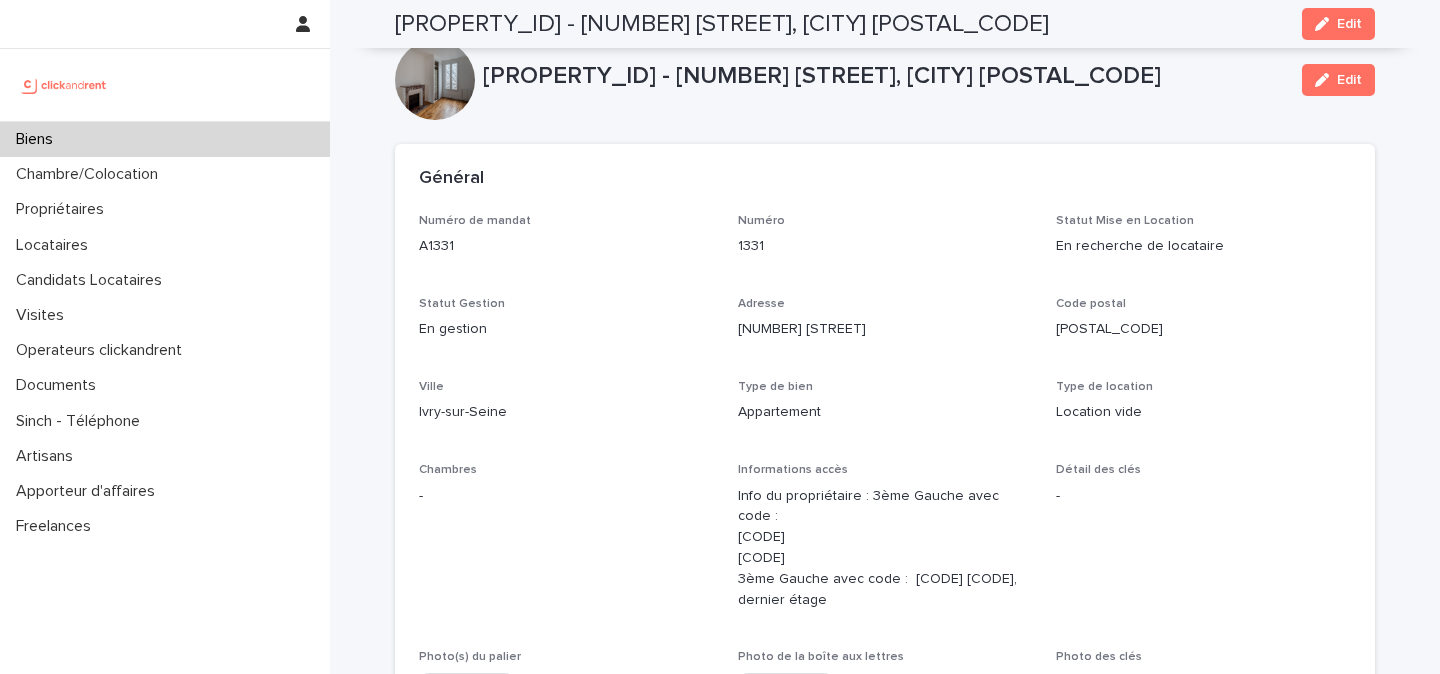 scroll, scrollTop: 0, scrollLeft: 0, axis: both 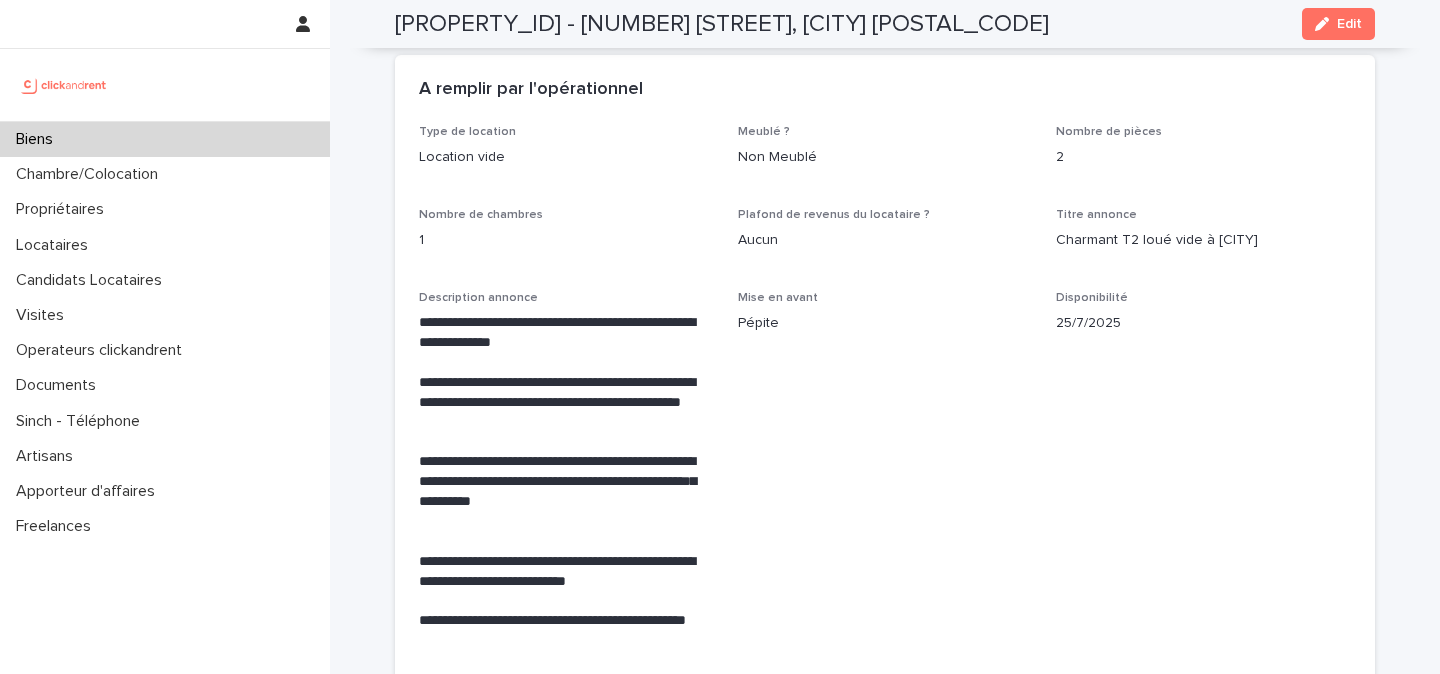 click at bounding box center [64, 85] 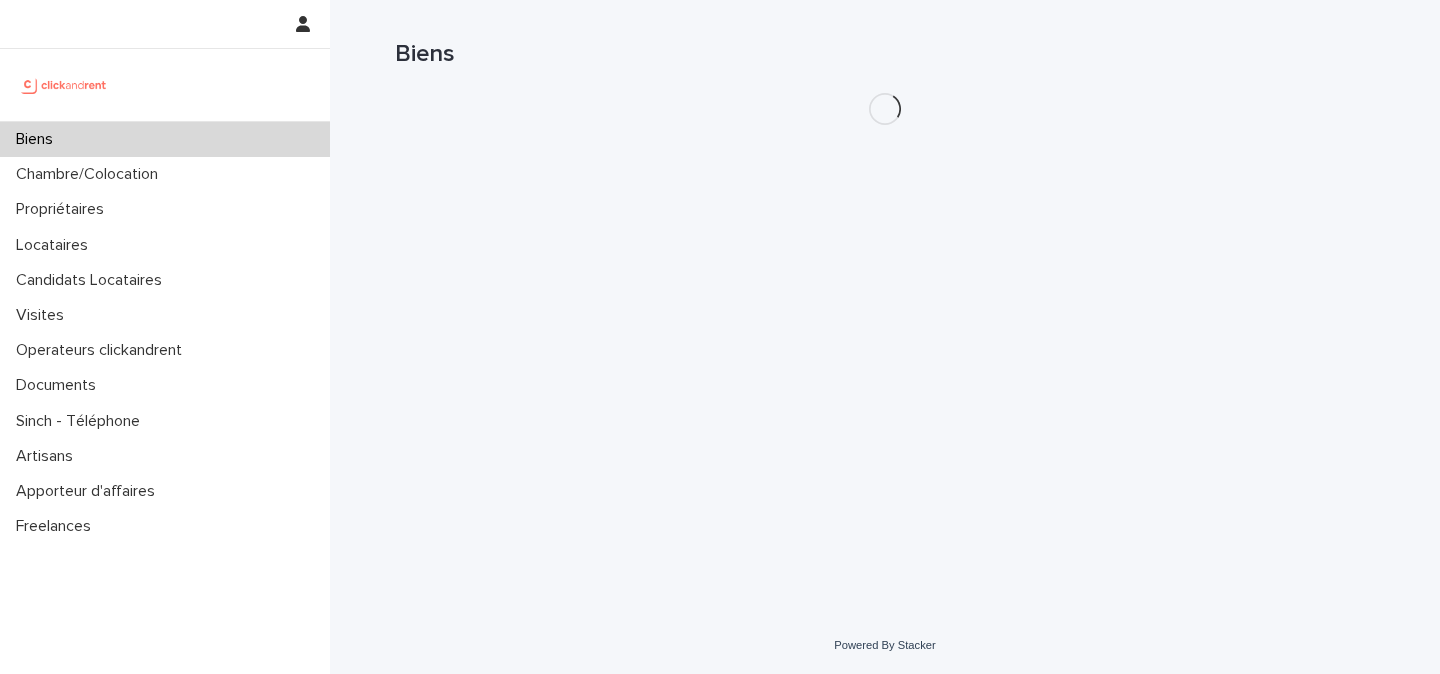 scroll, scrollTop: 0, scrollLeft: 0, axis: both 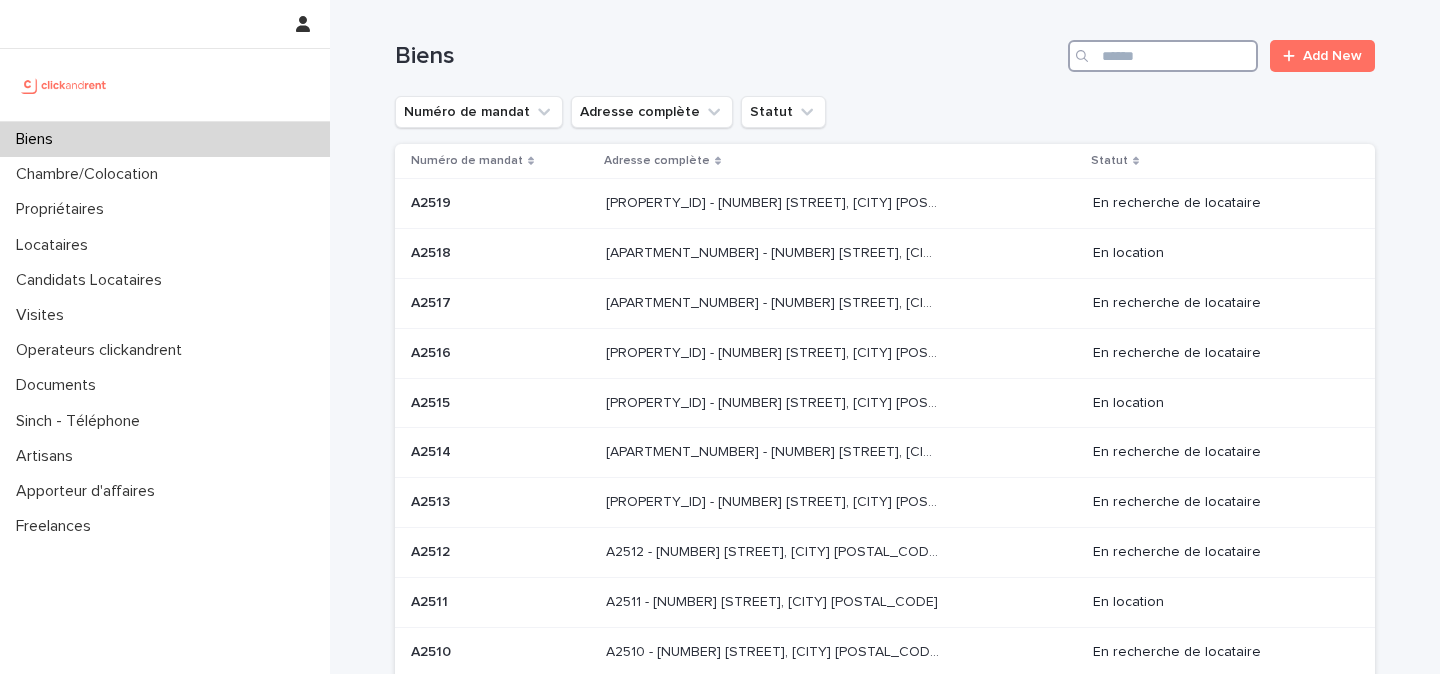 click at bounding box center (1163, 56) 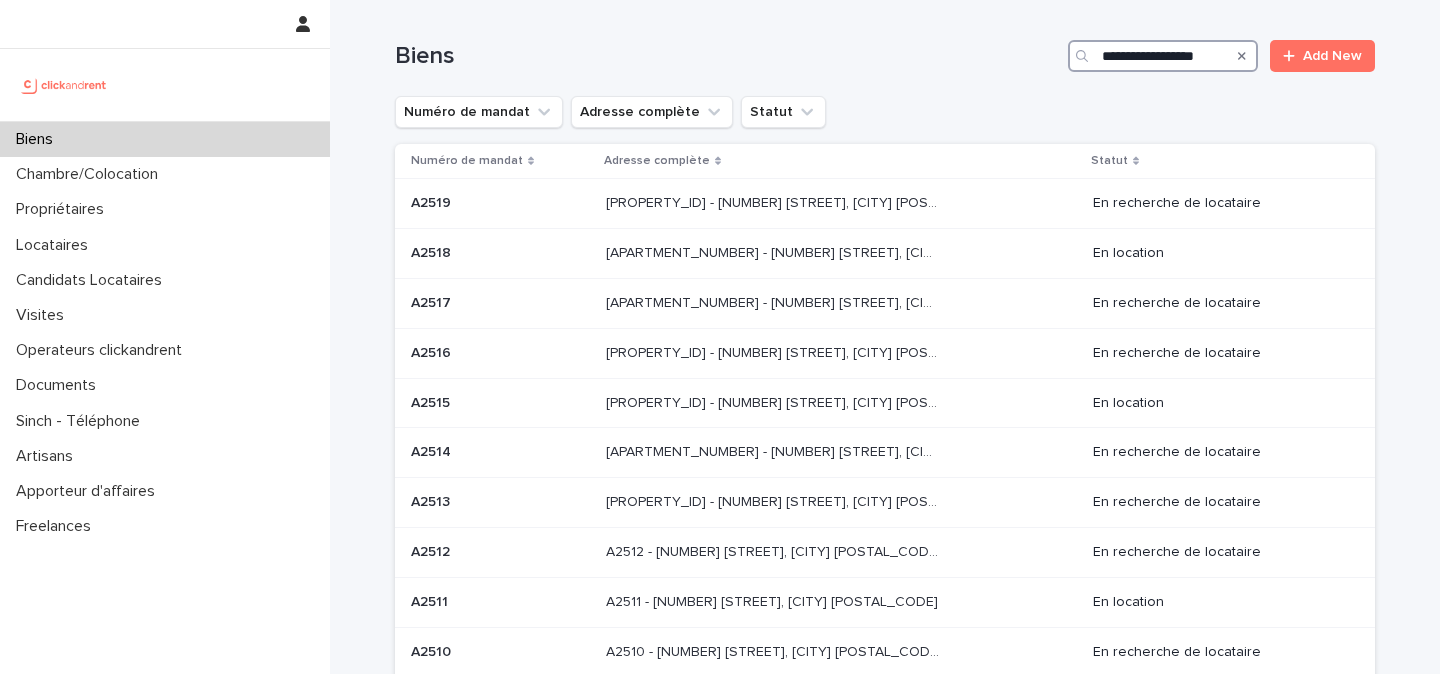 scroll, scrollTop: 0, scrollLeft: 8, axis: horizontal 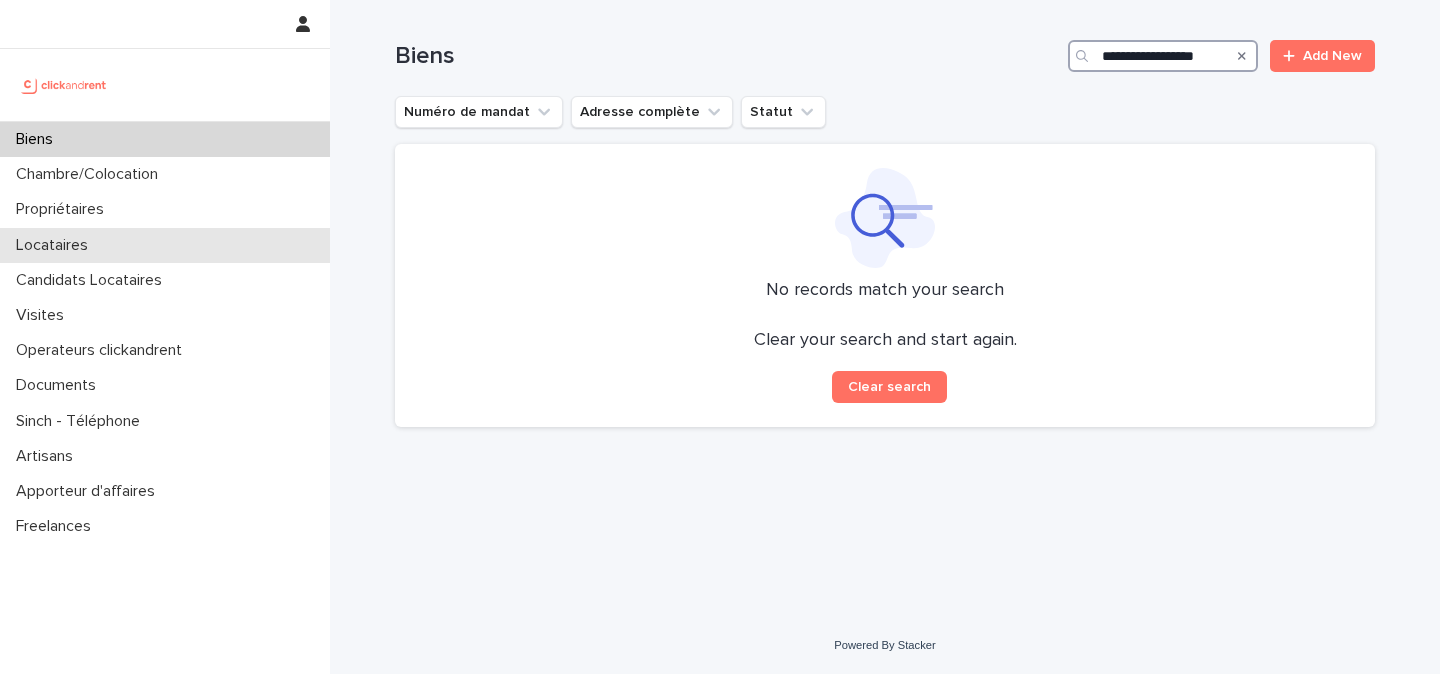 type on "**********" 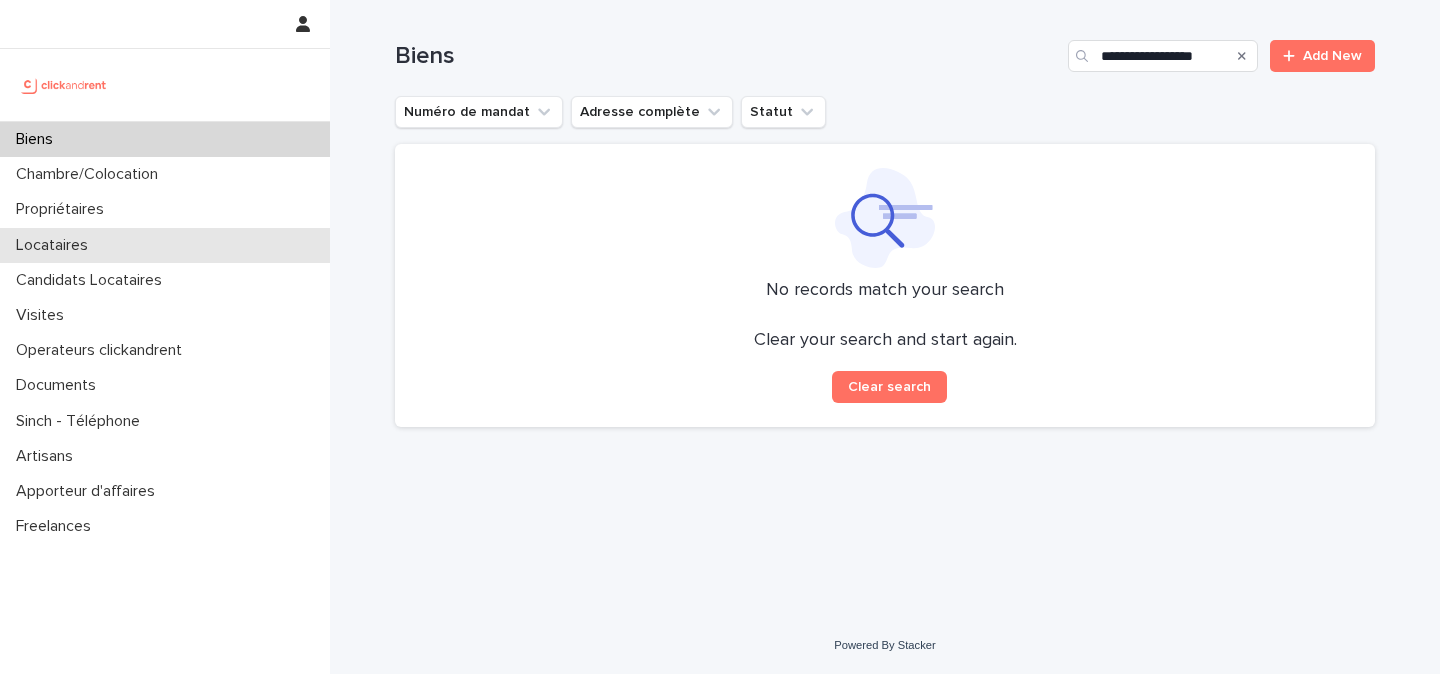 click on "Locataires" at bounding box center (165, 245) 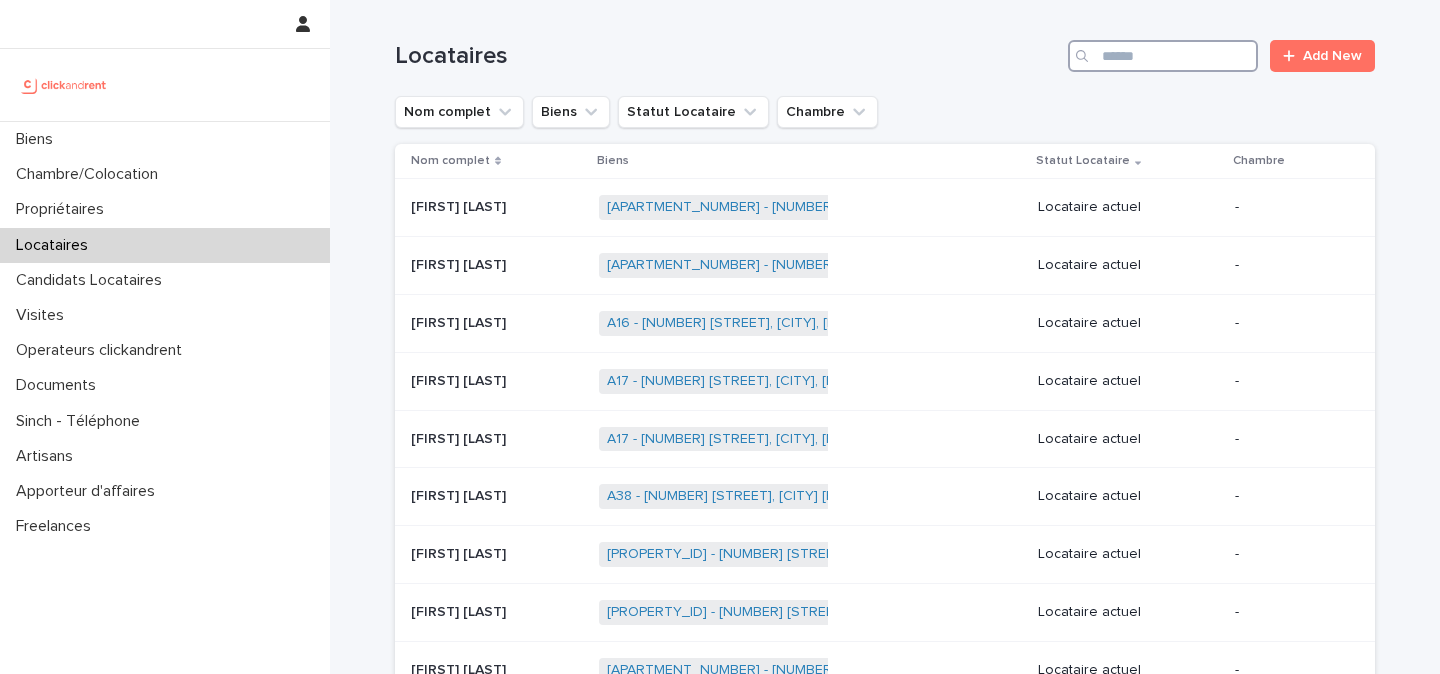 click at bounding box center [1163, 56] 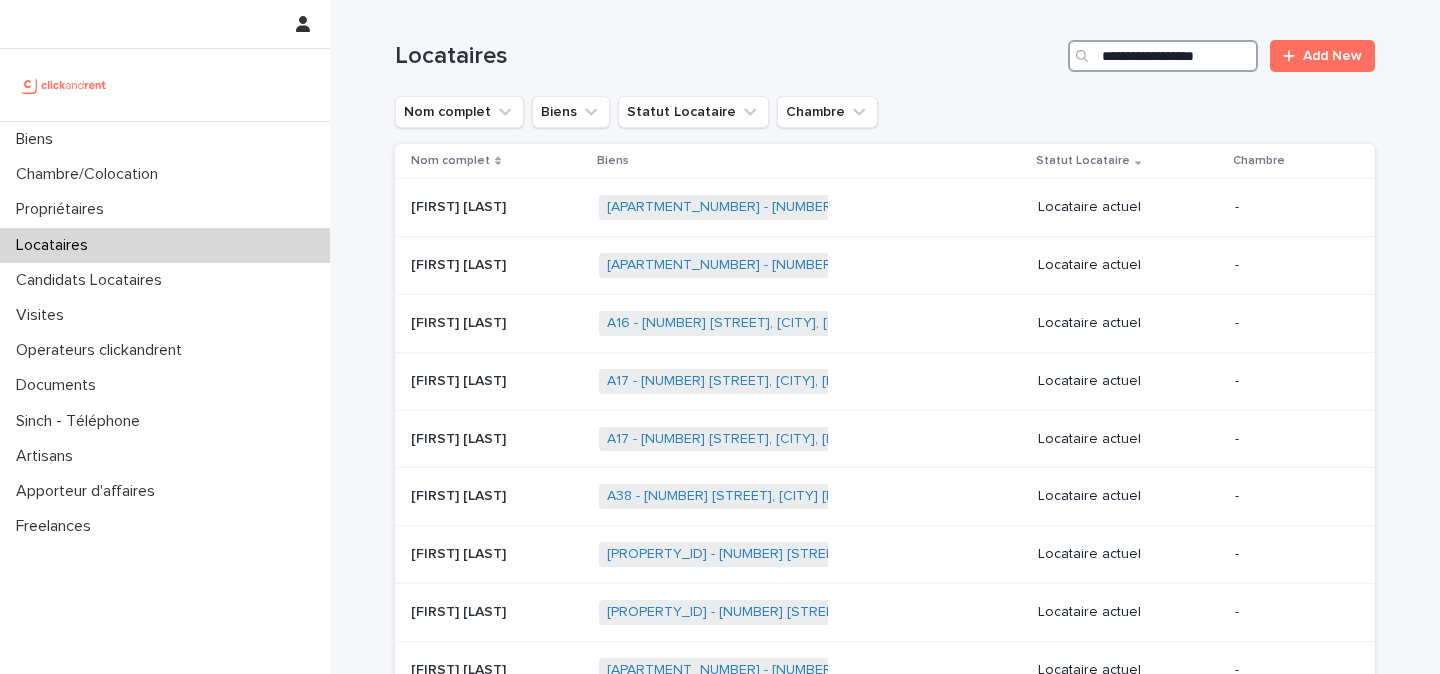 scroll, scrollTop: 0, scrollLeft: 8, axis: horizontal 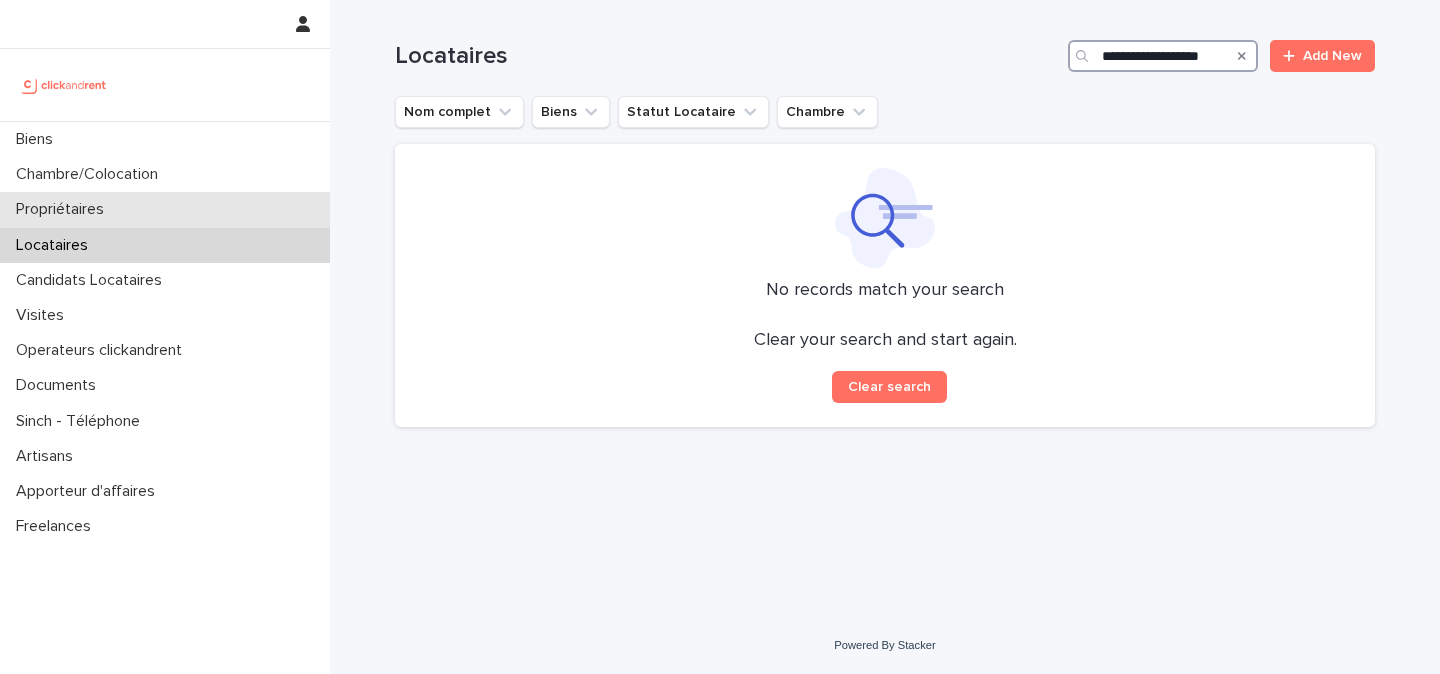 type on "**********" 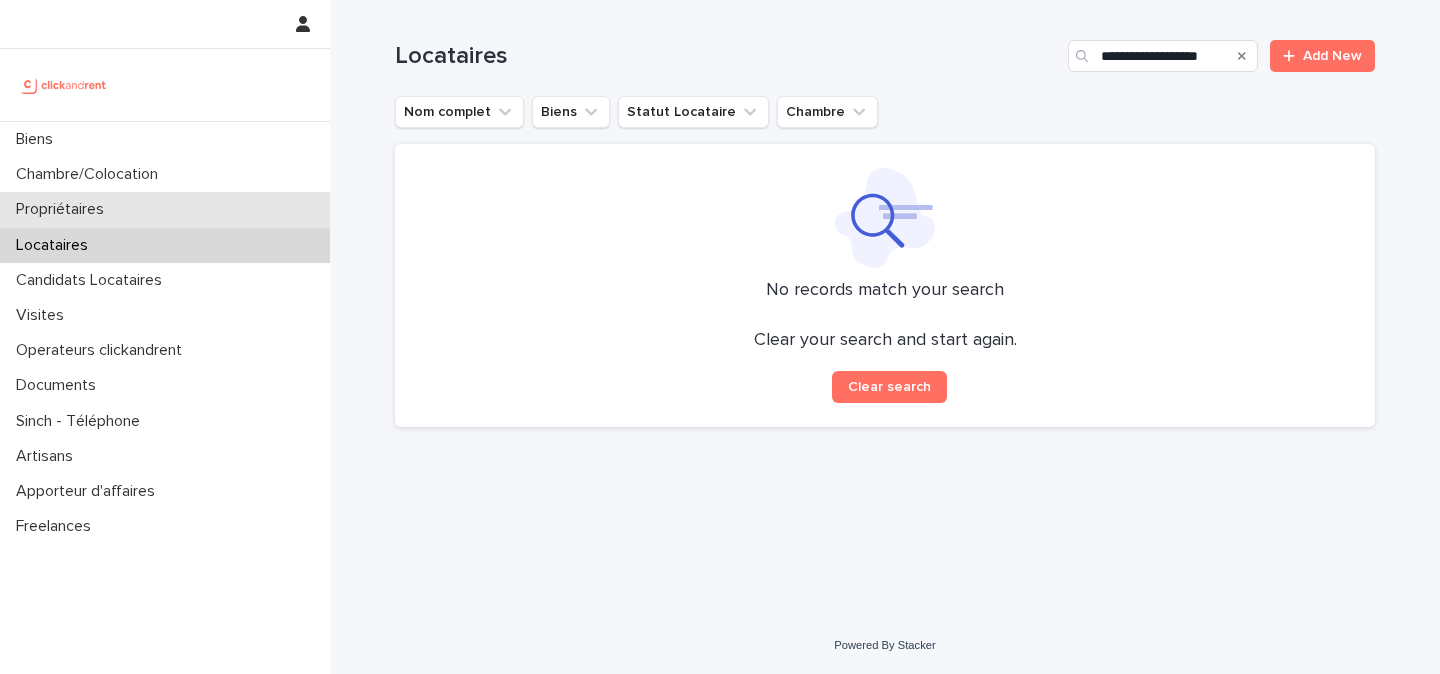click on "Propriétaires" at bounding box center [64, 209] 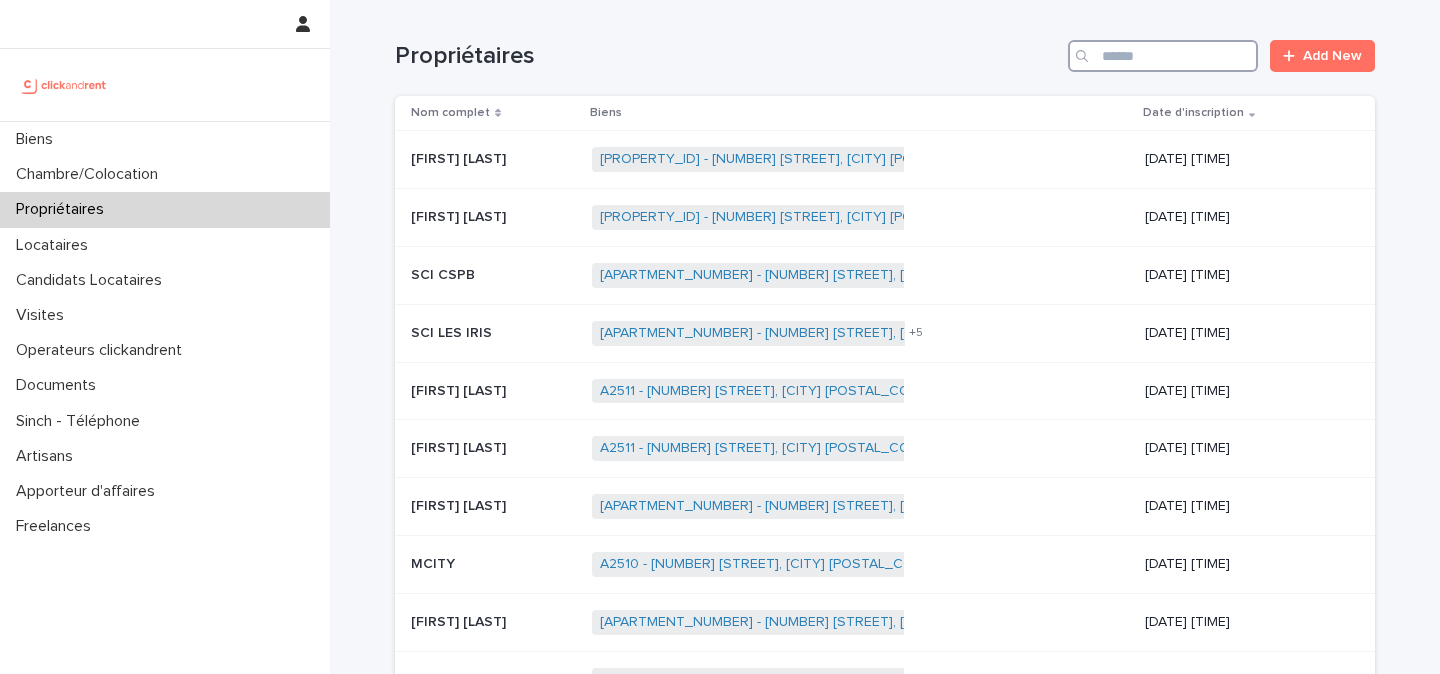 click at bounding box center [1163, 56] 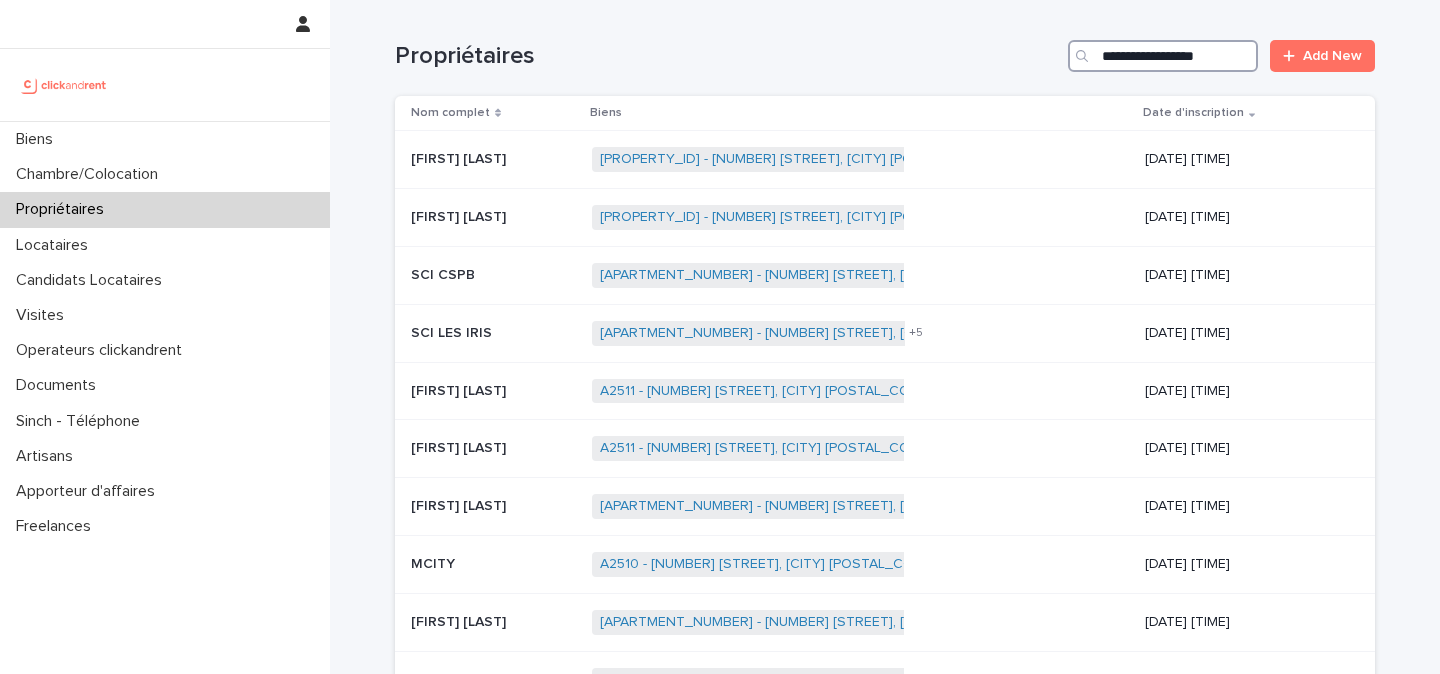 scroll, scrollTop: 0, scrollLeft: 8, axis: horizontal 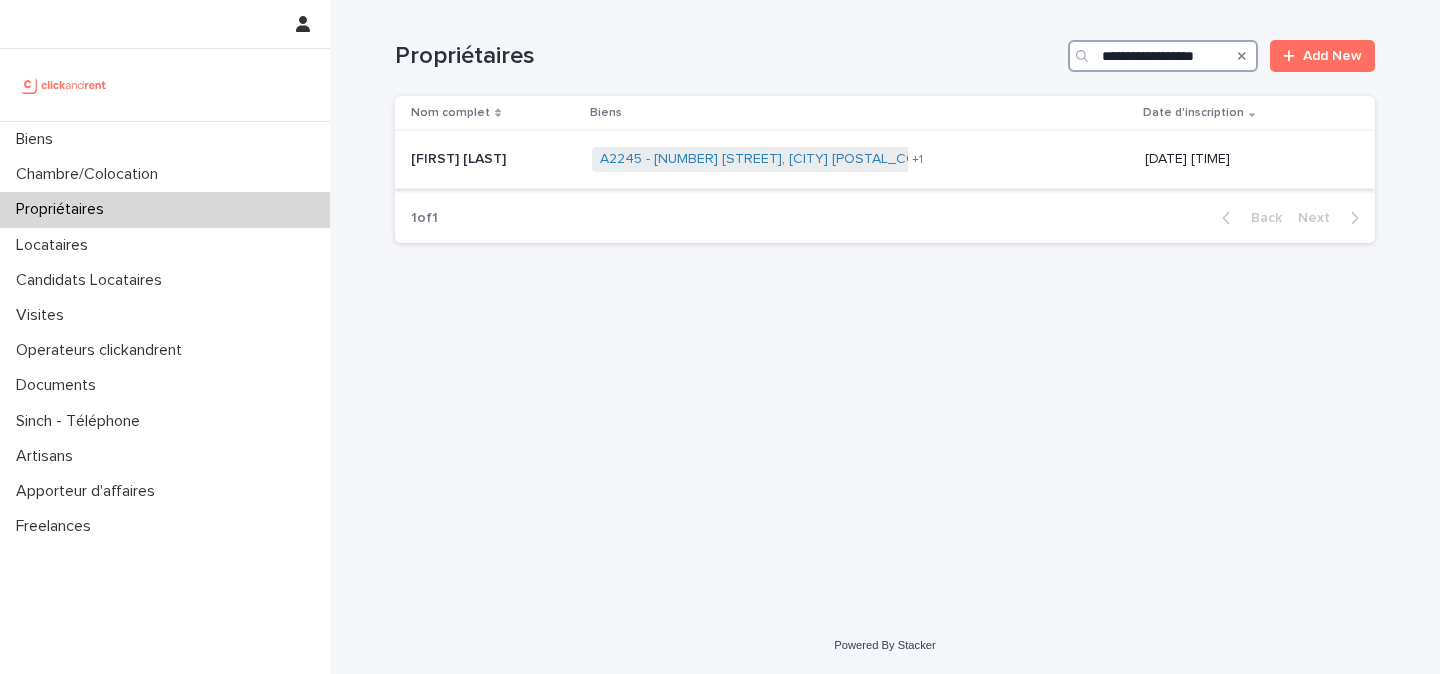 type on "**********" 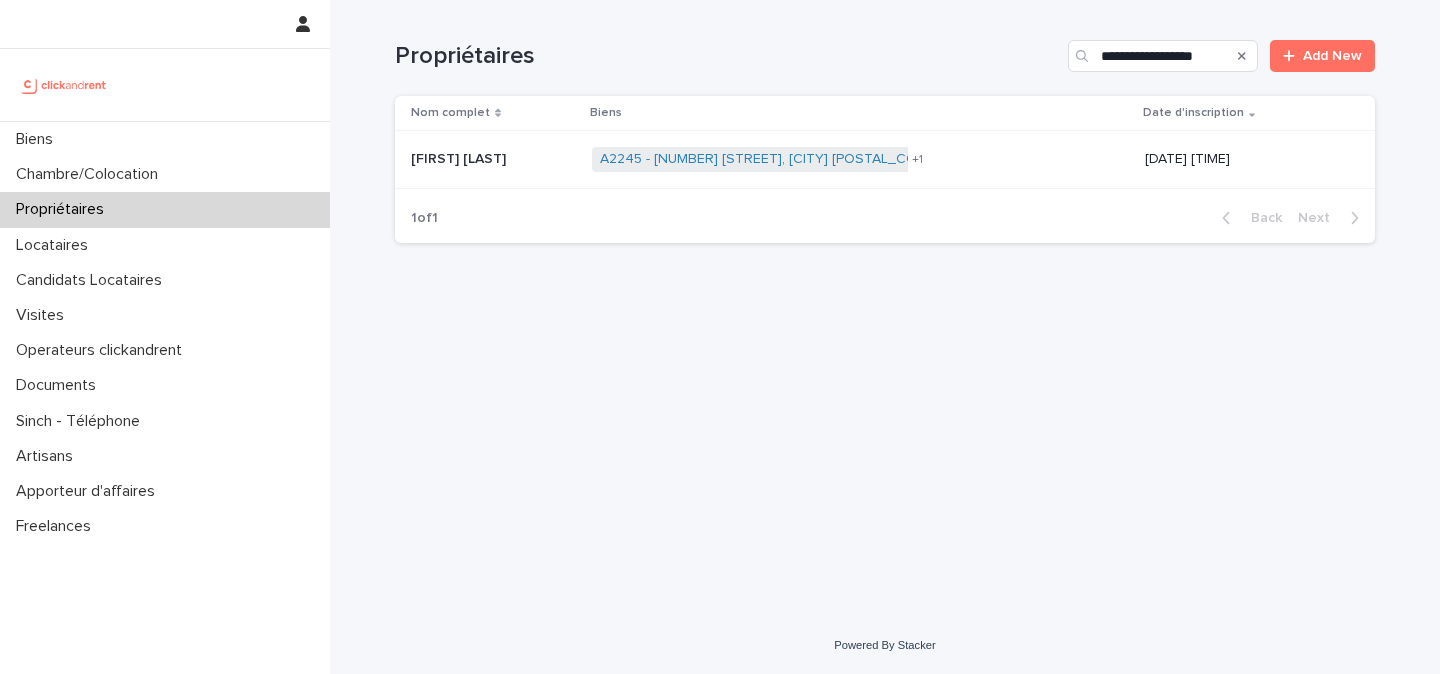 click on "Quentin Desreumaux" at bounding box center (460, 157) 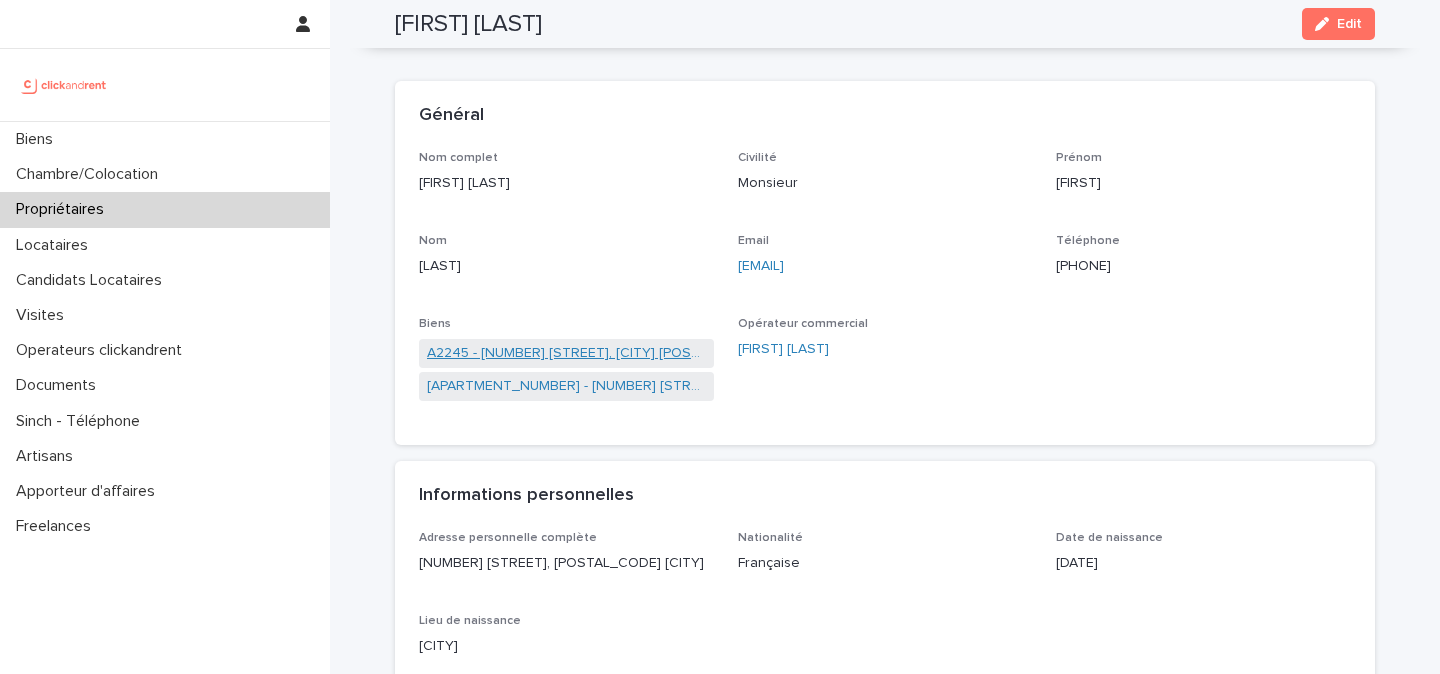 scroll, scrollTop: 0, scrollLeft: 0, axis: both 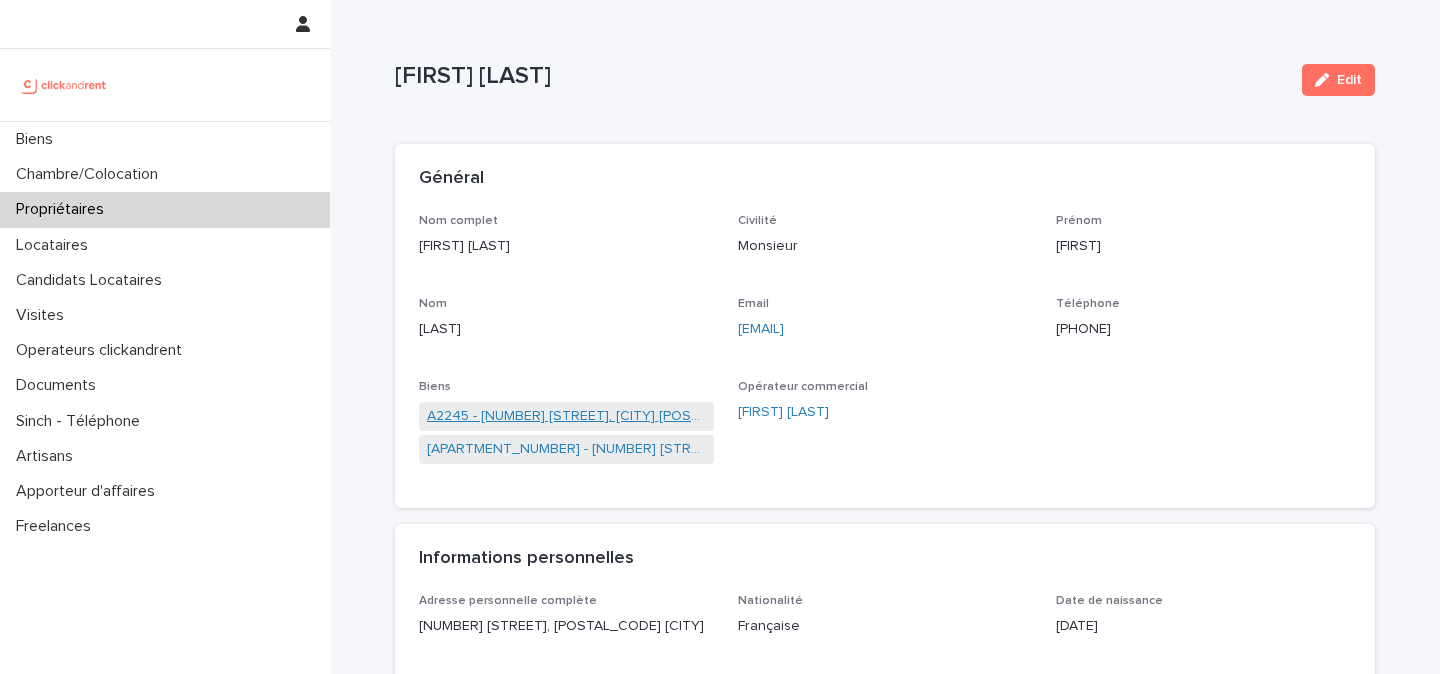 click on "A2245 - 105 Route de Paris,  Amiens 80000" at bounding box center [566, 416] 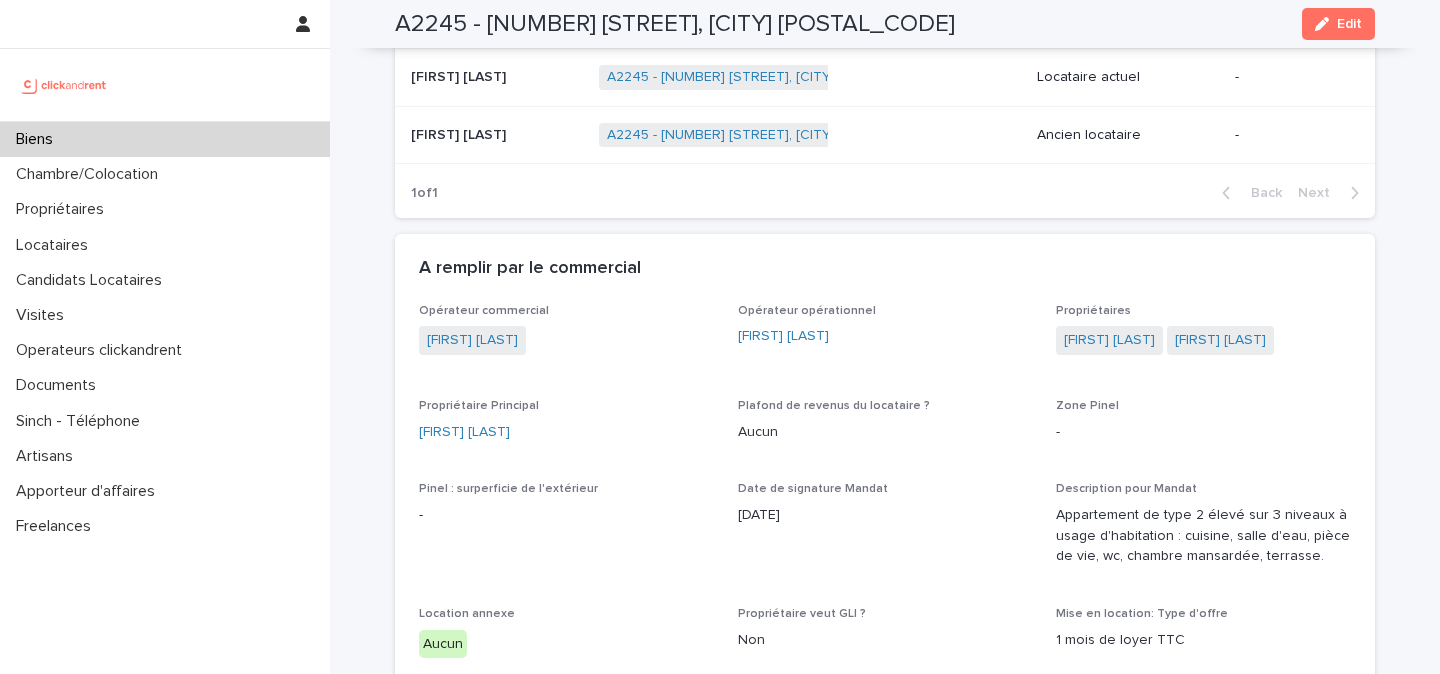 scroll, scrollTop: 872, scrollLeft: 0, axis: vertical 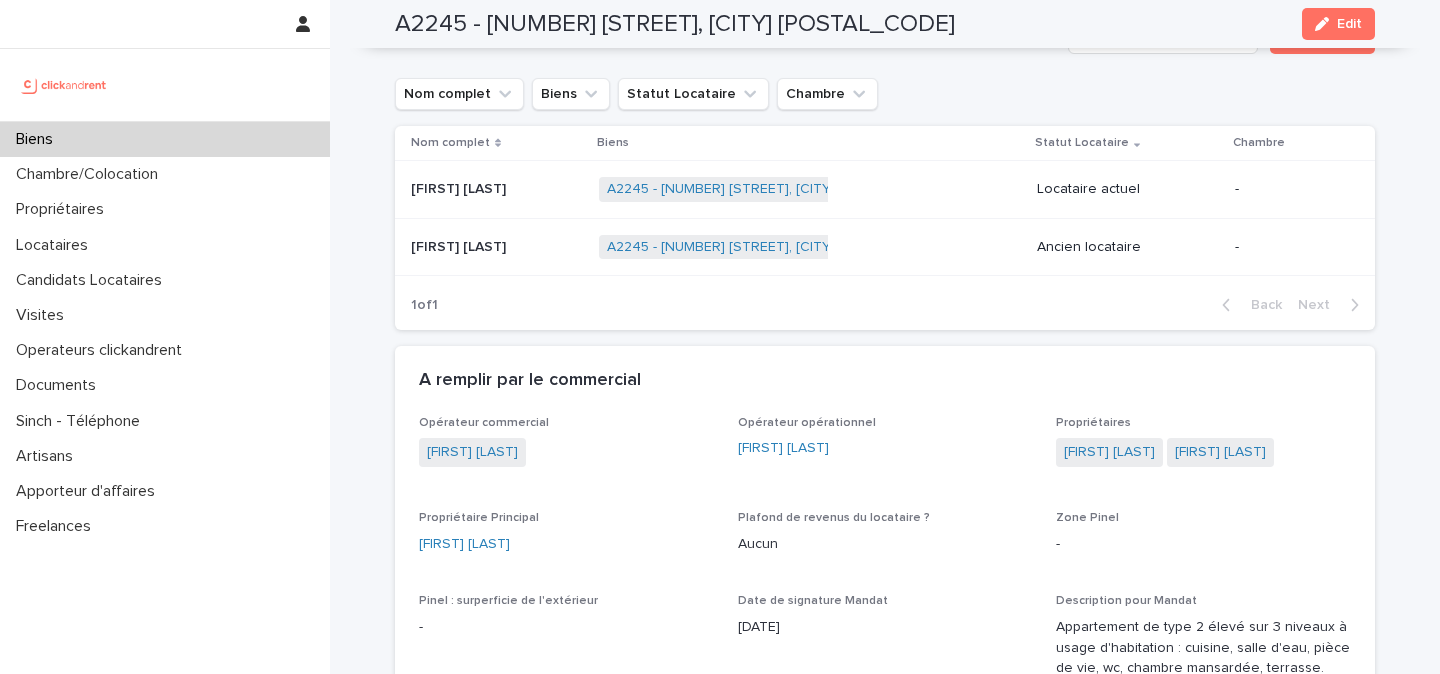 click on "Phileas Mercier Phileas Mercier" at bounding box center (497, 247) 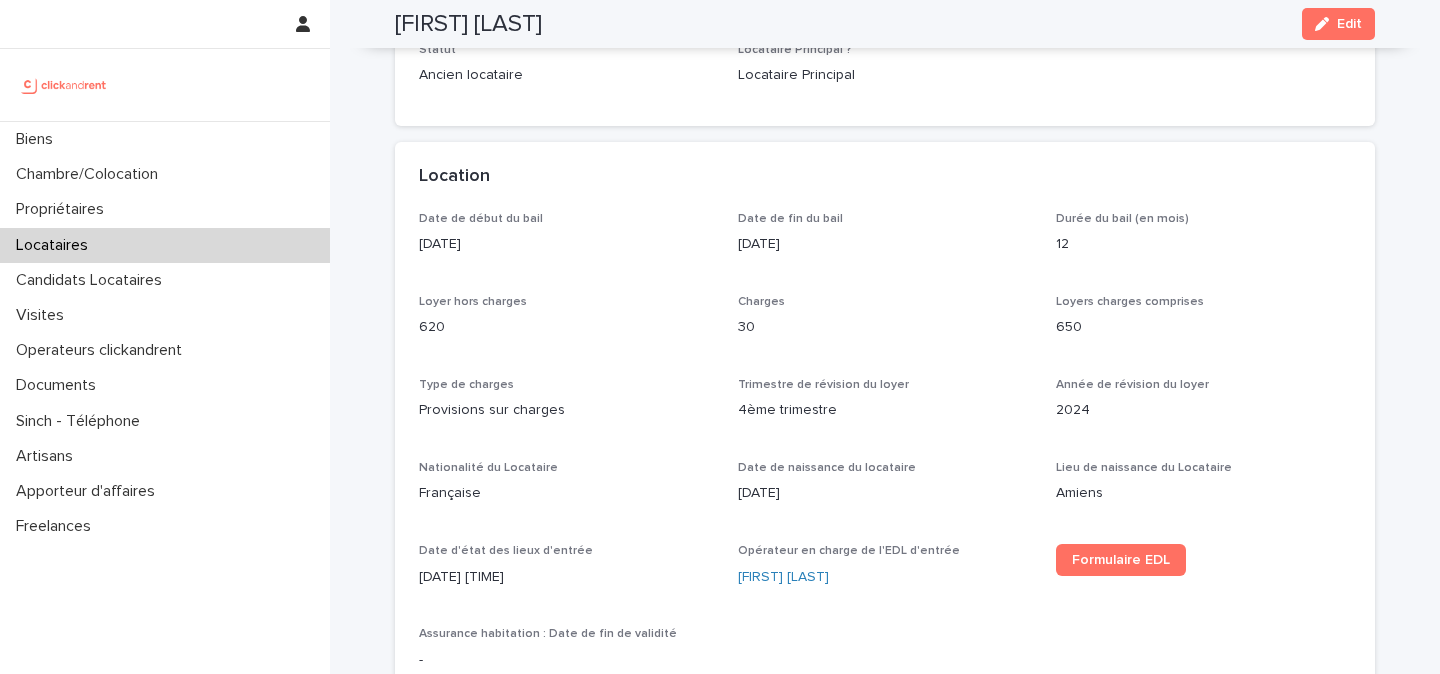 scroll, scrollTop: 512, scrollLeft: 0, axis: vertical 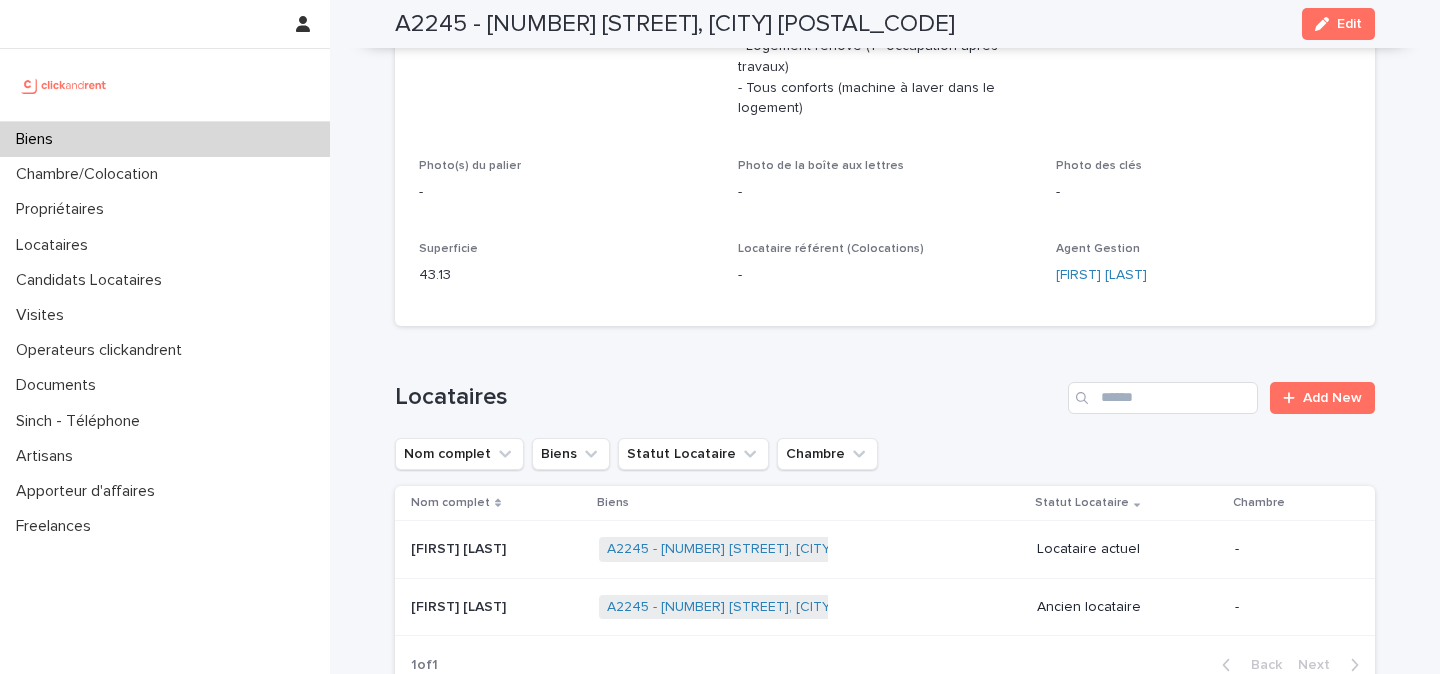 click on "Tanguy Herbillon" at bounding box center (460, 547) 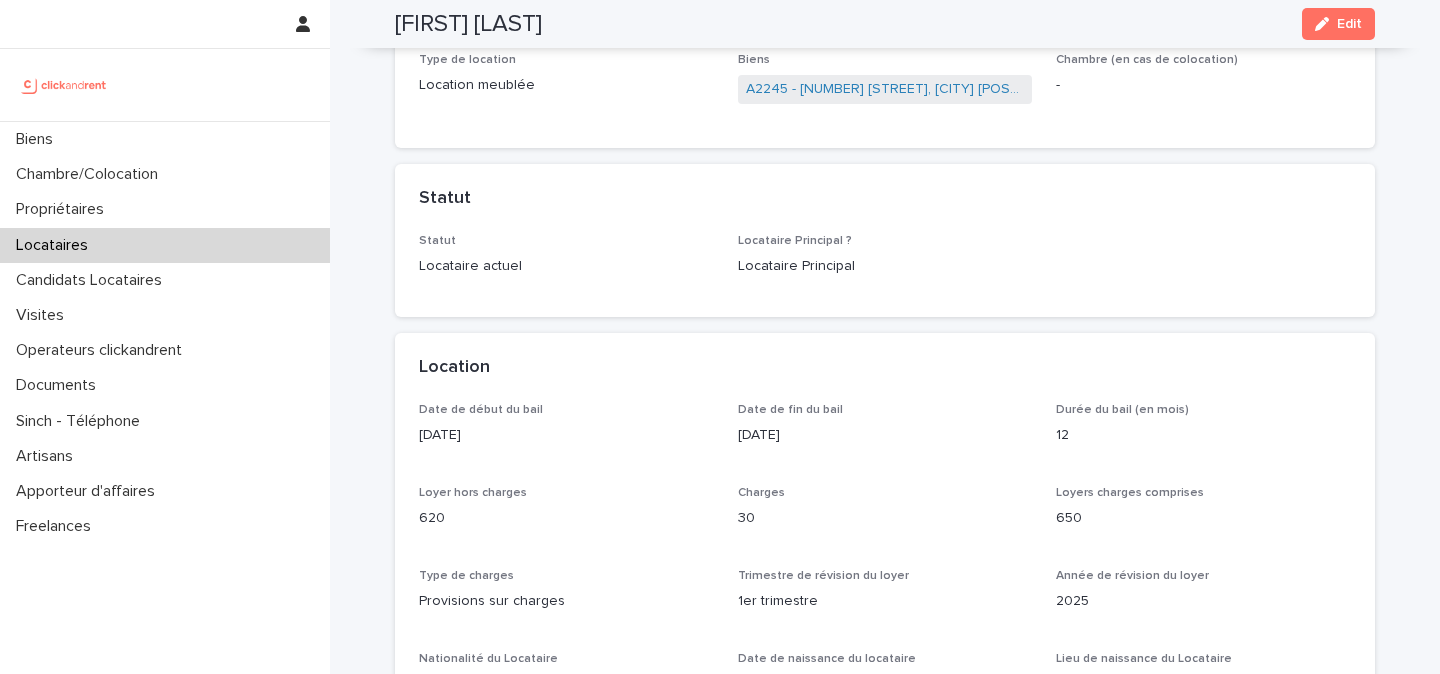 scroll, scrollTop: 0, scrollLeft: 0, axis: both 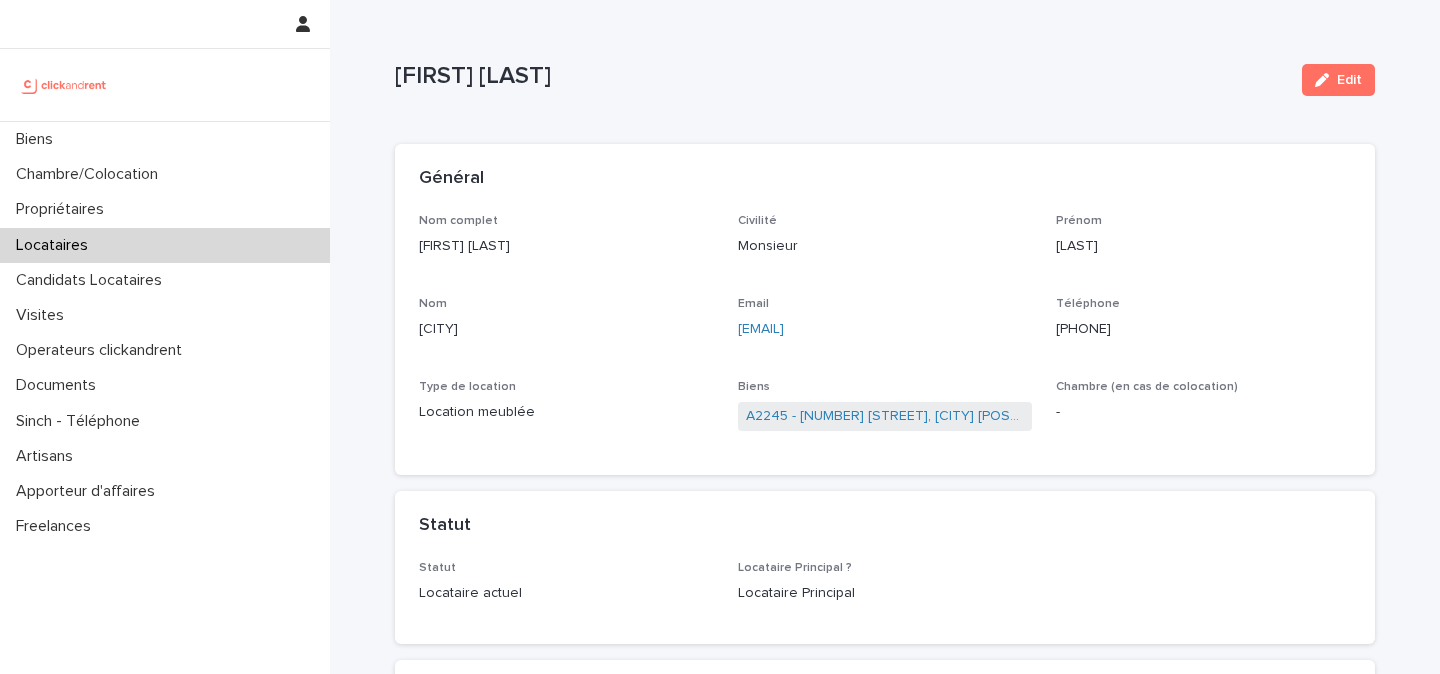 click on "+33614796171" at bounding box center [1203, 329] 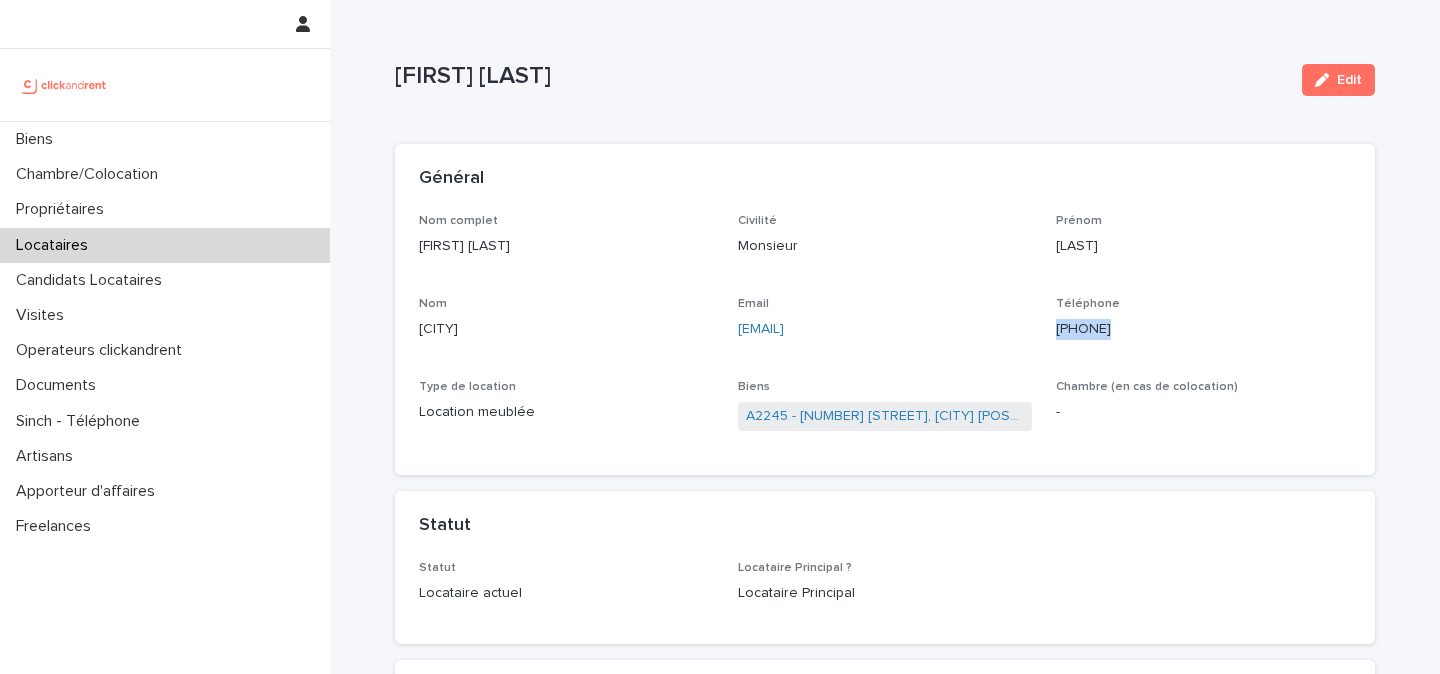click on "+33614796171" at bounding box center [1203, 329] 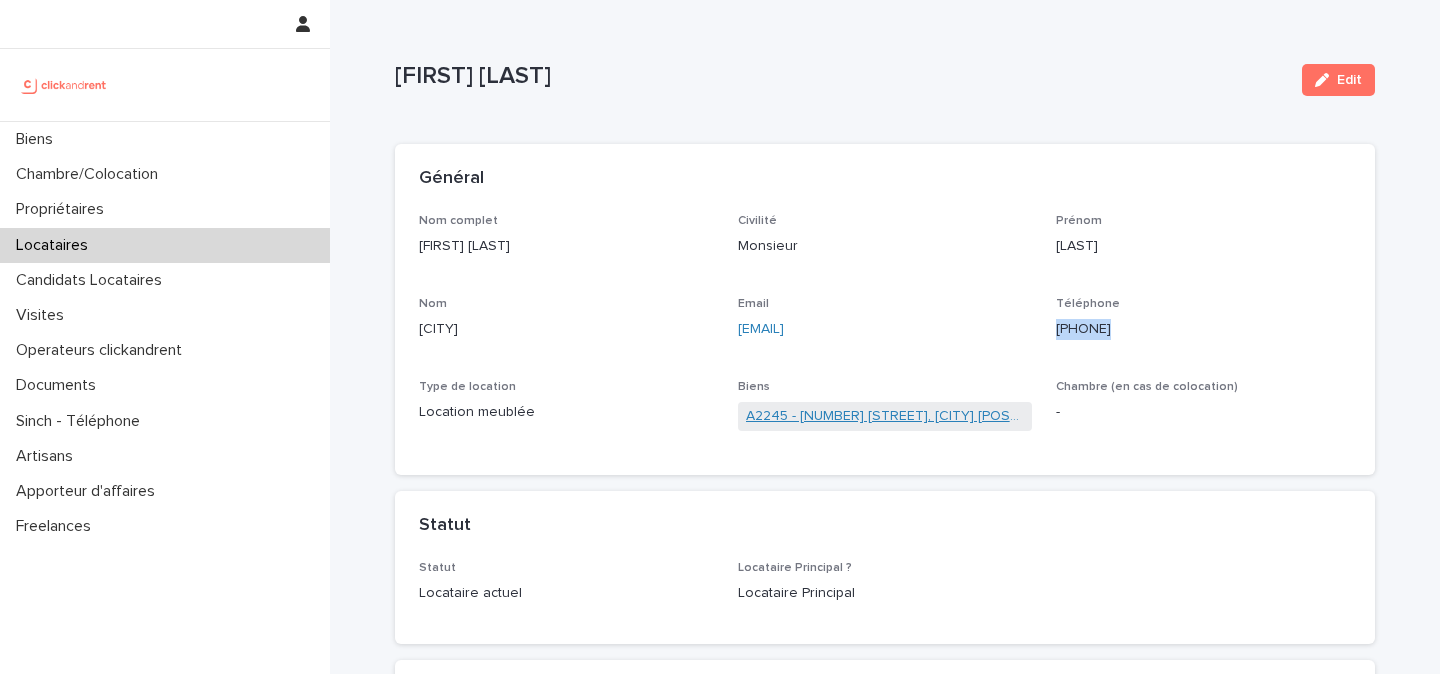 click on "A2245 - 105 Route de Paris,  Amiens 80000" at bounding box center [885, 416] 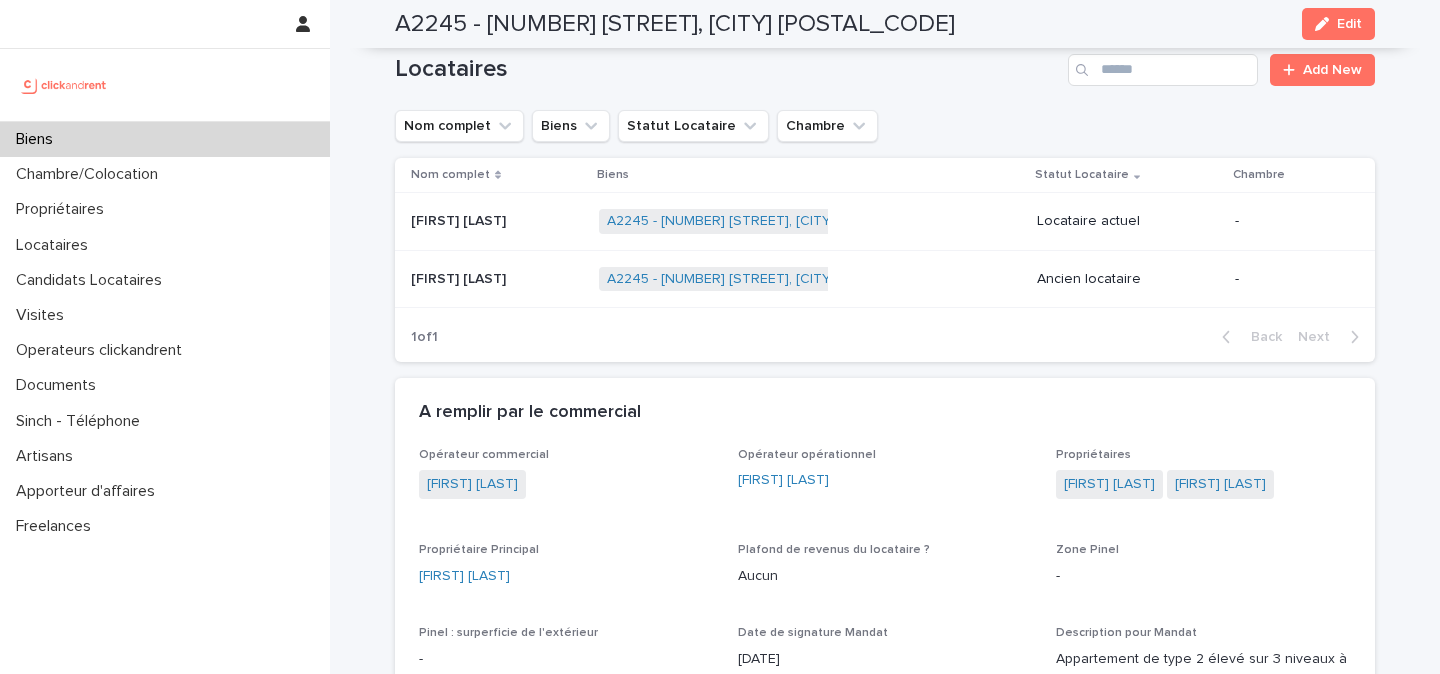 scroll, scrollTop: 886, scrollLeft: 0, axis: vertical 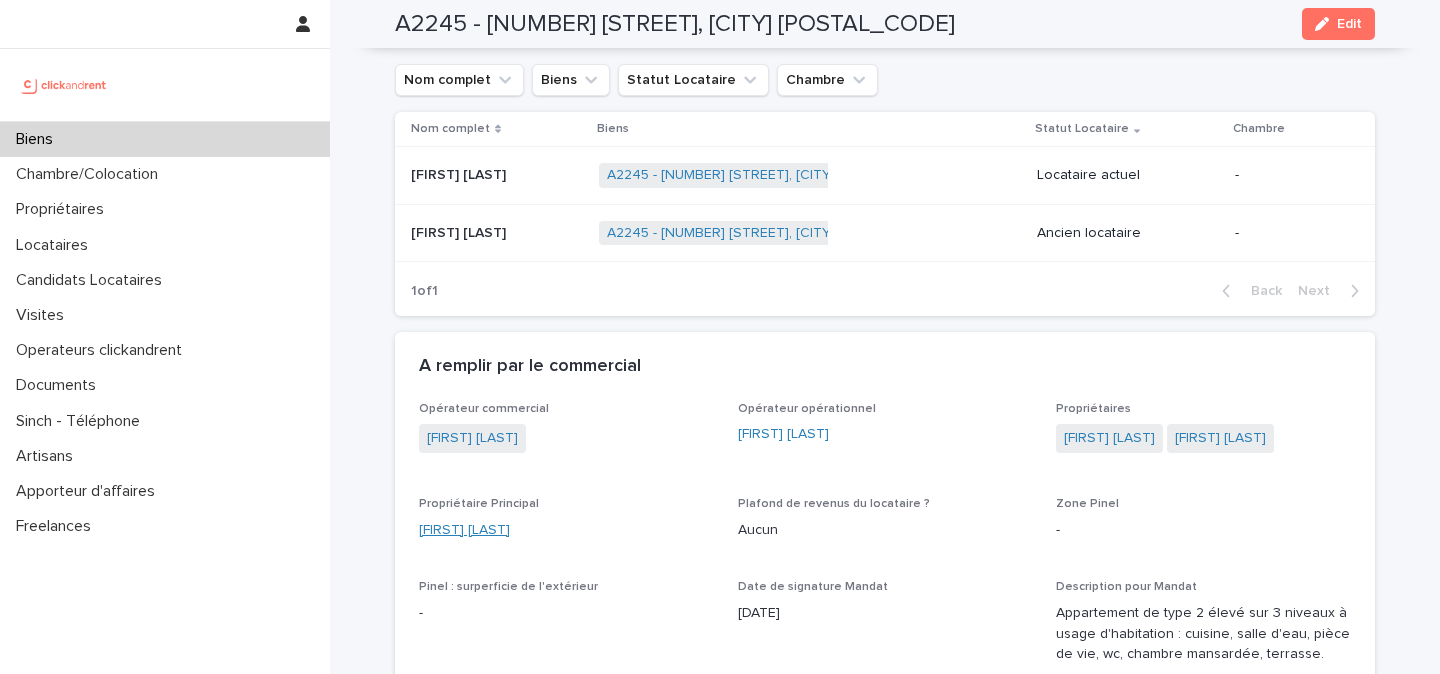 click on "Quentin Desreumaux" at bounding box center (464, 530) 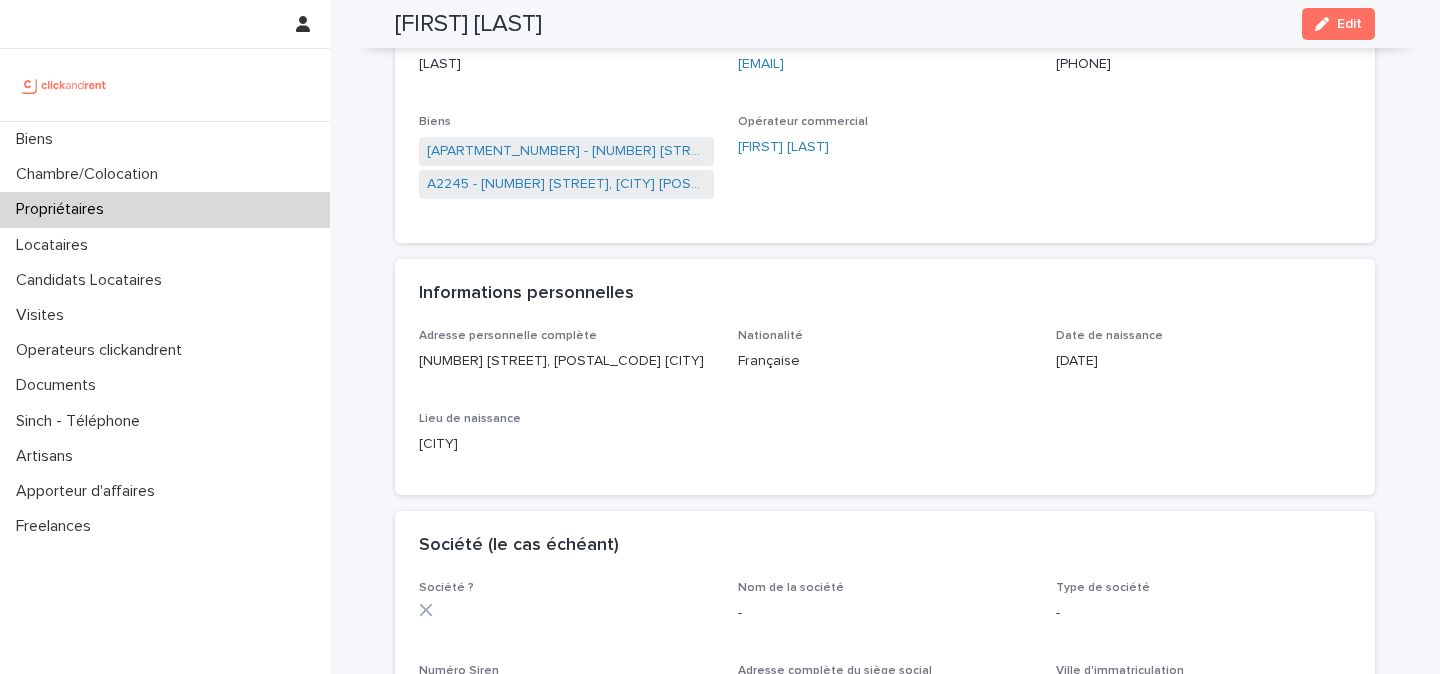 scroll, scrollTop: 0, scrollLeft: 0, axis: both 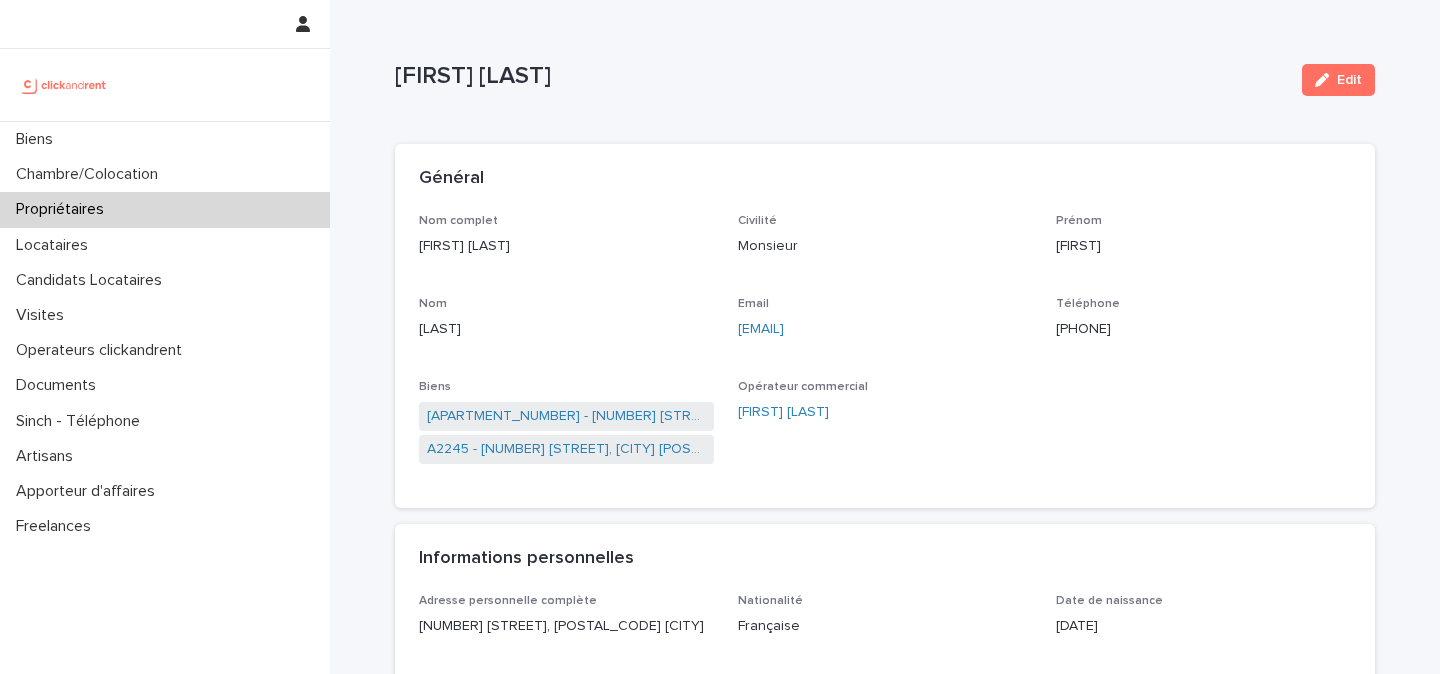 click on "+33768767916" at bounding box center [1203, 329] 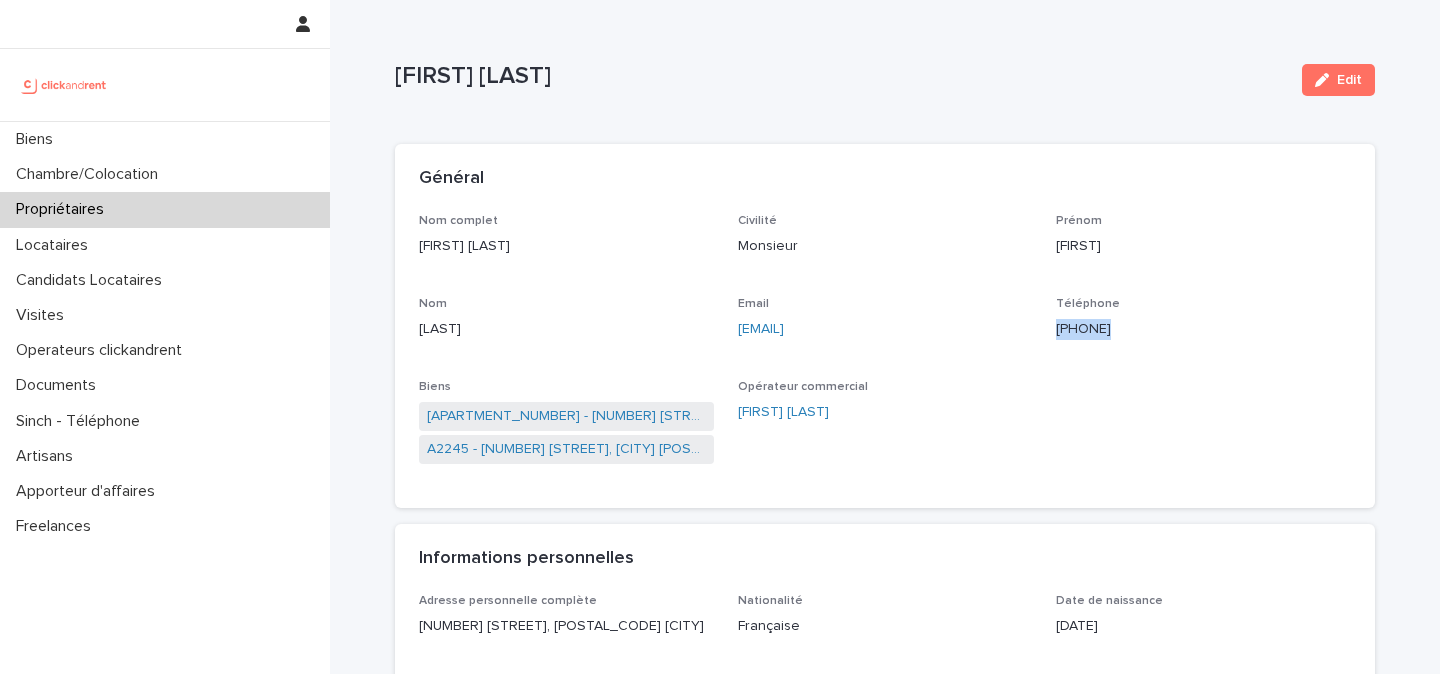 click on "+33768767916" at bounding box center (1203, 329) 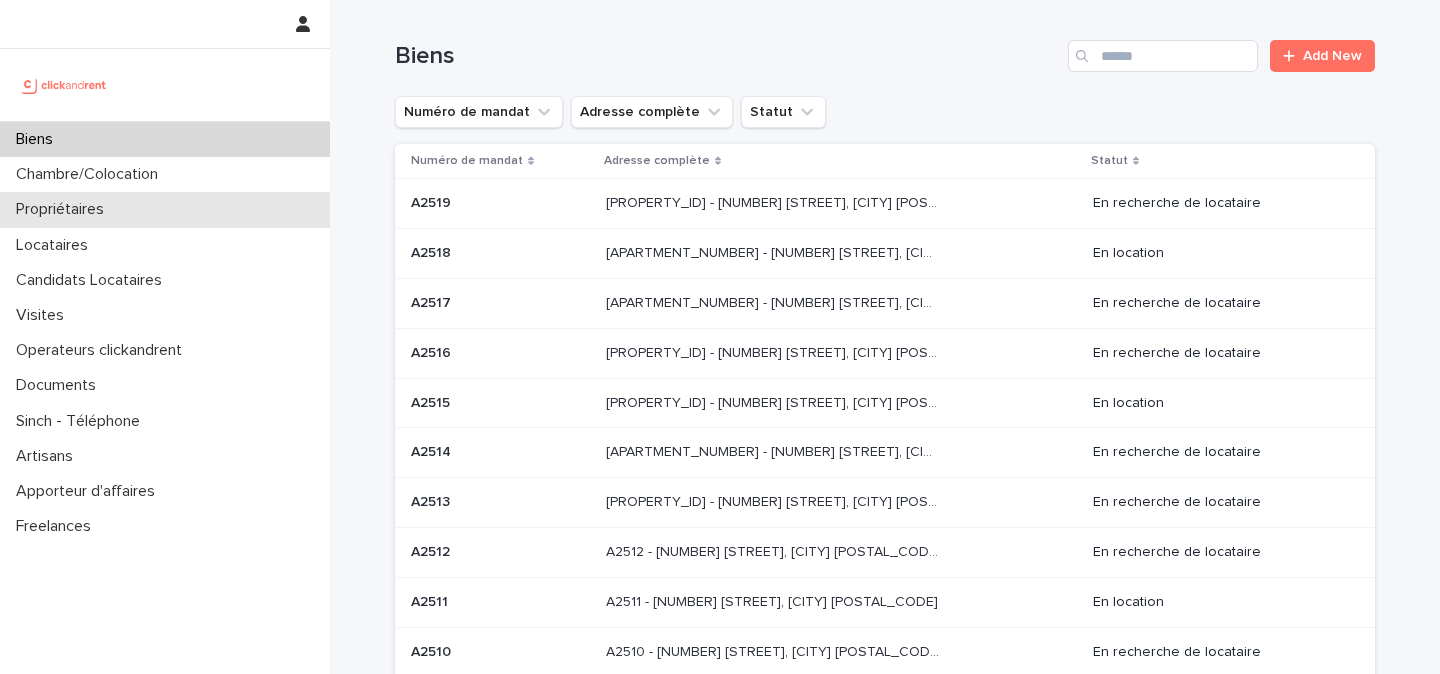 click on "Propriétaires" at bounding box center [165, 209] 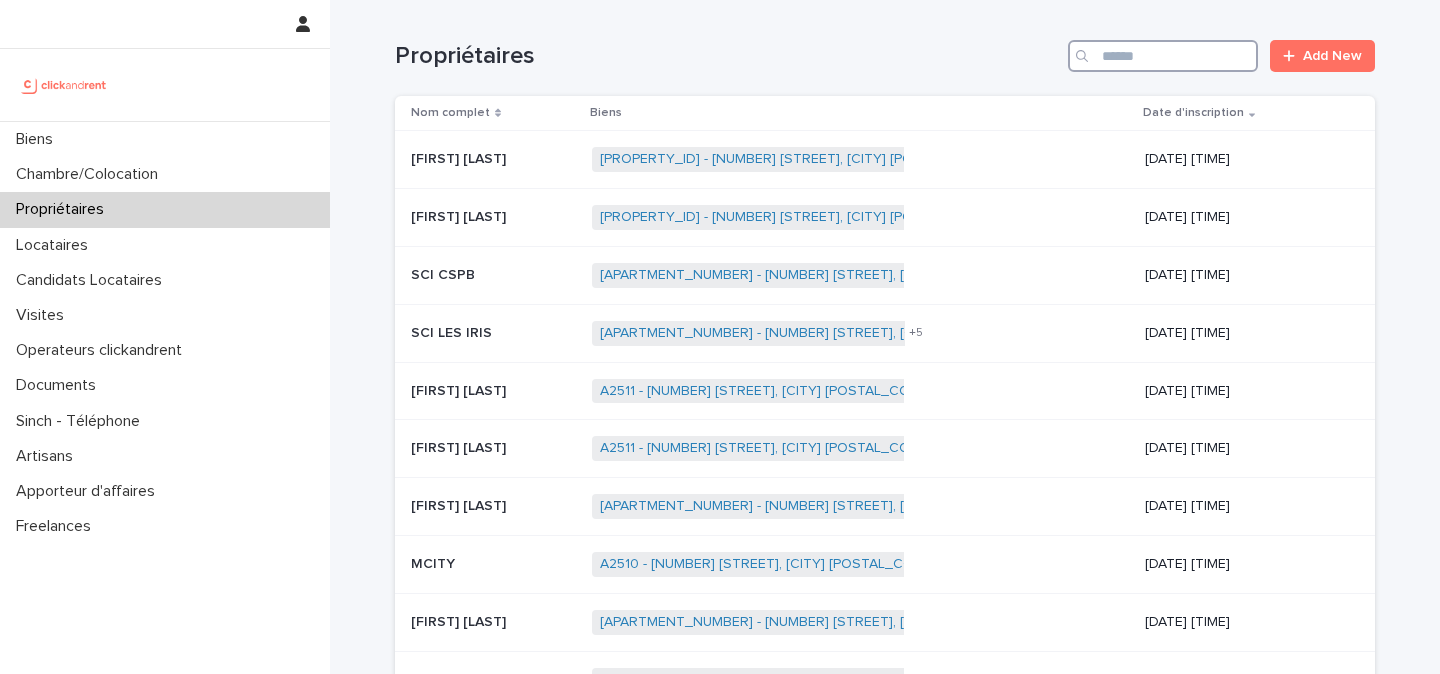 click at bounding box center [1163, 56] 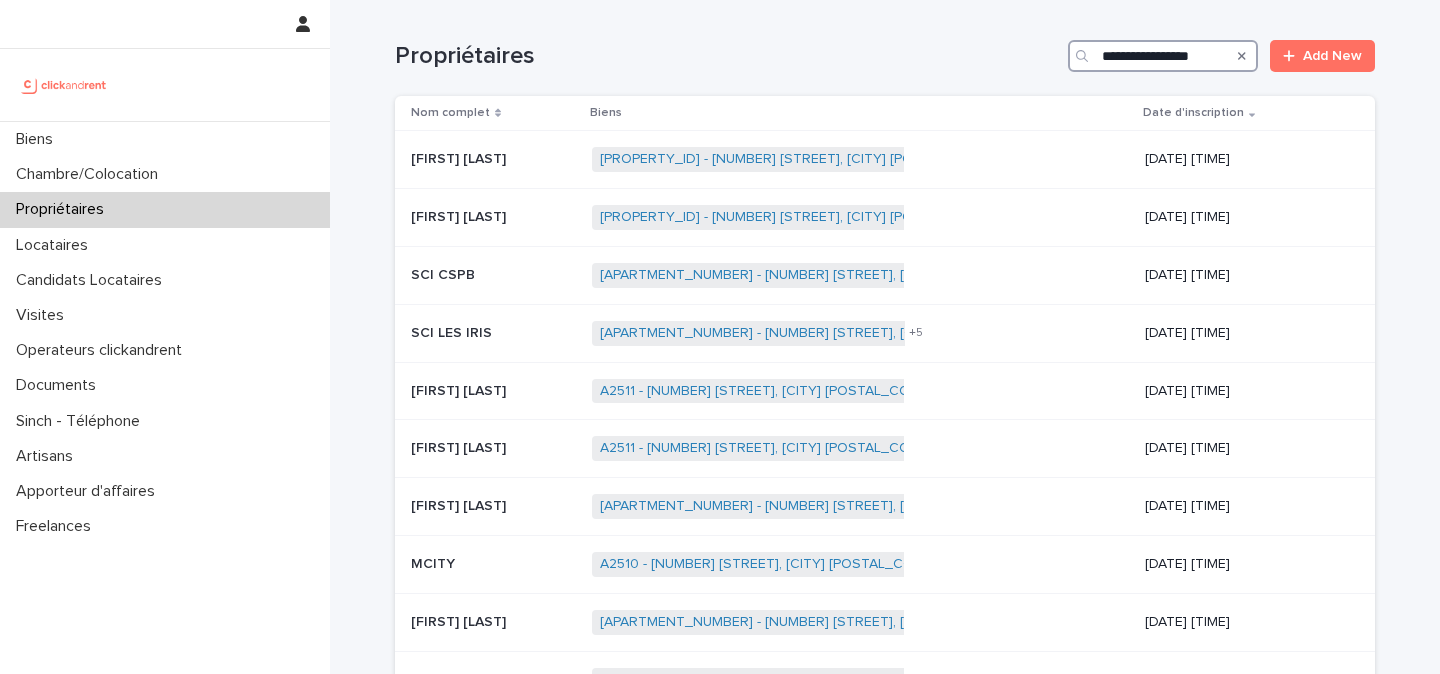 type on "**********" 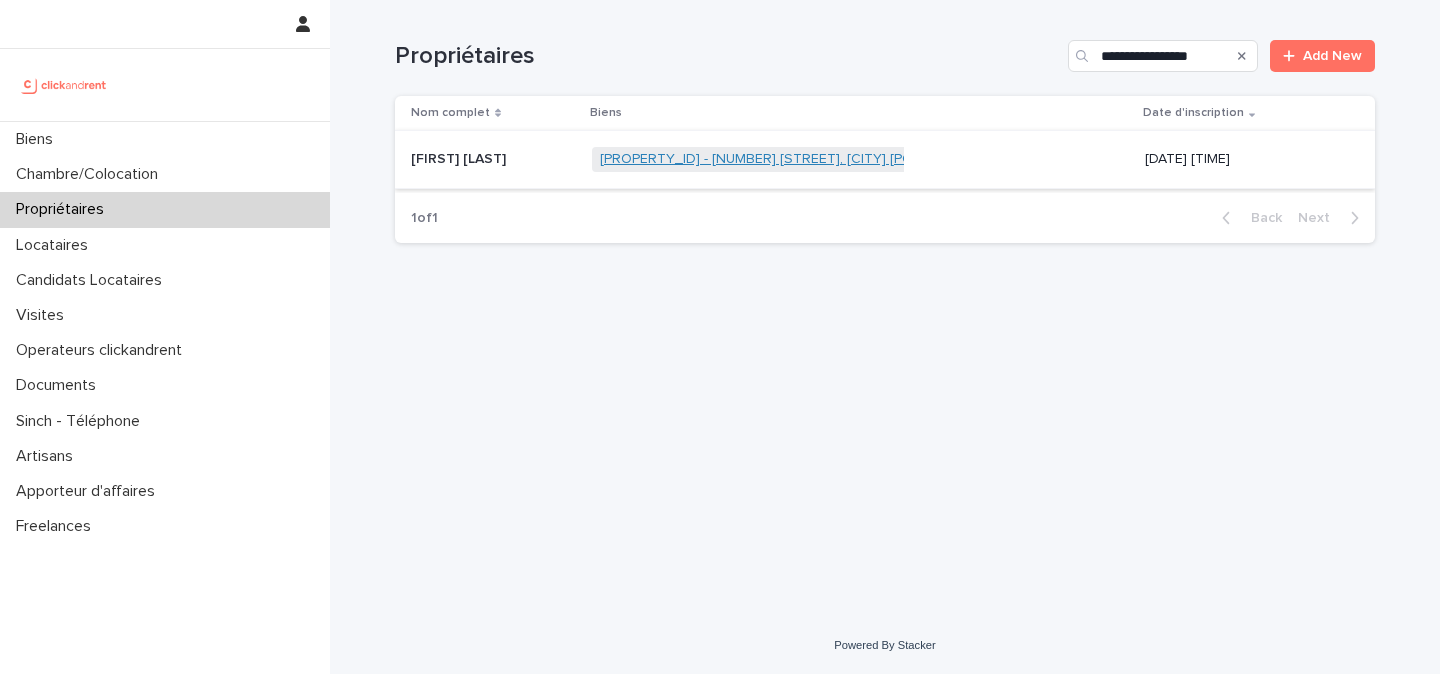 click on "A1692 - 10 rue de la Lune Corail,  Cergy 95800" at bounding box center [798, 159] 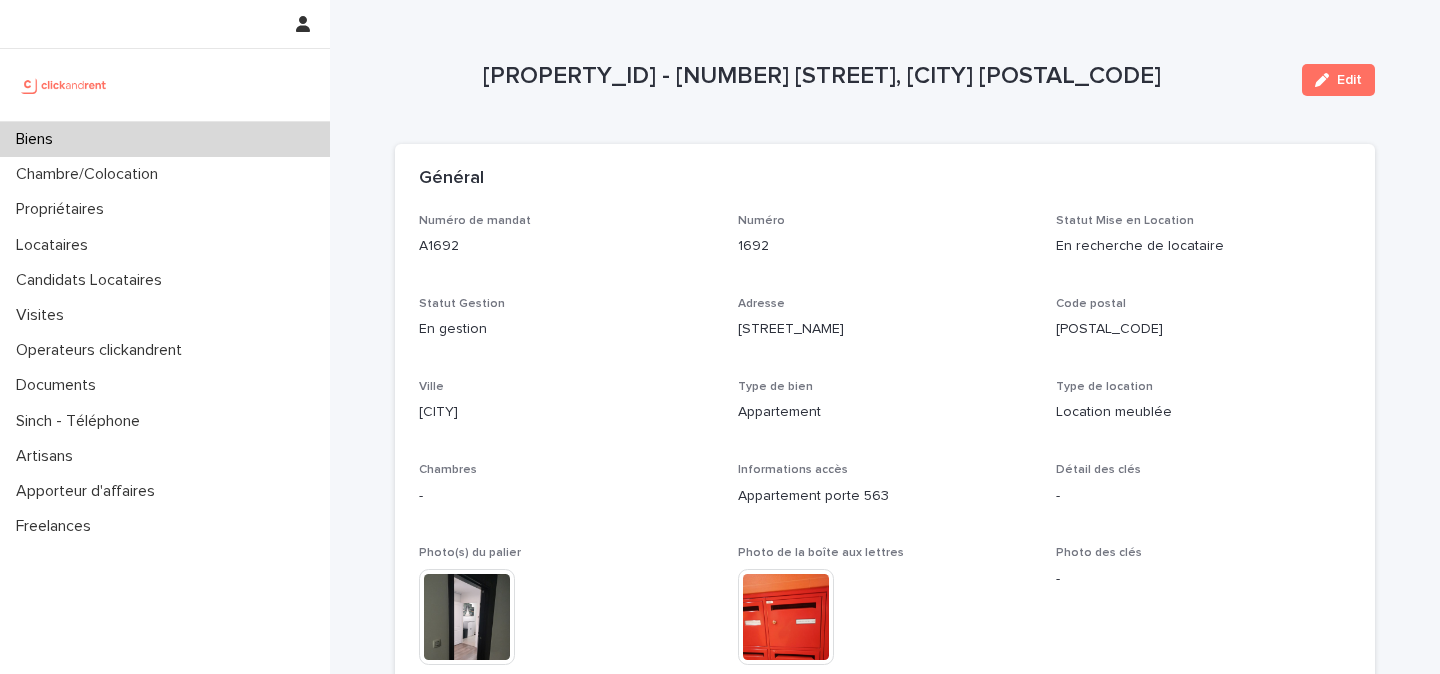click at bounding box center [64, 85] 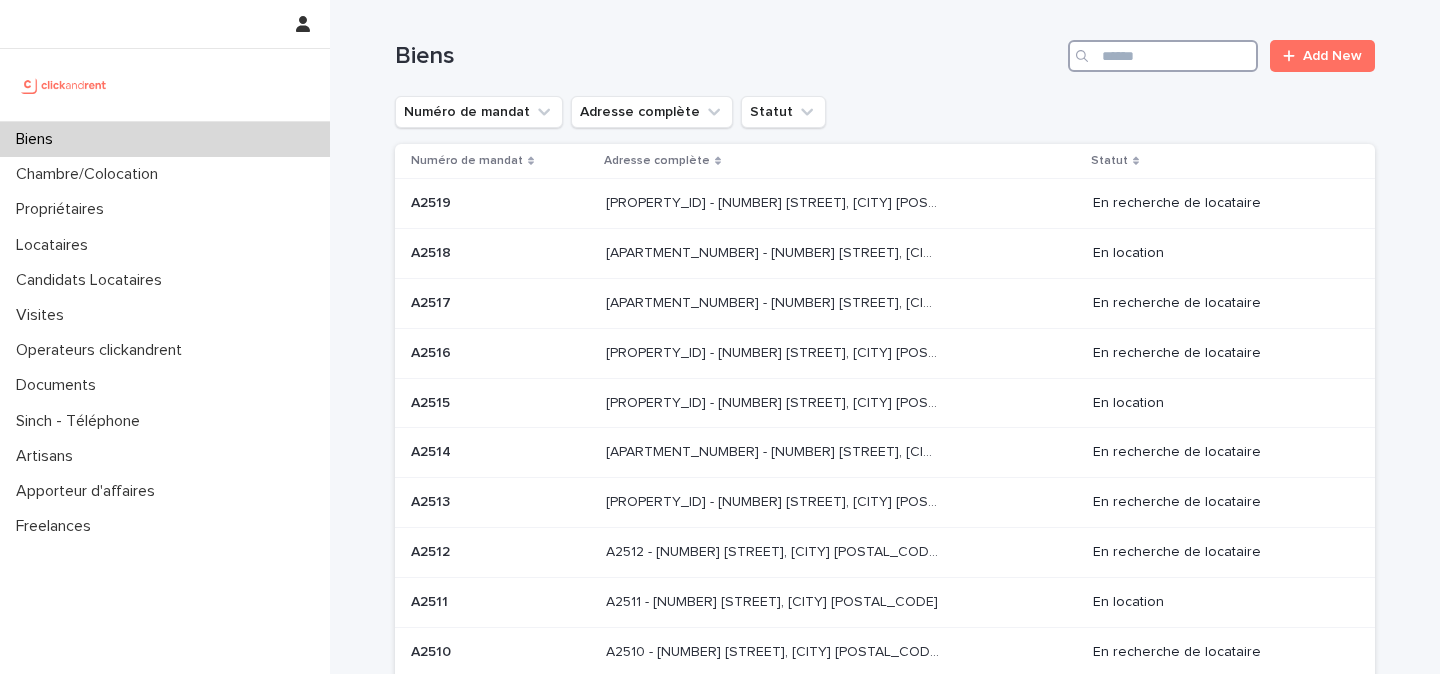 click at bounding box center [1163, 56] 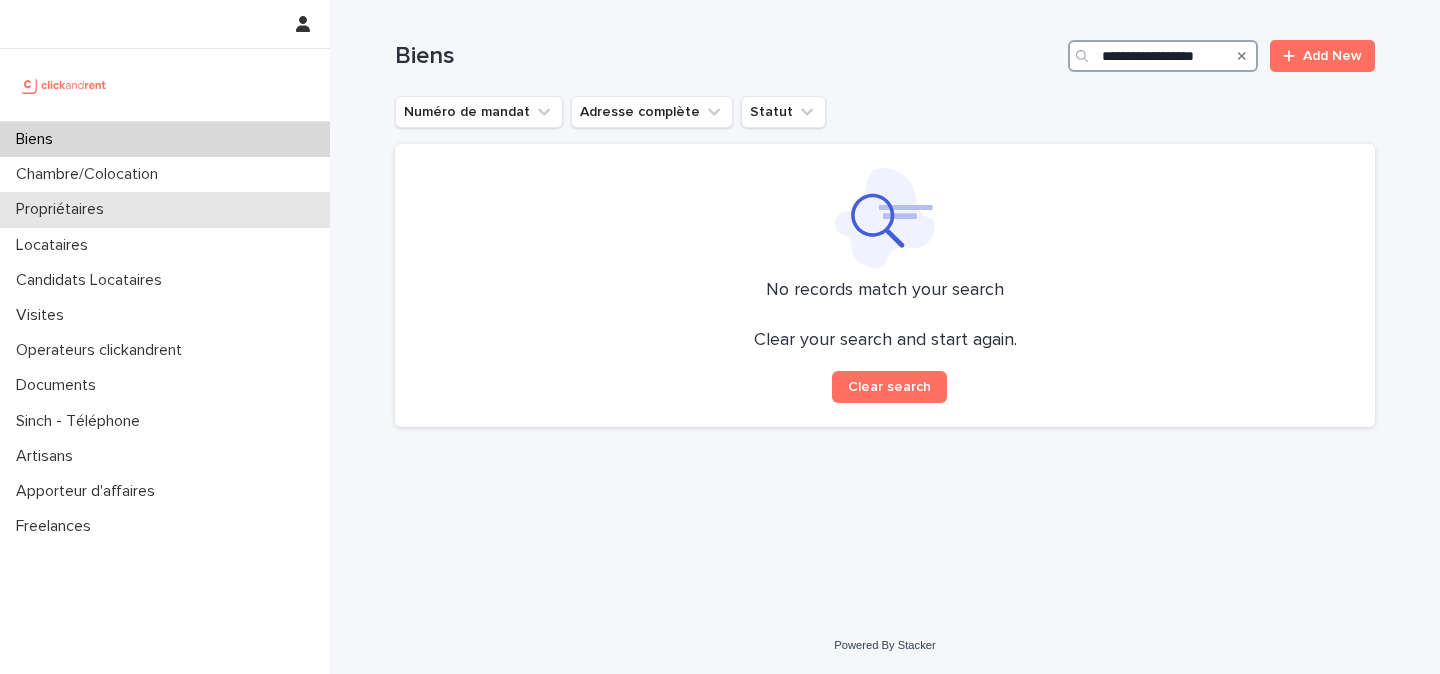 type on "**********" 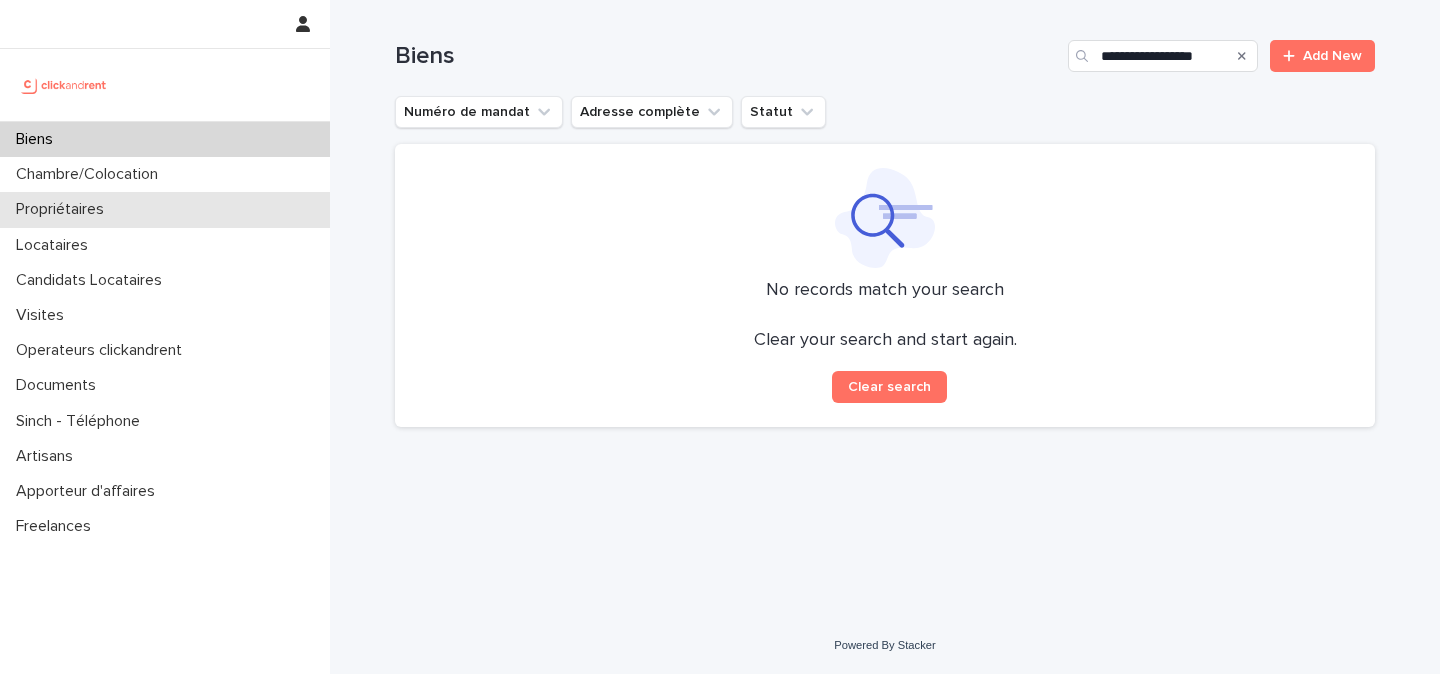 click on "Propriétaires" at bounding box center [165, 209] 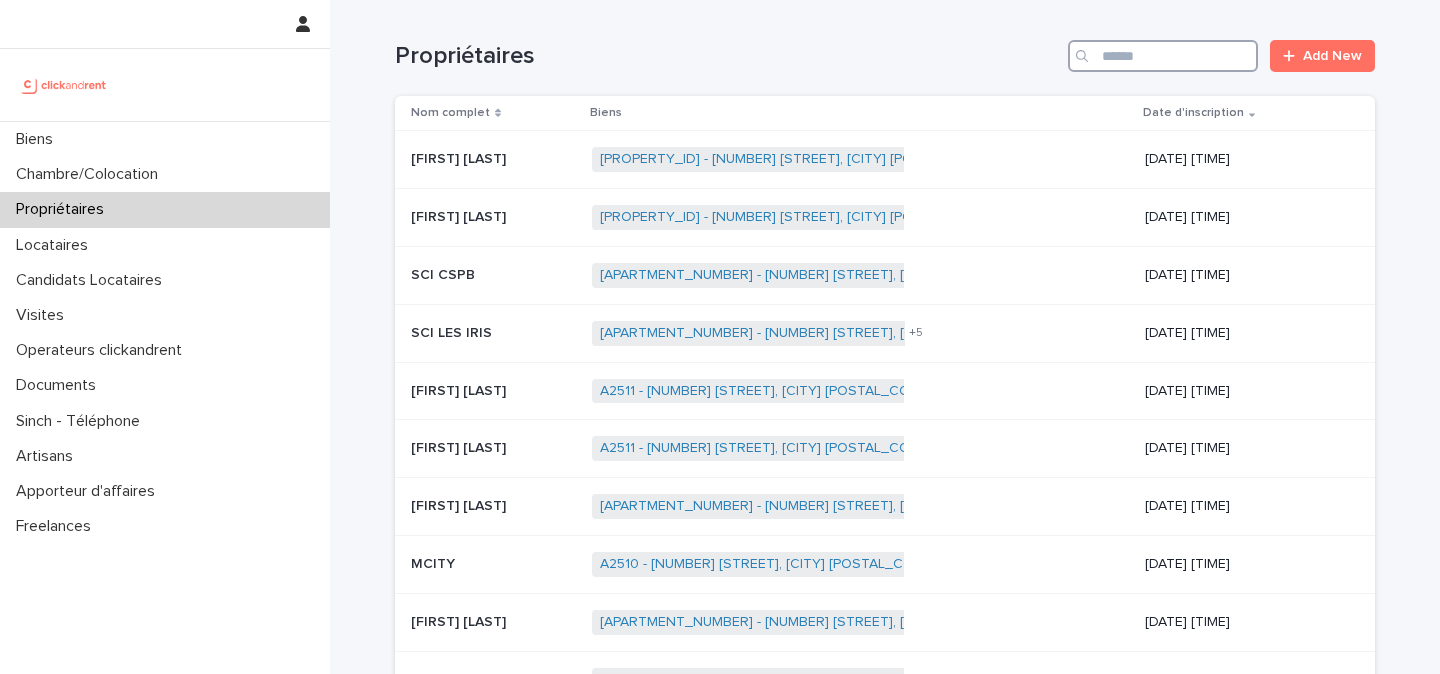 click at bounding box center [1163, 56] 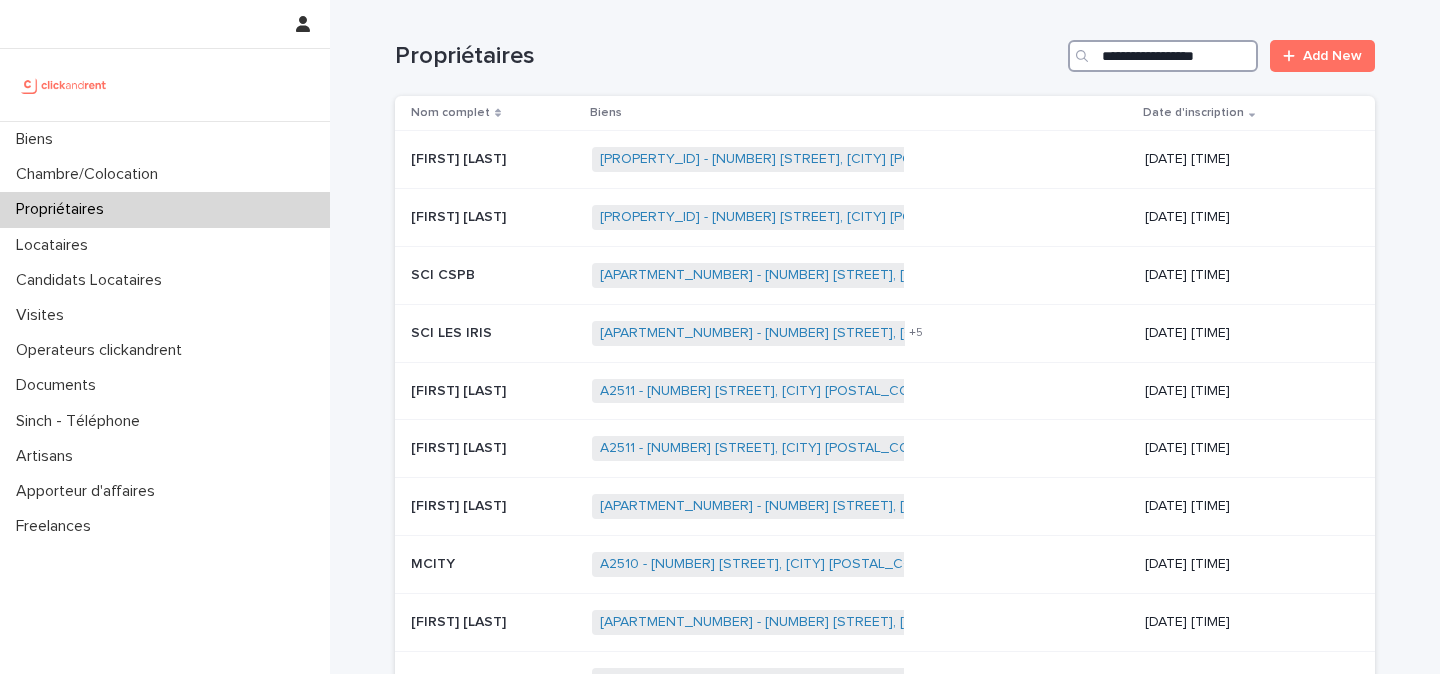 type on "**********" 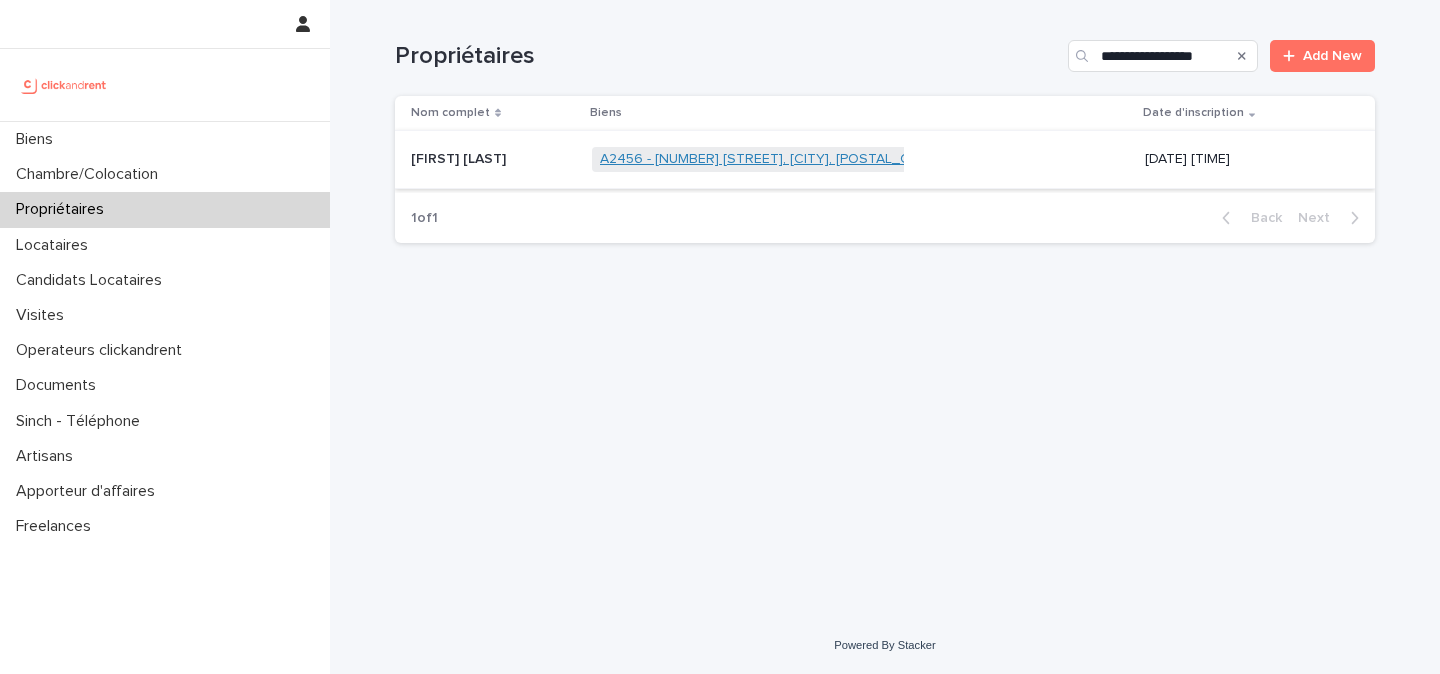 click on "A2456 - 3 rue de Grainville,  Sotteville-lès-Rouen 76300" at bounding box center [771, 159] 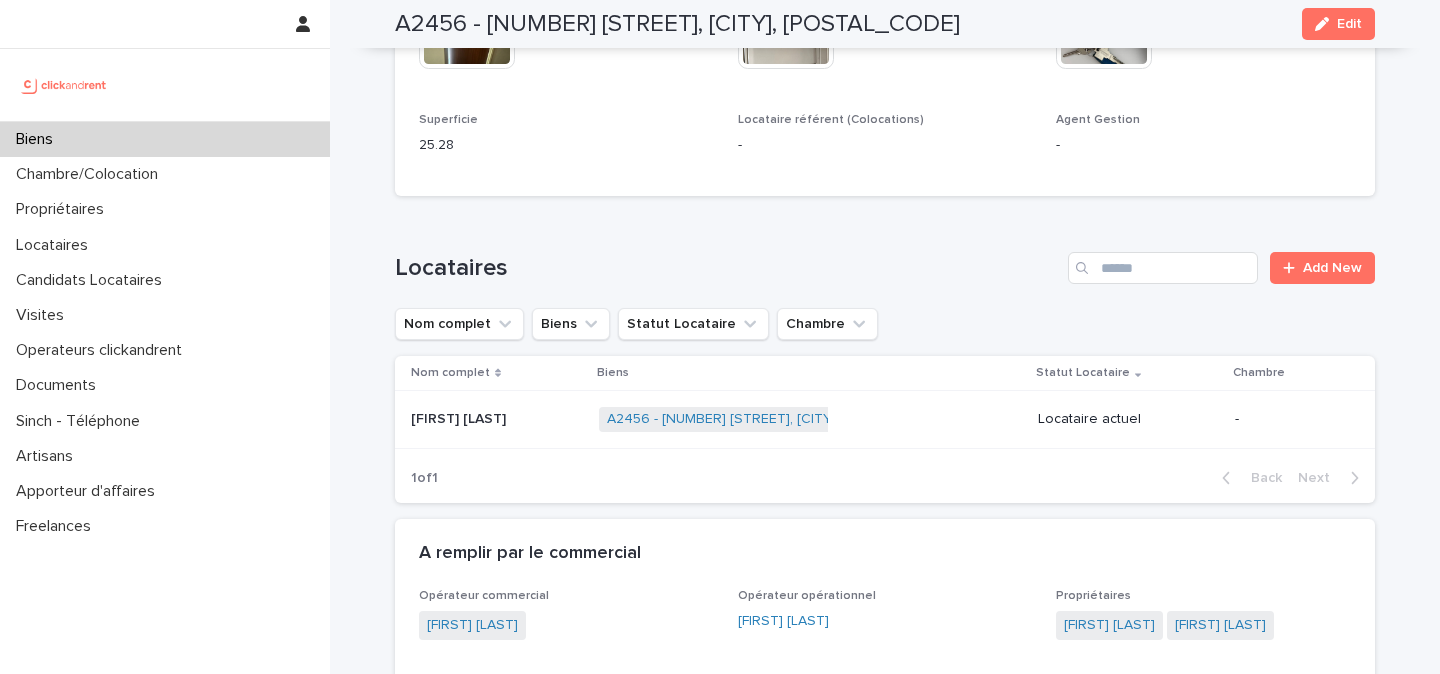 scroll, scrollTop: 1092, scrollLeft: 0, axis: vertical 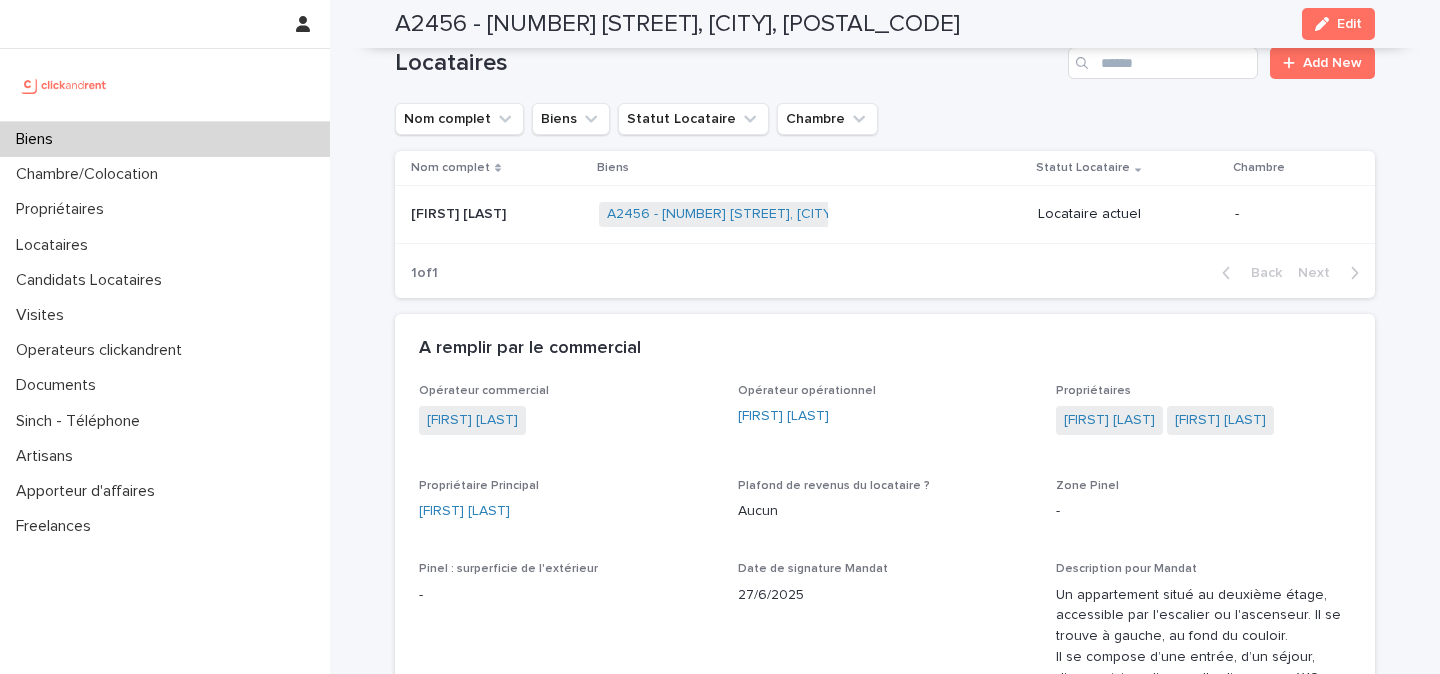 click on "A2456 - 3 rue de Grainville,  Sotteville-lès-Rouen 76300   + 0" at bounding box center [810, 214] 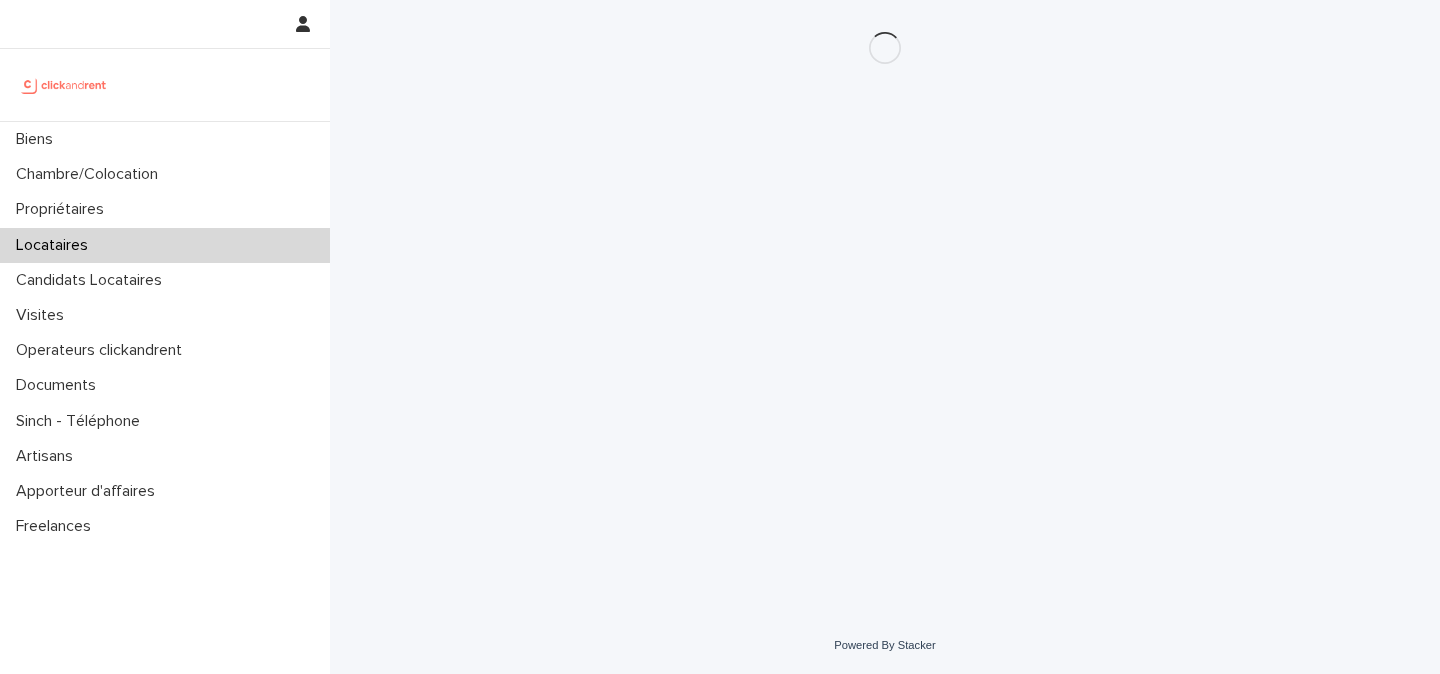 scroll, scrollTop: 0, scrollLeft: 0, axis: both 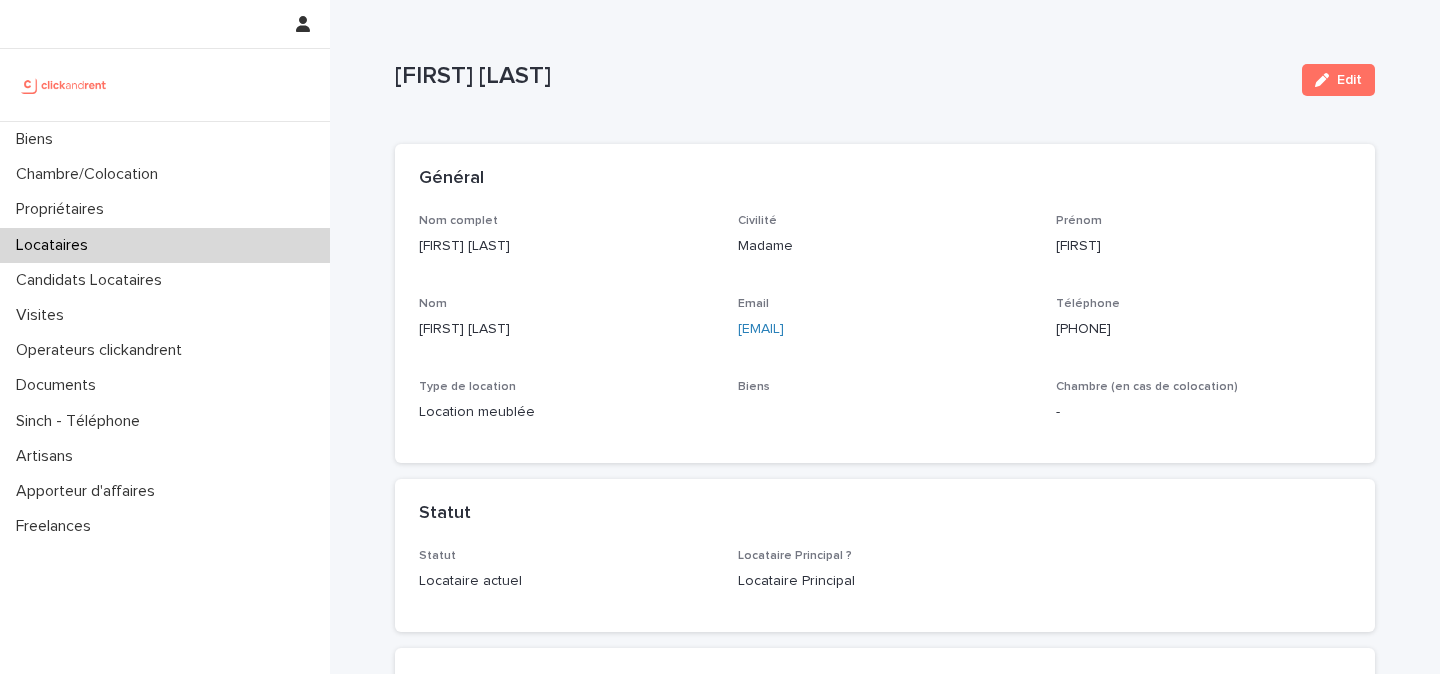 click on "+33744257151" at bounding box center [1203, 329] 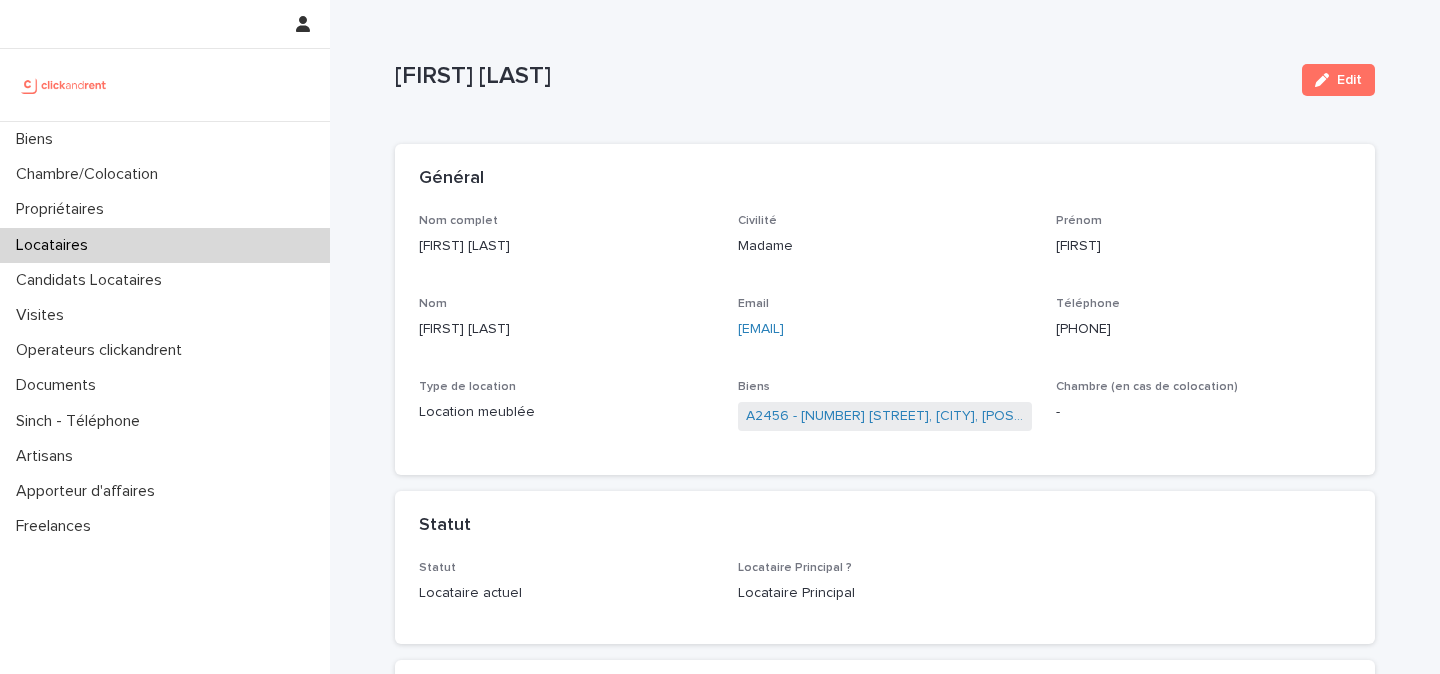 click on "+33744257151" at bounding box center [1203, 329] 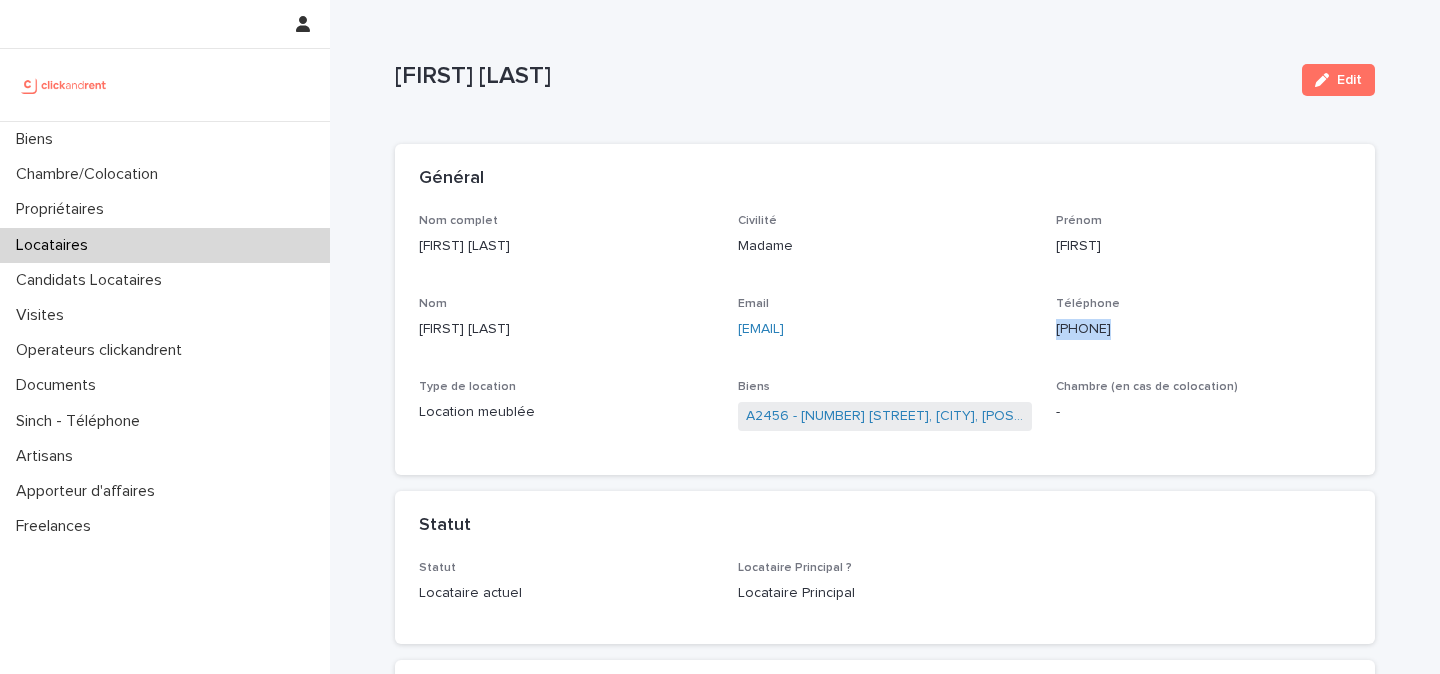 click on "+33744257151" at bounding box center [1203, 329] 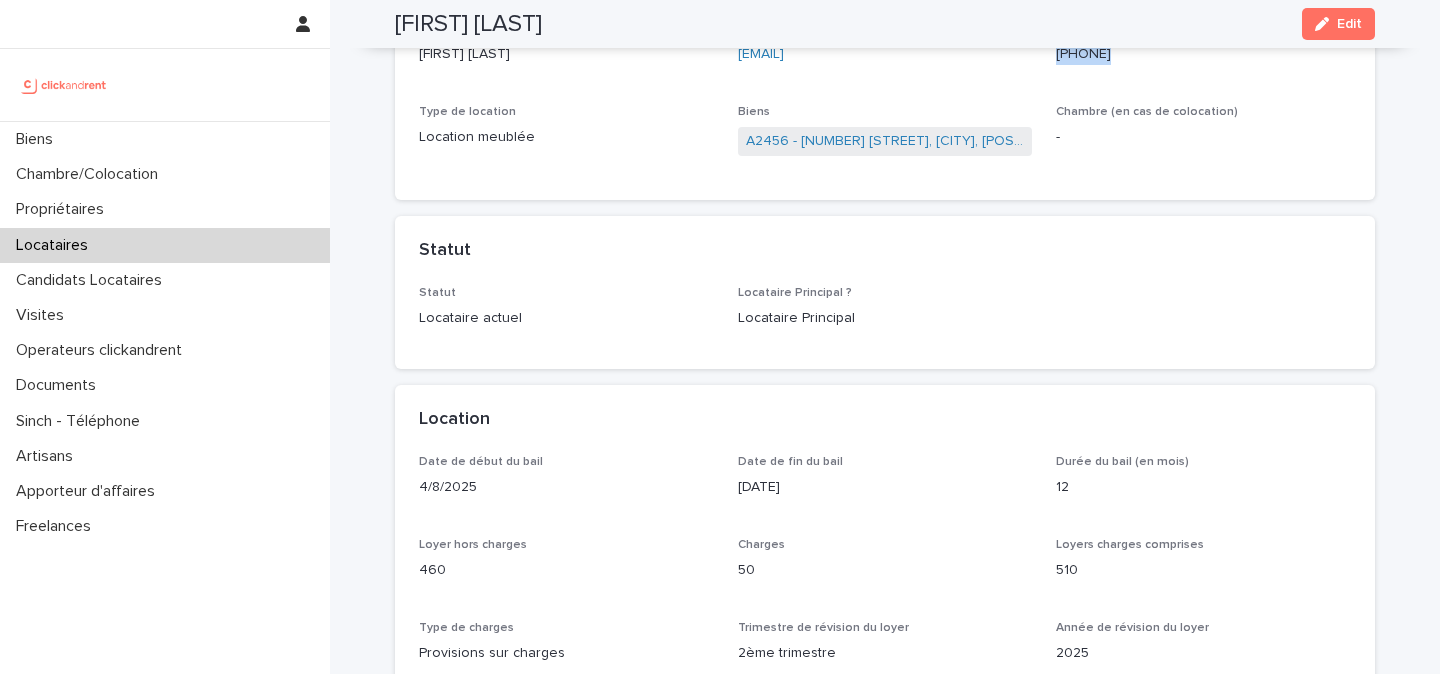scroll, scrollTop: 261, scrollLeft: 0, axis: vertical 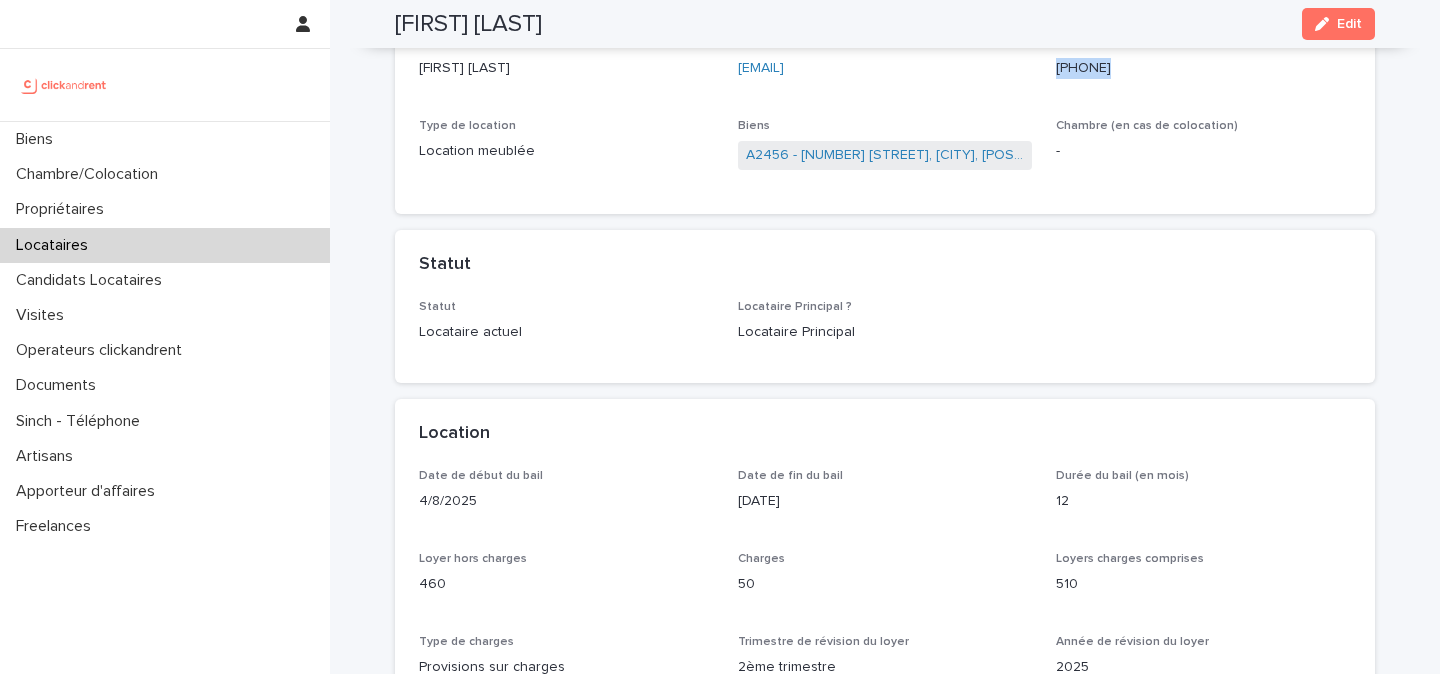 click at bounding box center (64, 85) 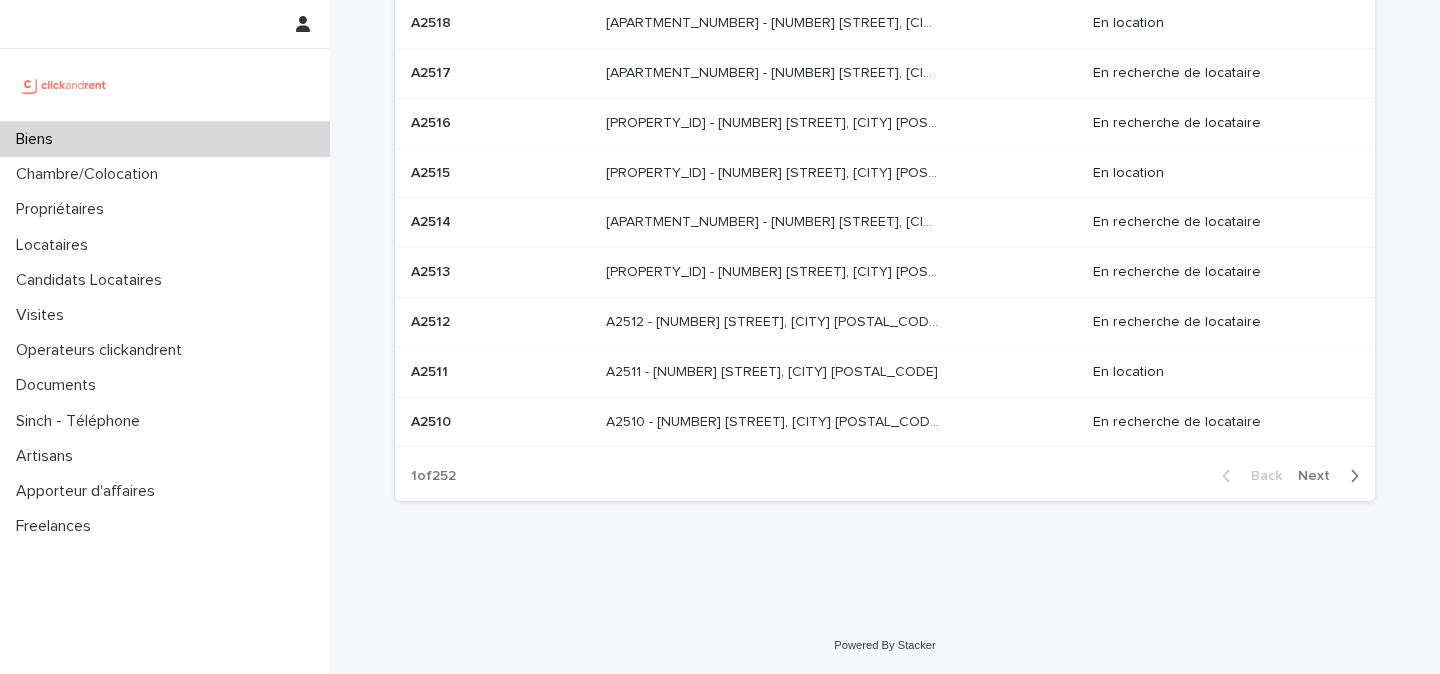scroll, scrollTop: 0, scrollLeft: 0, axis: both 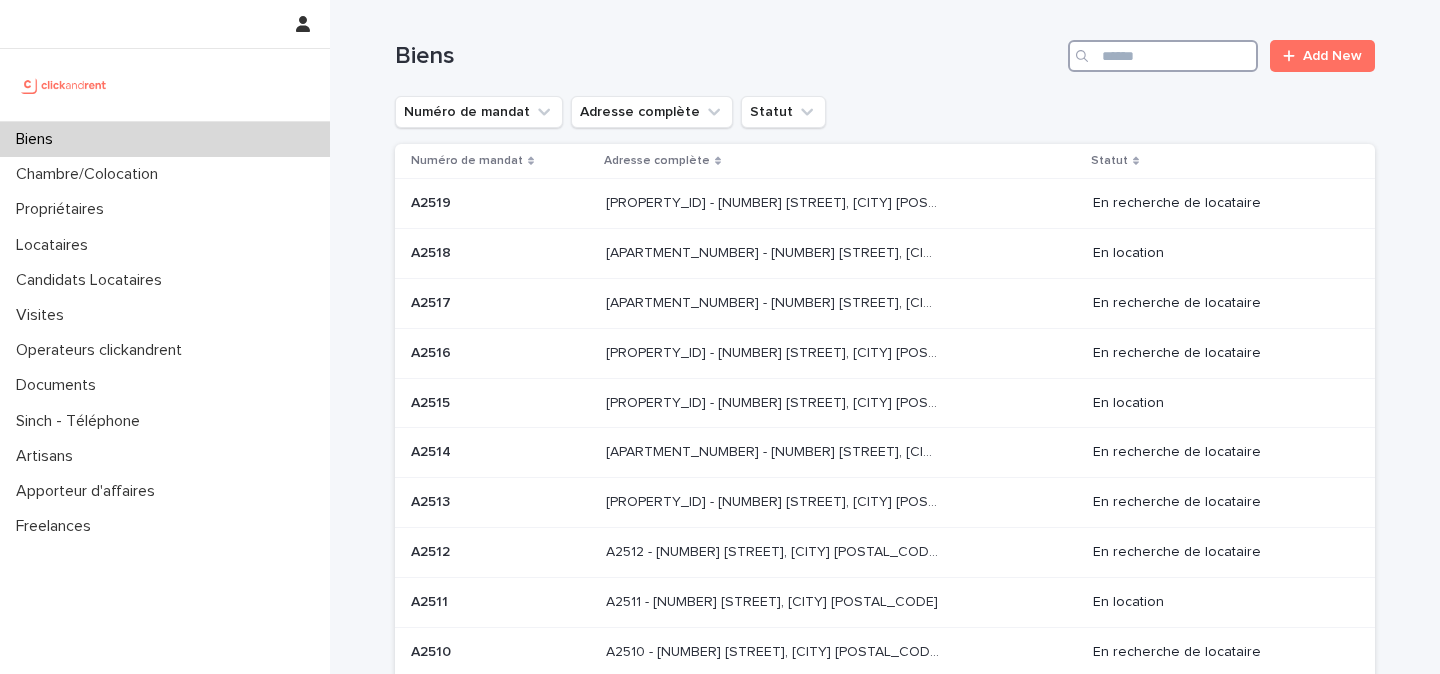 click at bounding box center (1163, 56) 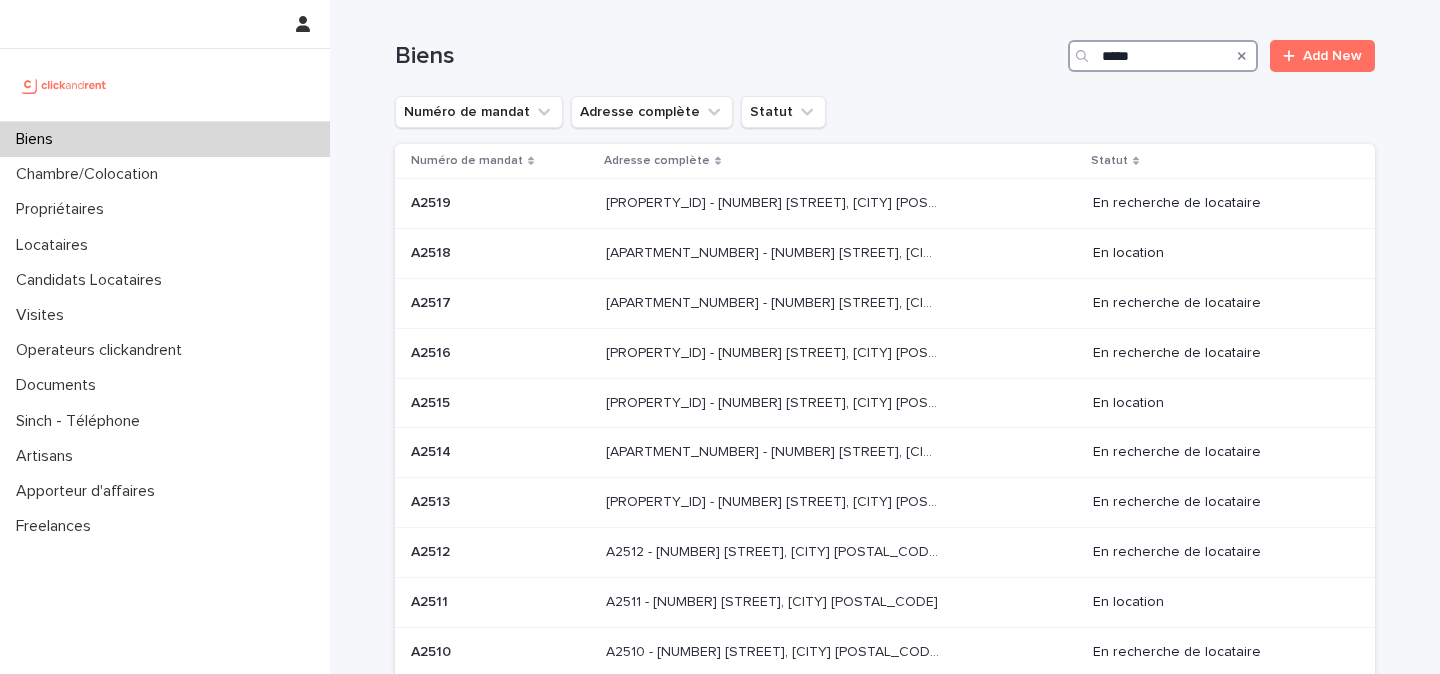 type on "*****" 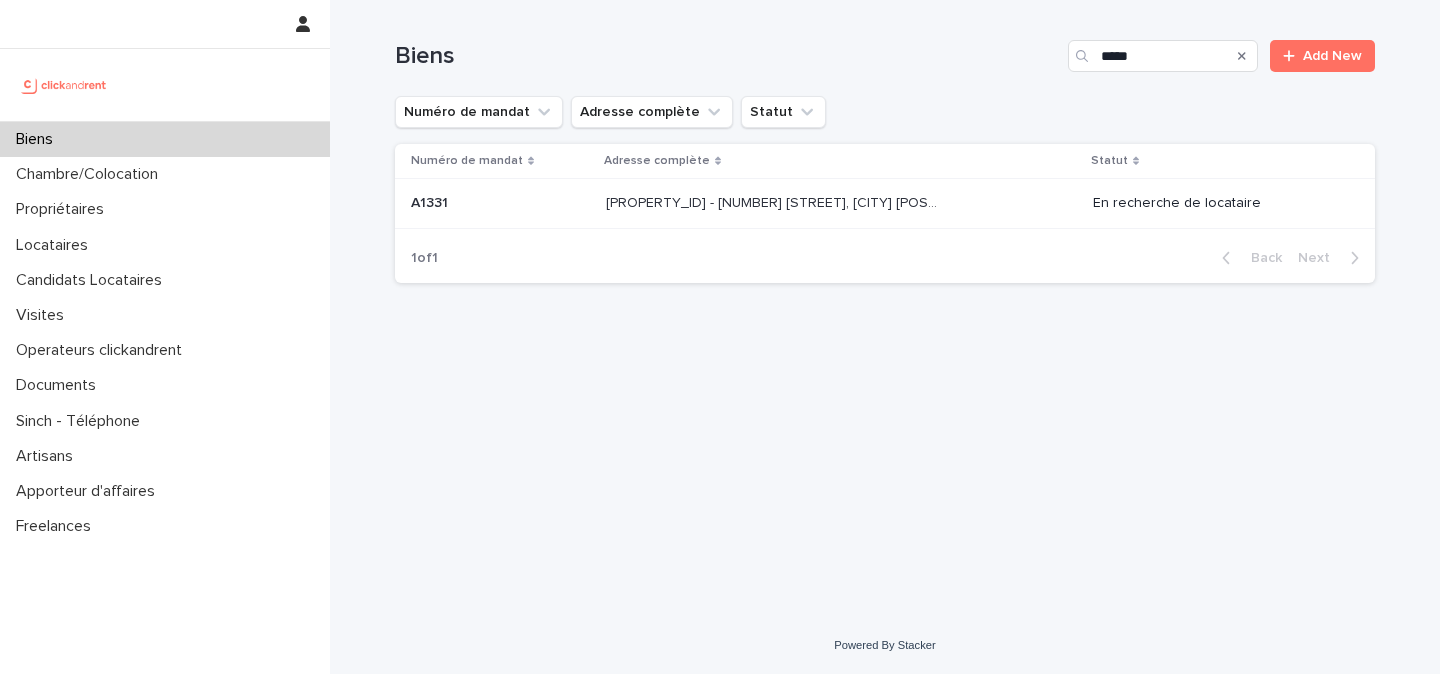 click on "A1331 - 126 Boulevard Paul Vaillant Couturier,  Ivry-sur-Seine 94200" at bounding box center (774, 201) 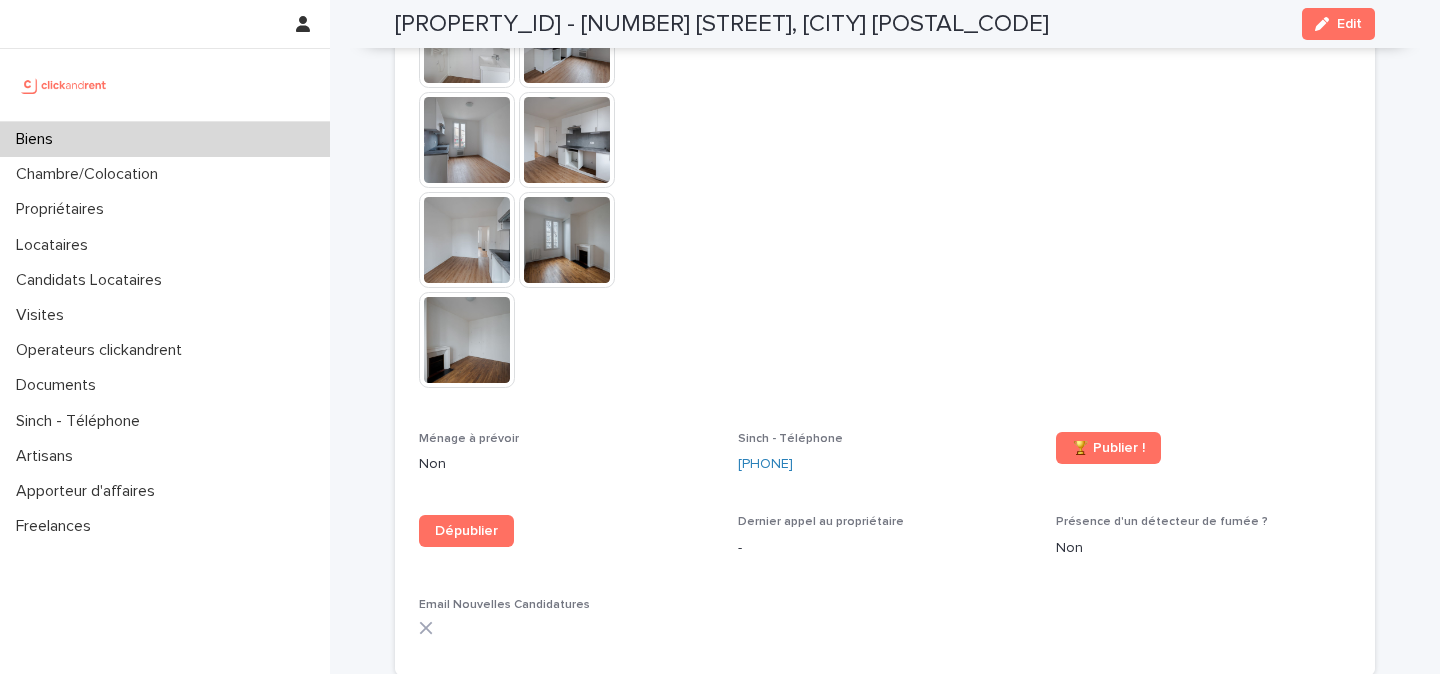 scroll, scrollTop: 5668, scrollLeft: 0, axis: vertical 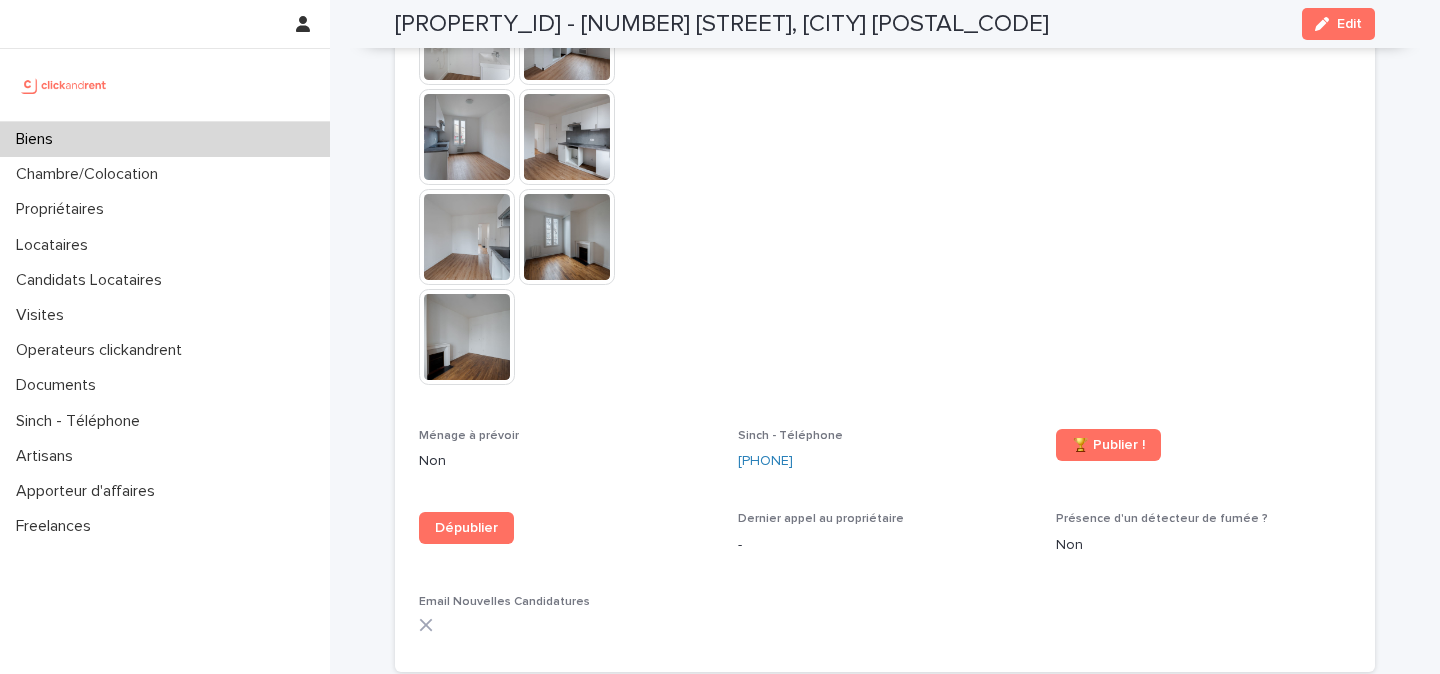 click on "Melissa Chouider" at bounding box center (791, 794) 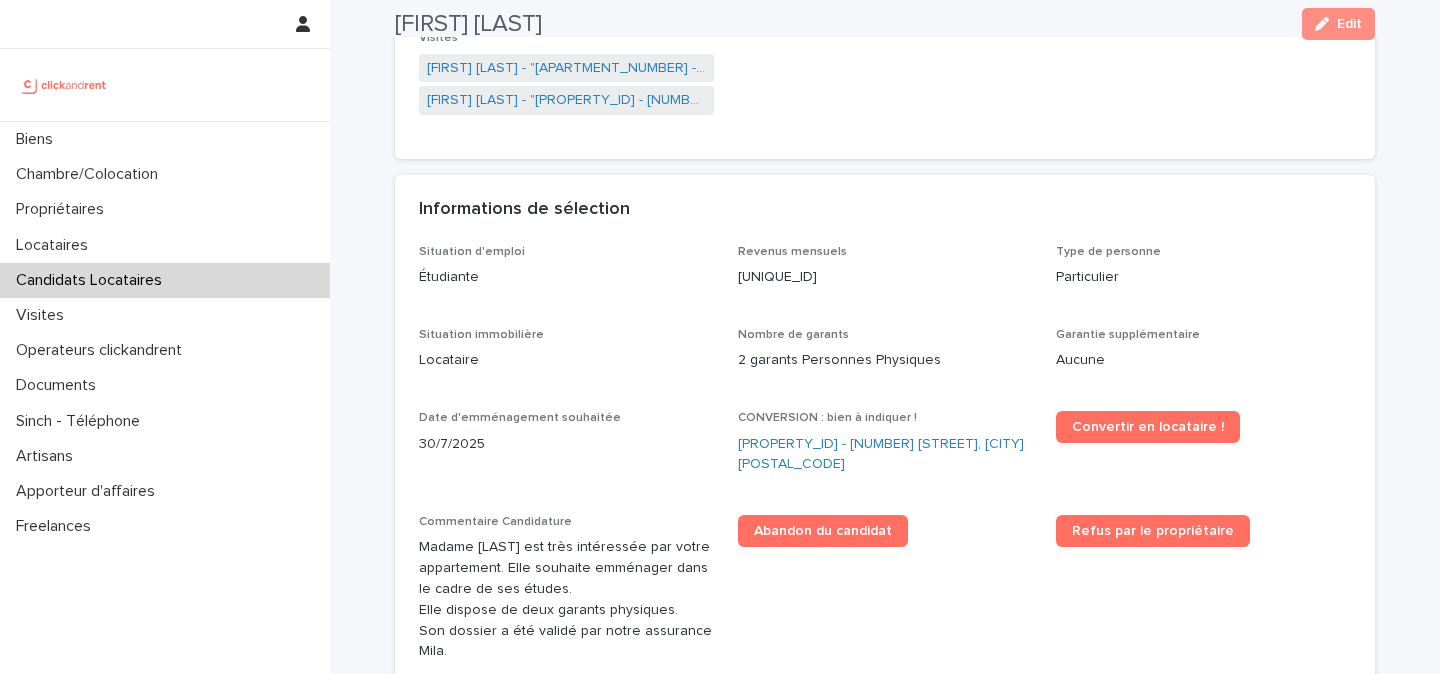 scroll, scrollTop: 445, scrollLeft: 0, axis: vertical 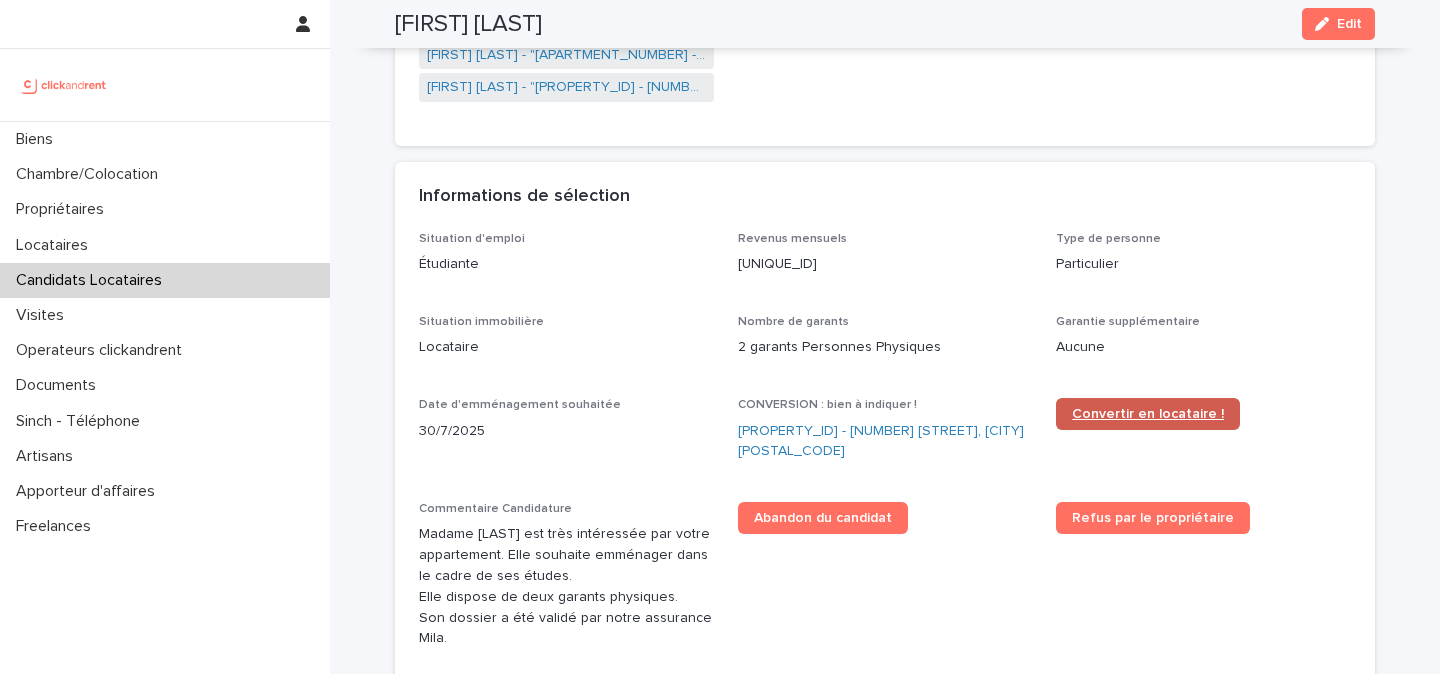 click on "Convertir en locataire !" at bounding box center [1148, 414] 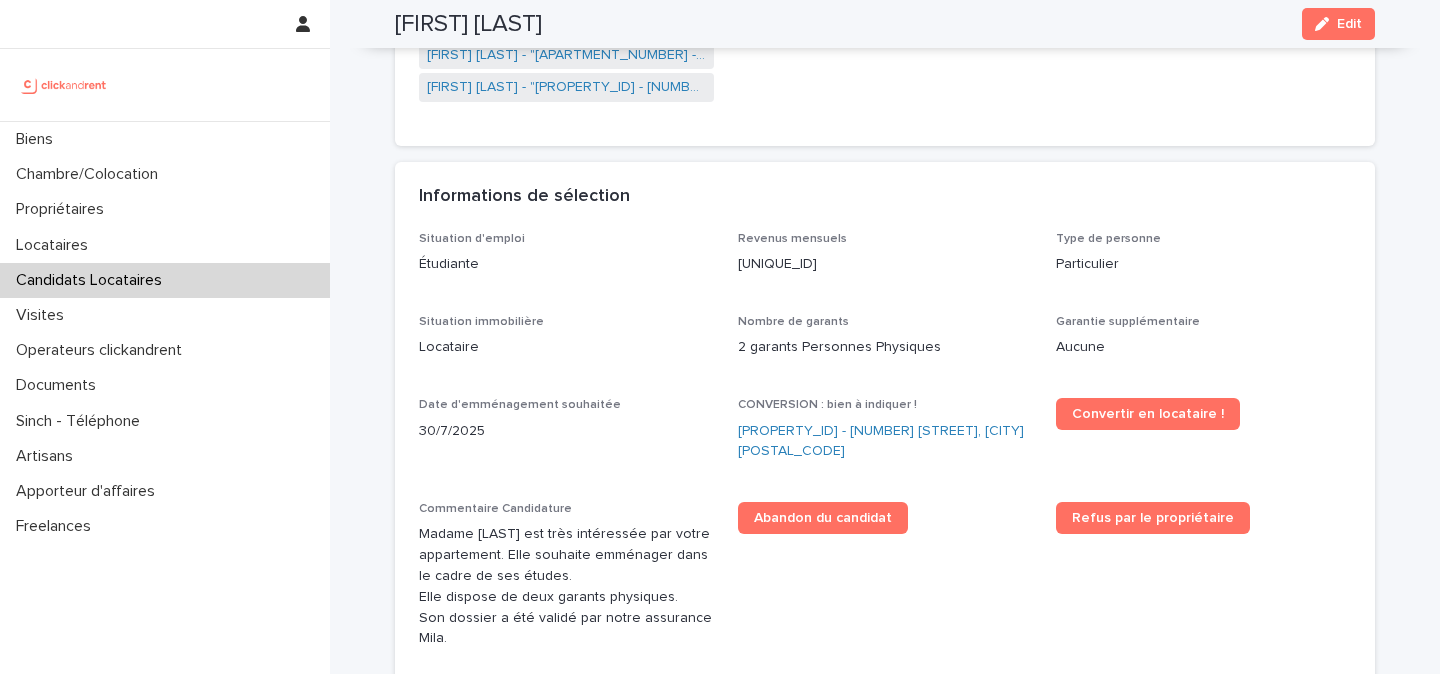 click on "Melissa Chouider" at bounding box center (468, 24) 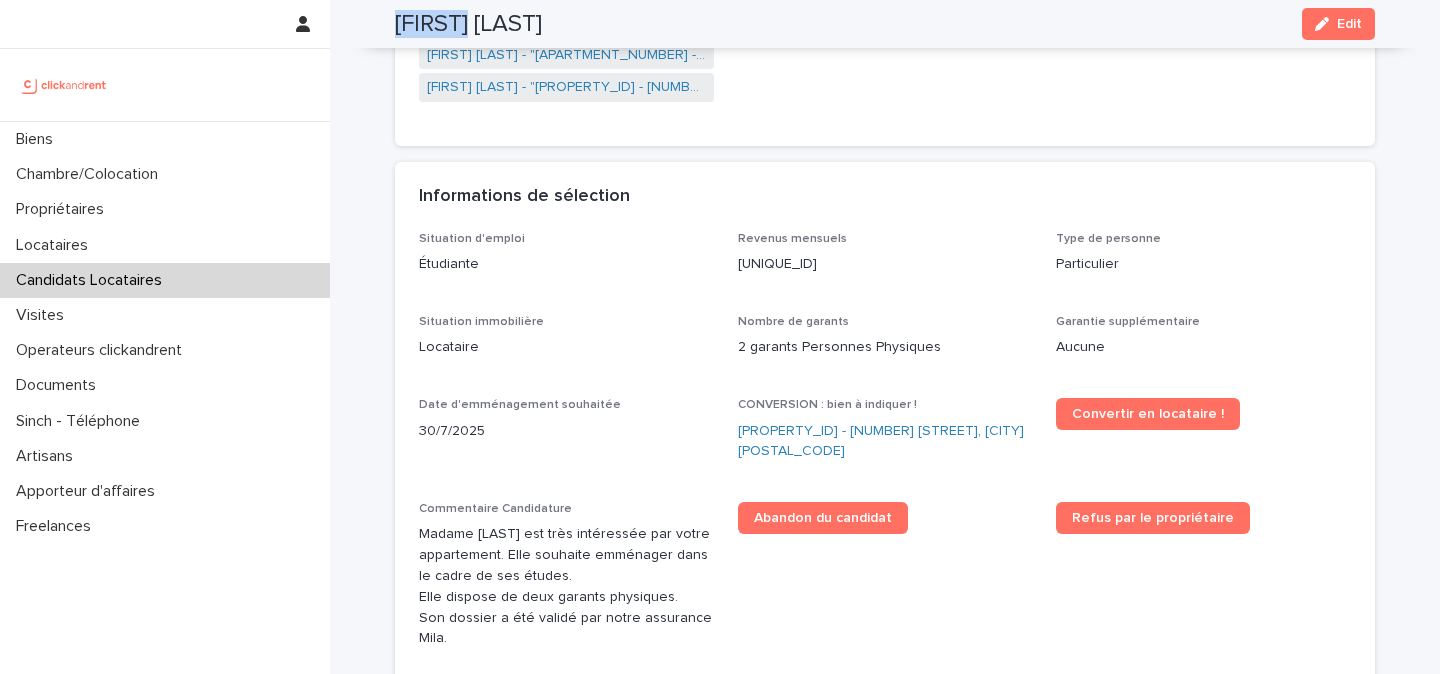 click on "Melissa Chouider" at bounding box center [468, 24] 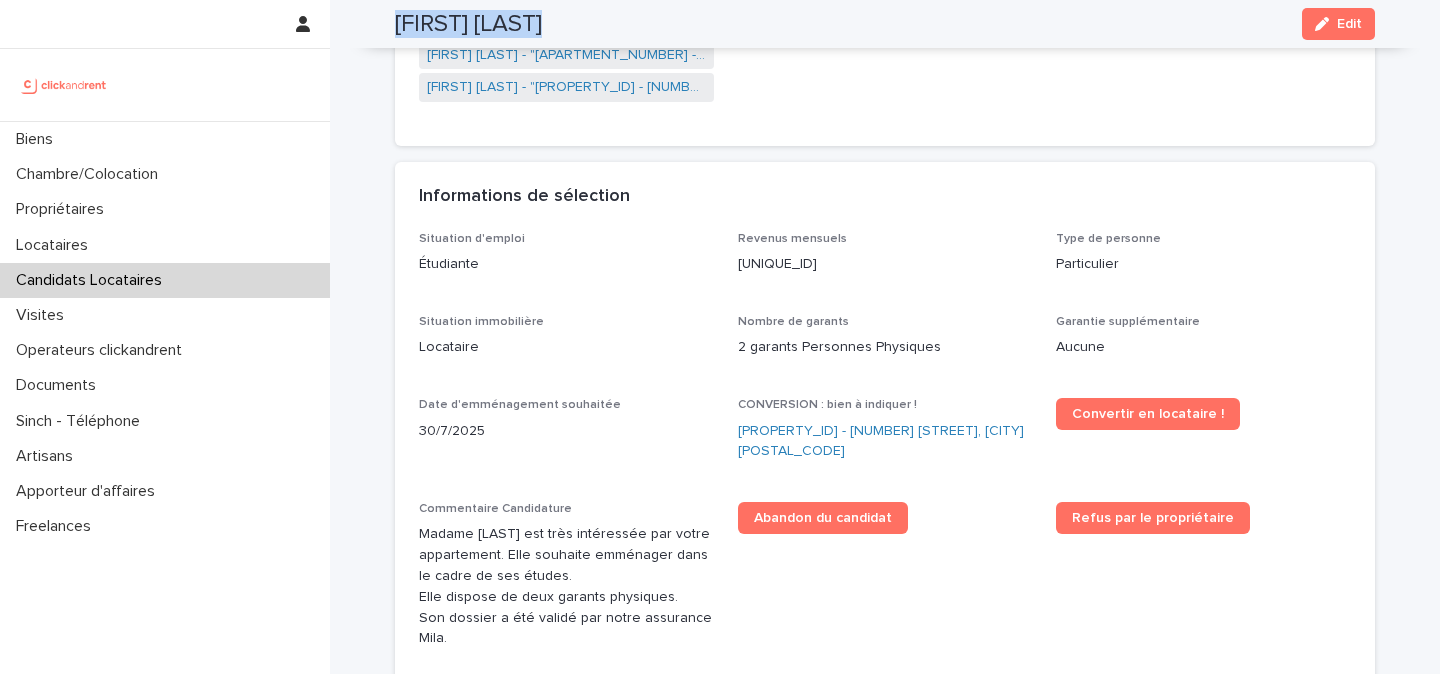 click on "Melissa Chouider" at bounding box center [468, 24] 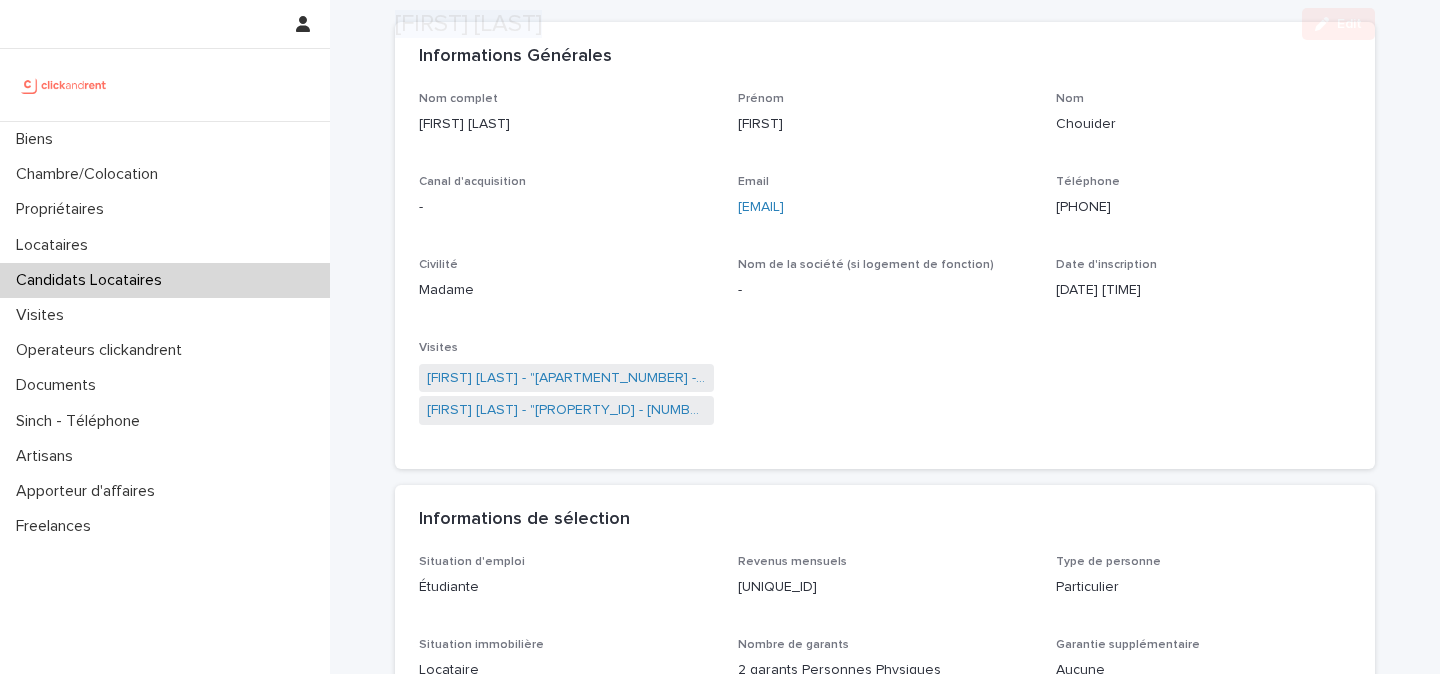 scroll, scrollTop: 126, scrollLeft: 0, axis: vertical 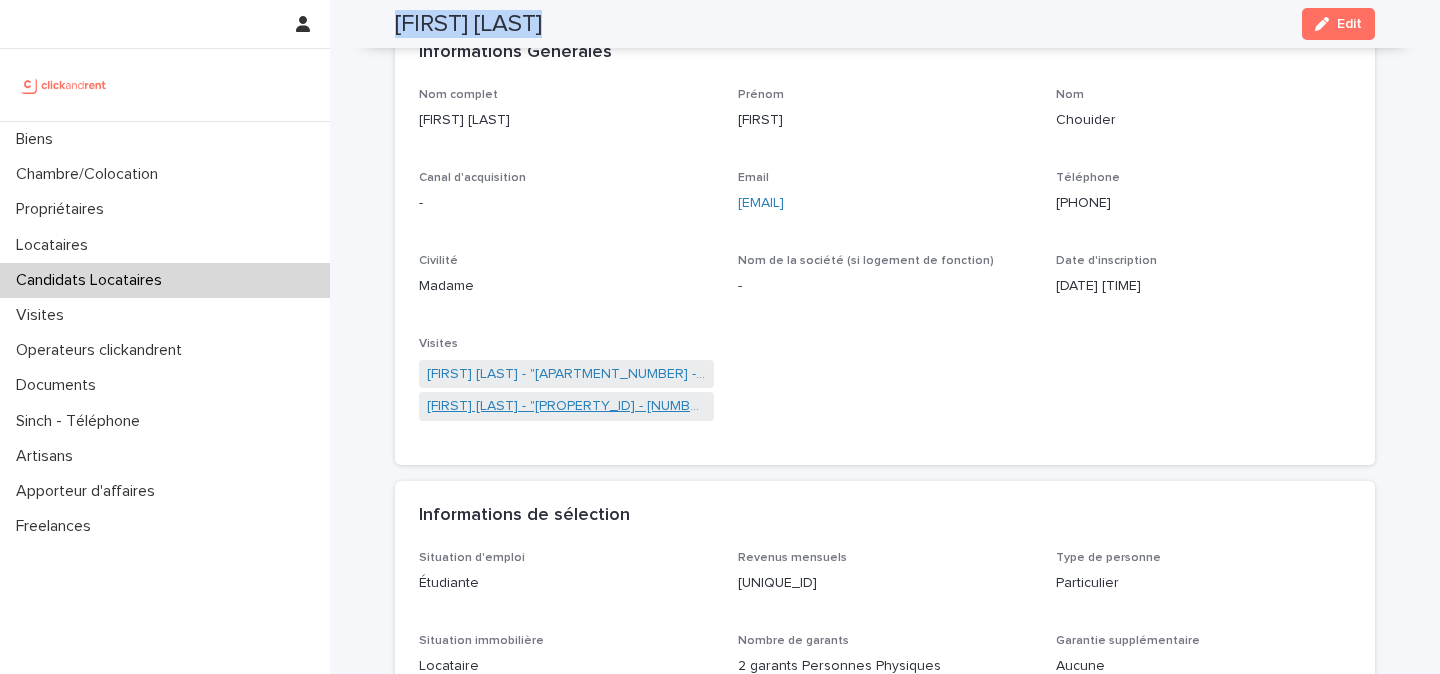 click on "Melissa Chouider - "A2425 - 137 avenue de Stalingrad,  Colombes 92700"" at bounding box center (566, 406) 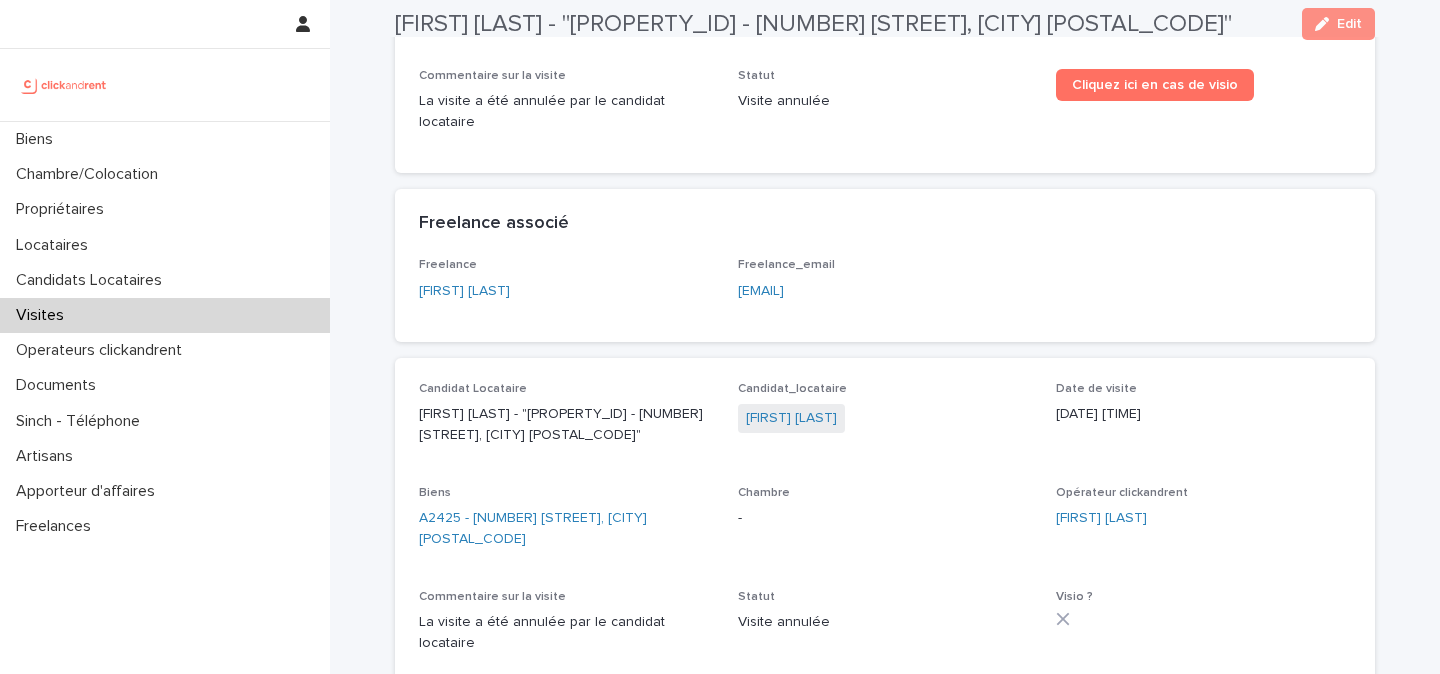 scroll, scrollTop: 212, scrollLeft: 0, axis: vertical 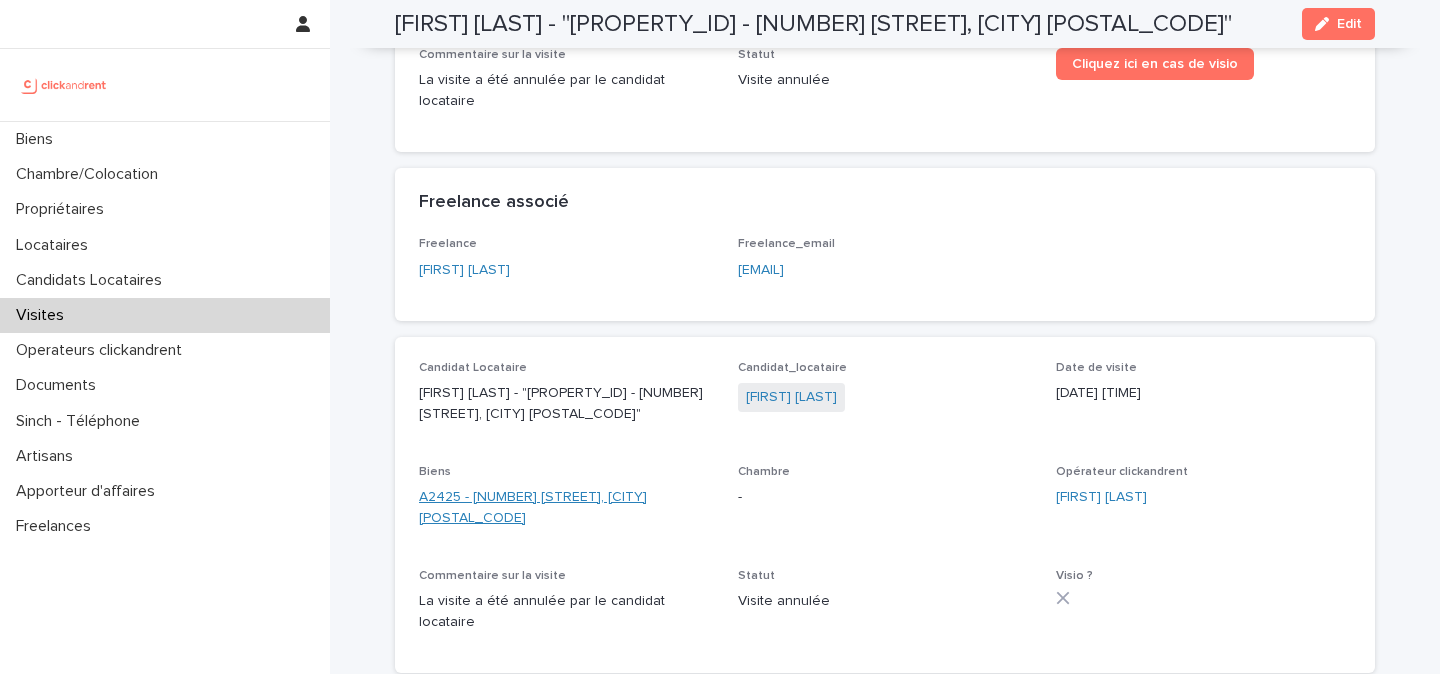 click on "A2425 - 137 avenue de Stalingrad,  Colombes 92700" at bounding box center [566, 508] 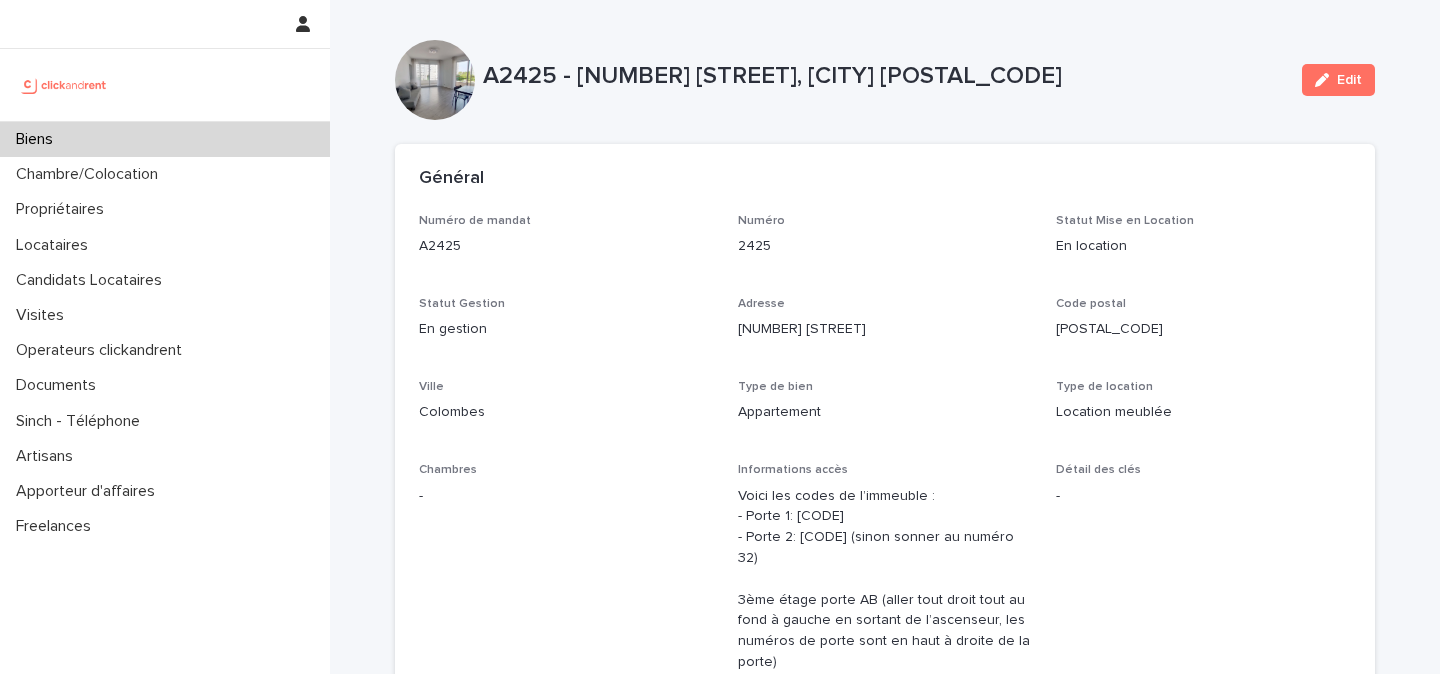 click at bounding box center [64, 85] 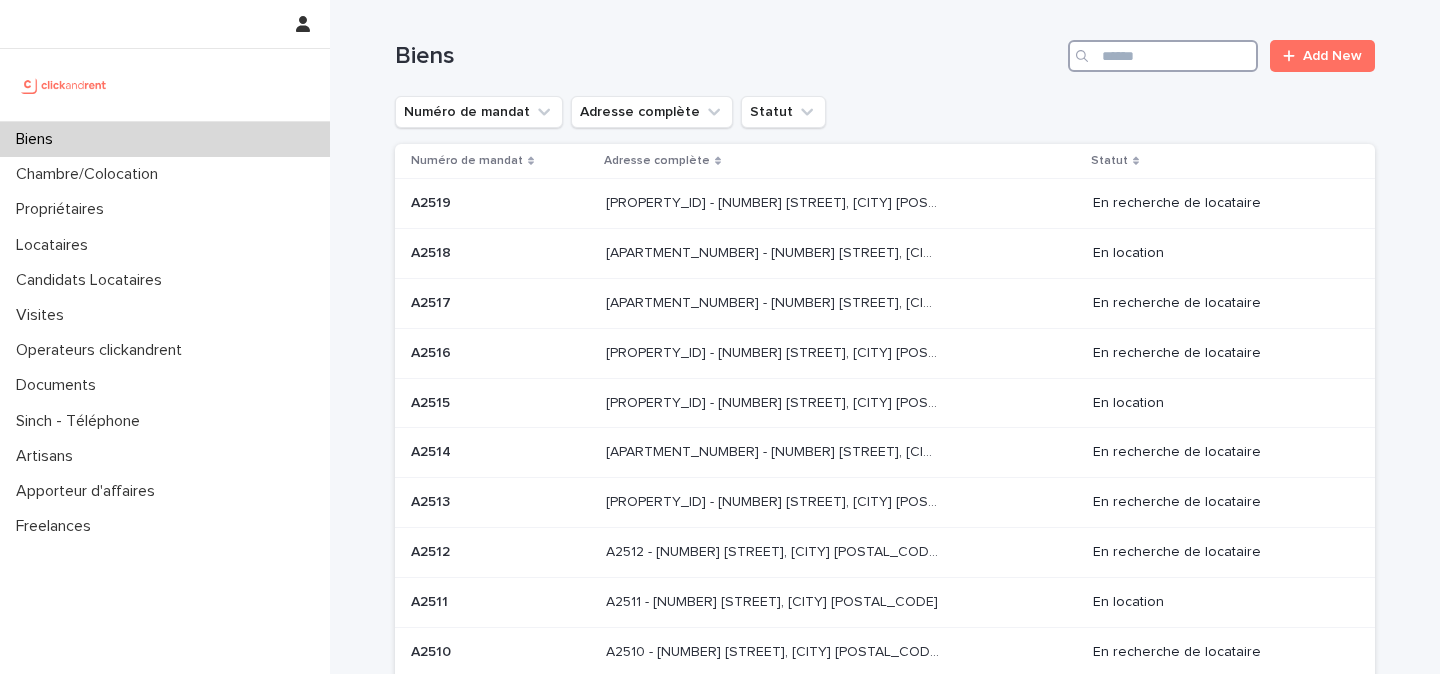 click at bounding box center (1163, 56) 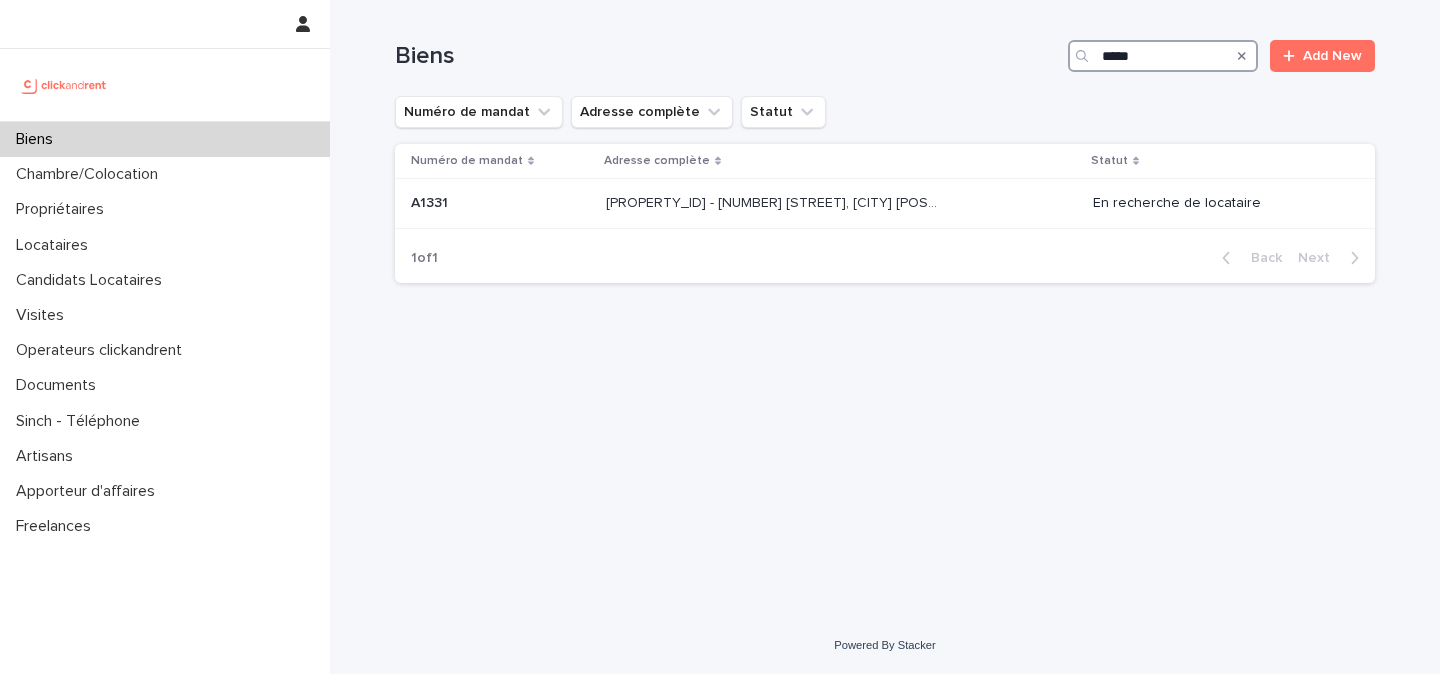 type on "*****" 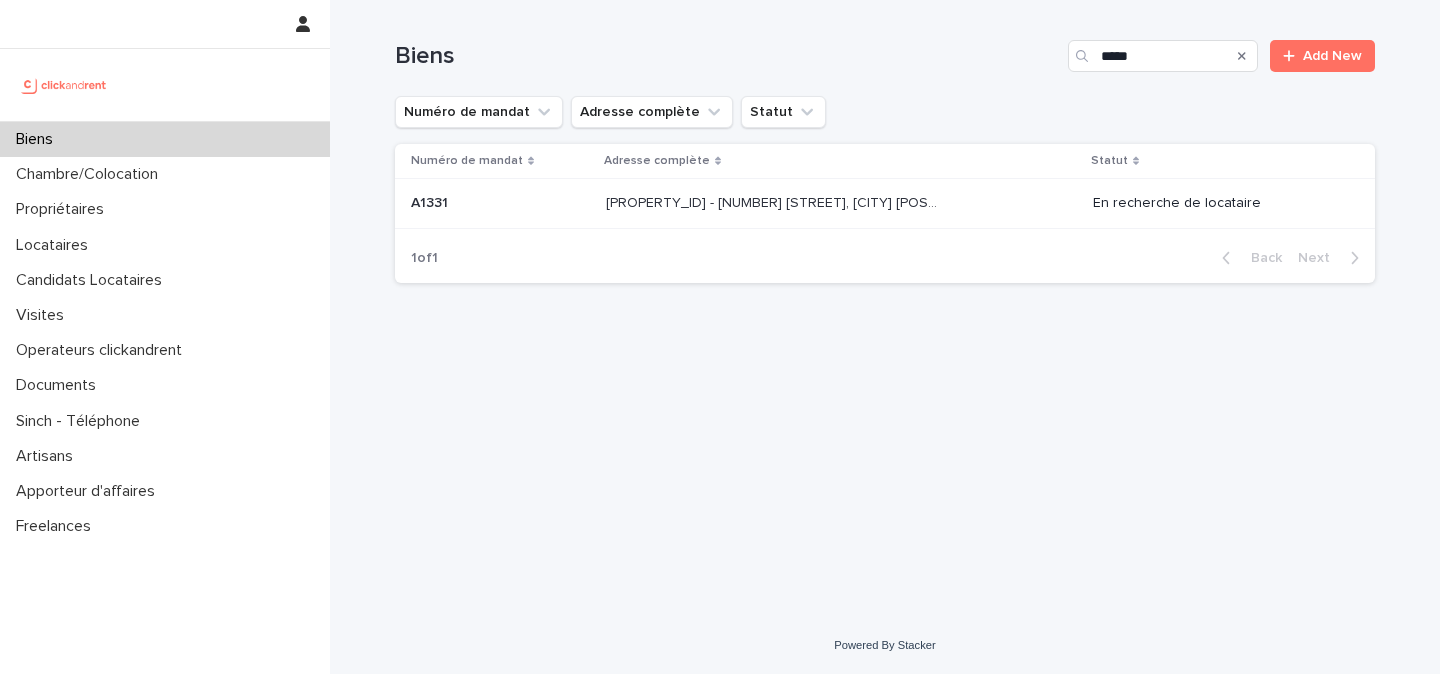 click on "A1331 - 126 Boulevard Paul Vaillant Couturier,  Ivry-sur-Seine 94200" at bounding box center (774, 201) 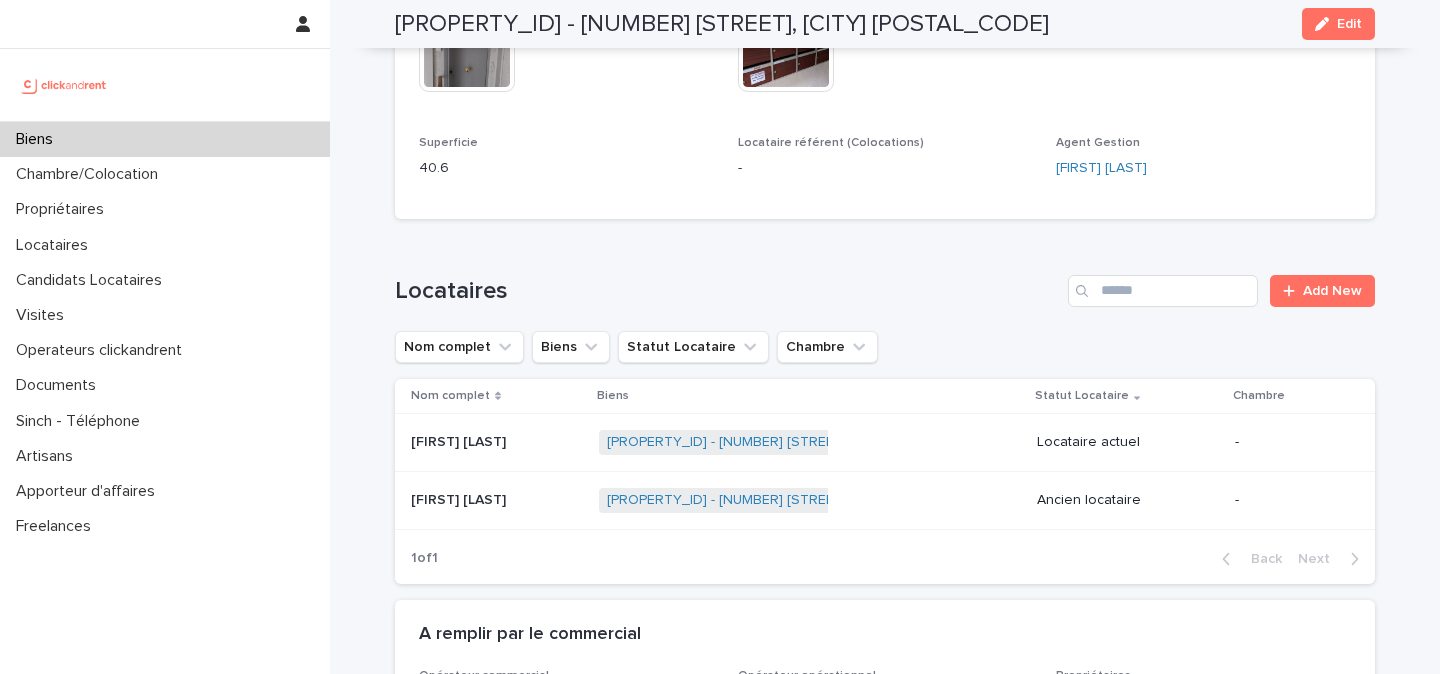 scroll, scrollTop: 679, scrollLeft: 0, axis: vertical 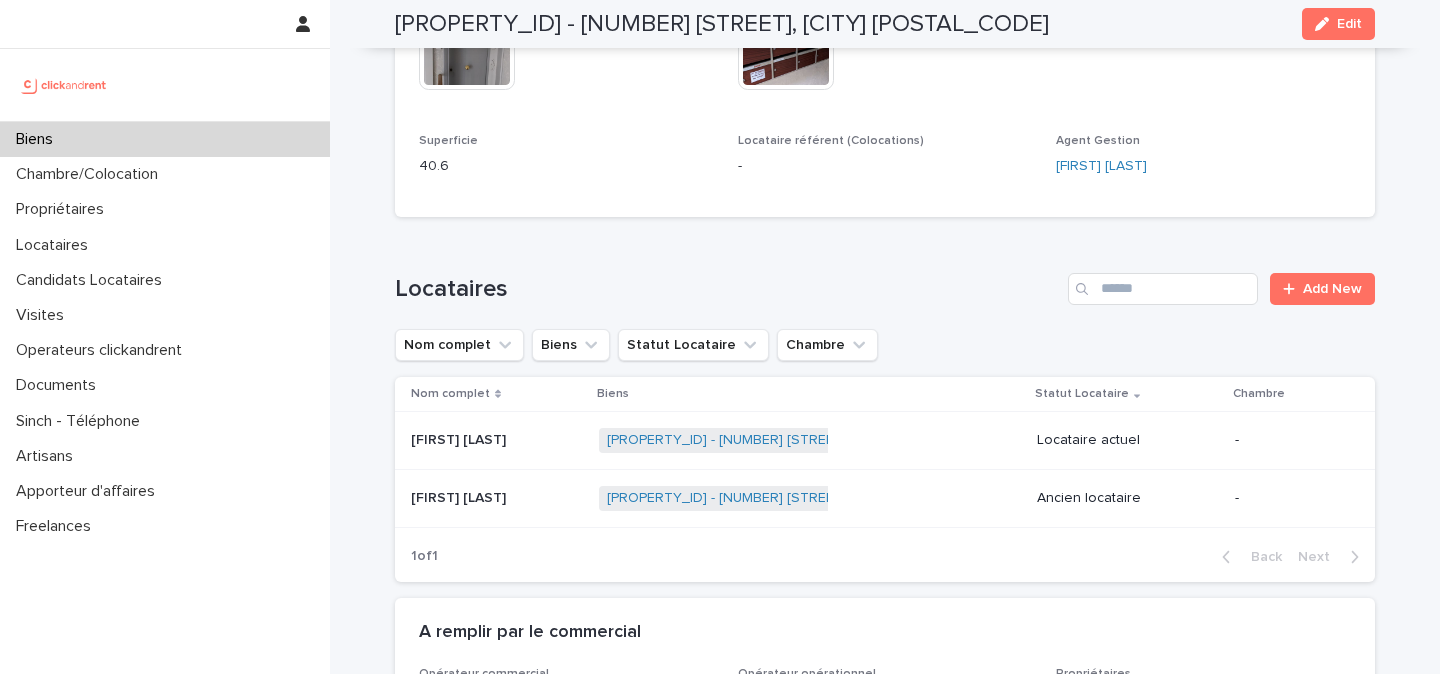click on "Melissa Chouider" at bounding box center (460, 438) 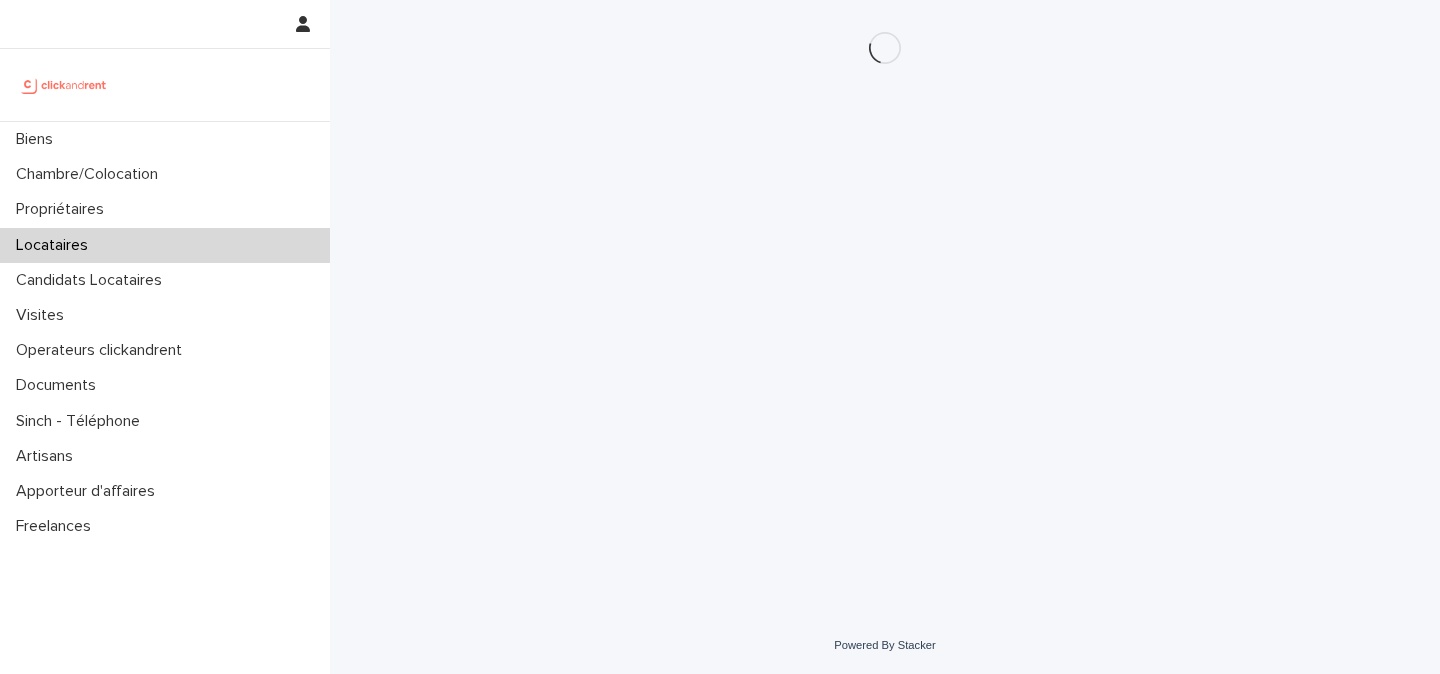 scroll, scrollTop: 0, scrollLeft: 0, axis: both 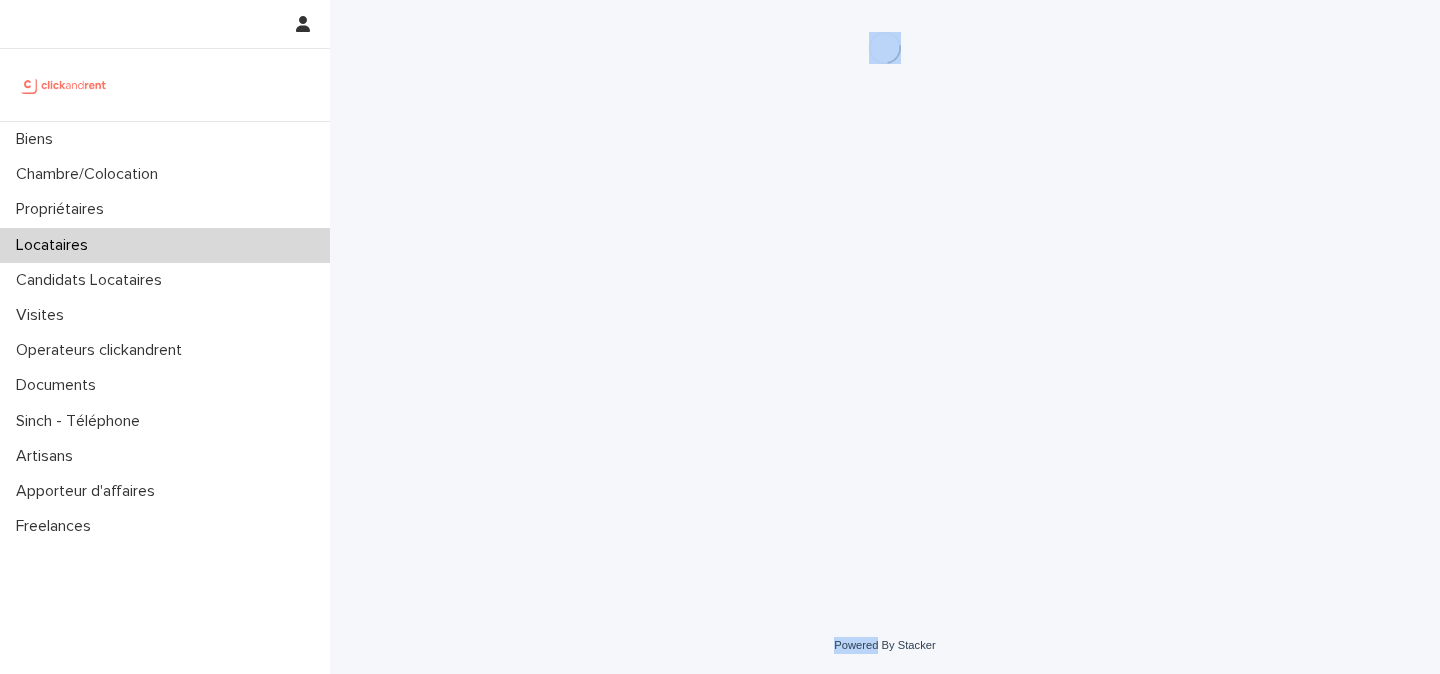 click on "Loading... Saving… Loading... Saving…" at bounding box center [885, 283] 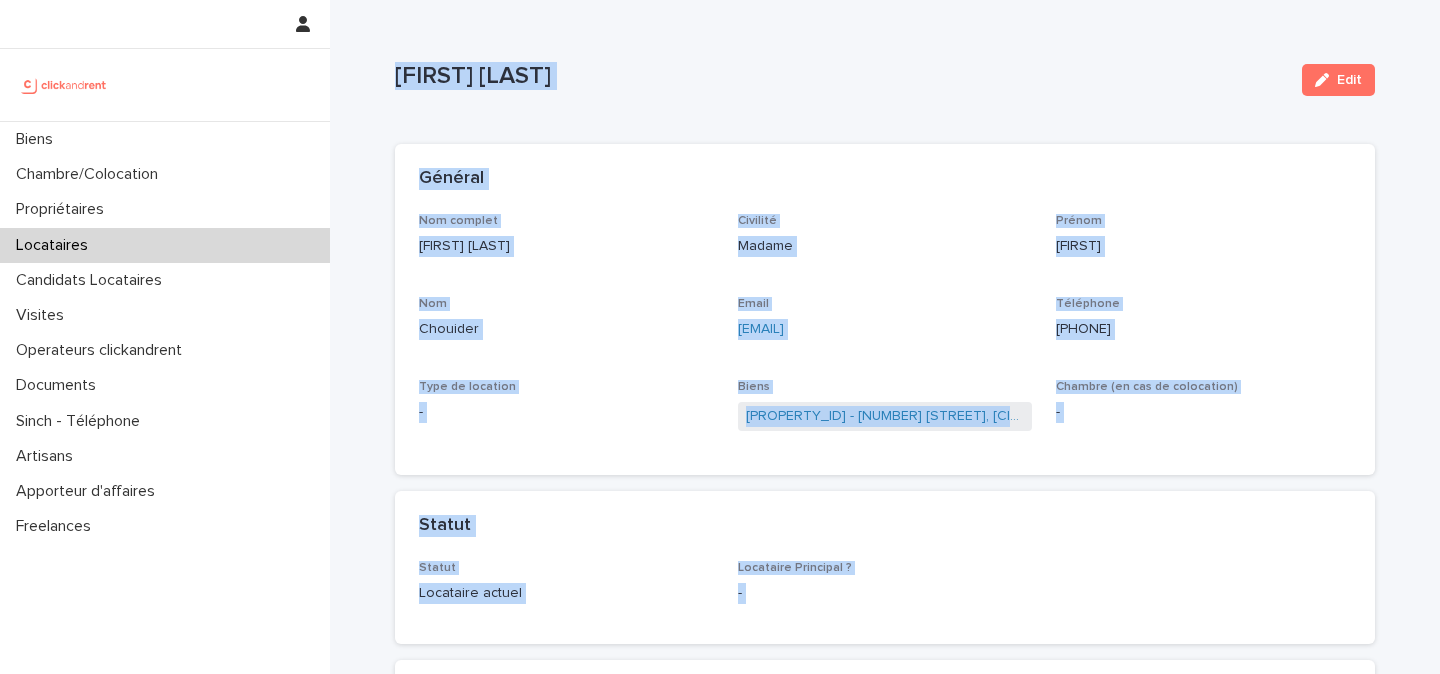 click on "Nom complet Melissa Chouider Civilité Madame Prénom Melissa Nom Chouider Email melissanour.chouider@gmail.com Téléphone +33773309080 Type de location - Biens A1331 - 126 Boulevard Paul Vaillant Couturier,  Ivry-sur-Seine 94200   Chambre (en cas de colocation) -" at bounding box center (885, 333) 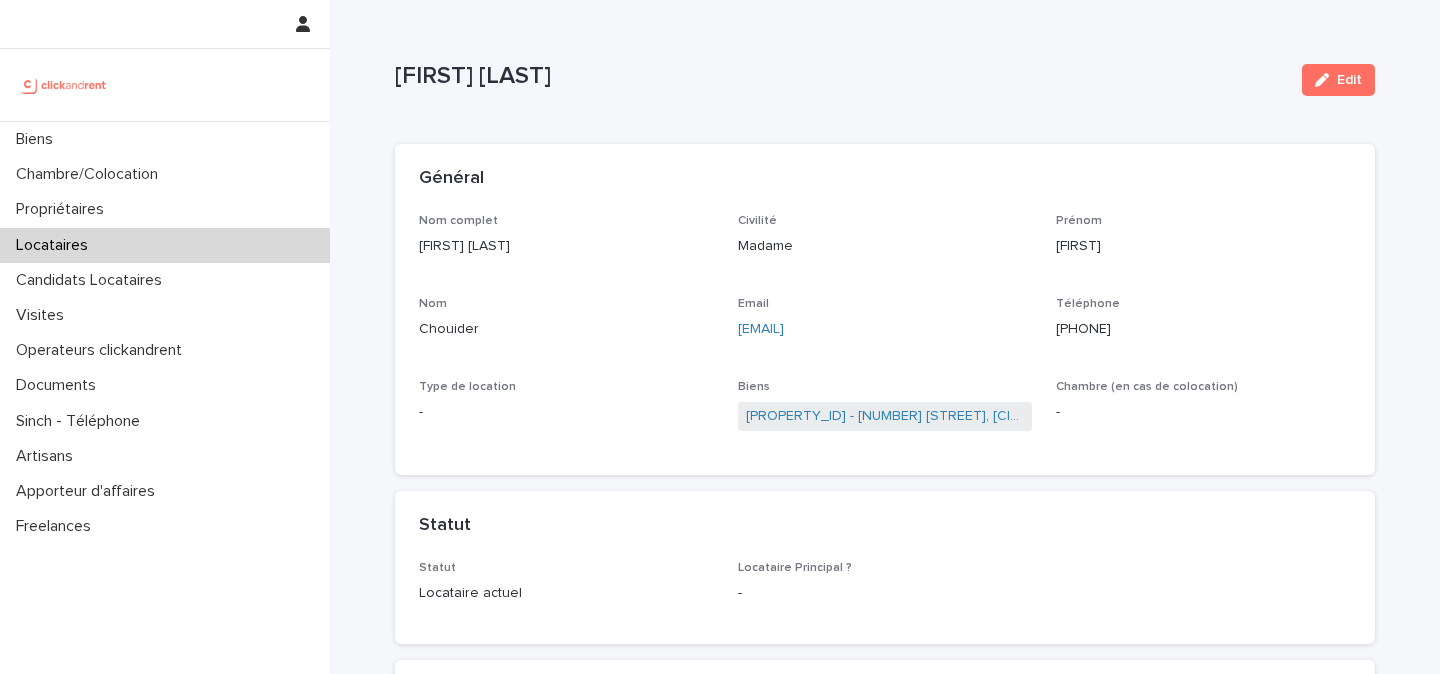 click at bounding box center [1326, 80] 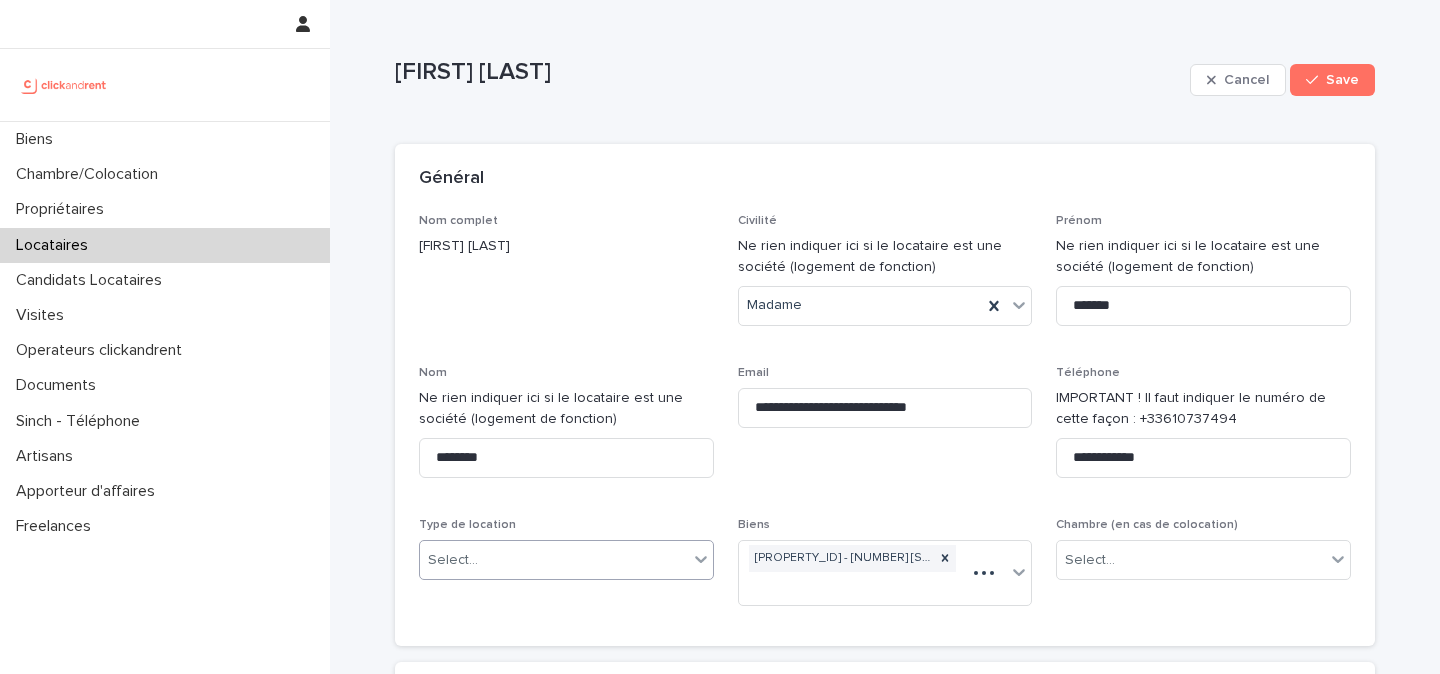 click on "Select..." at bounding box center [554, 560] 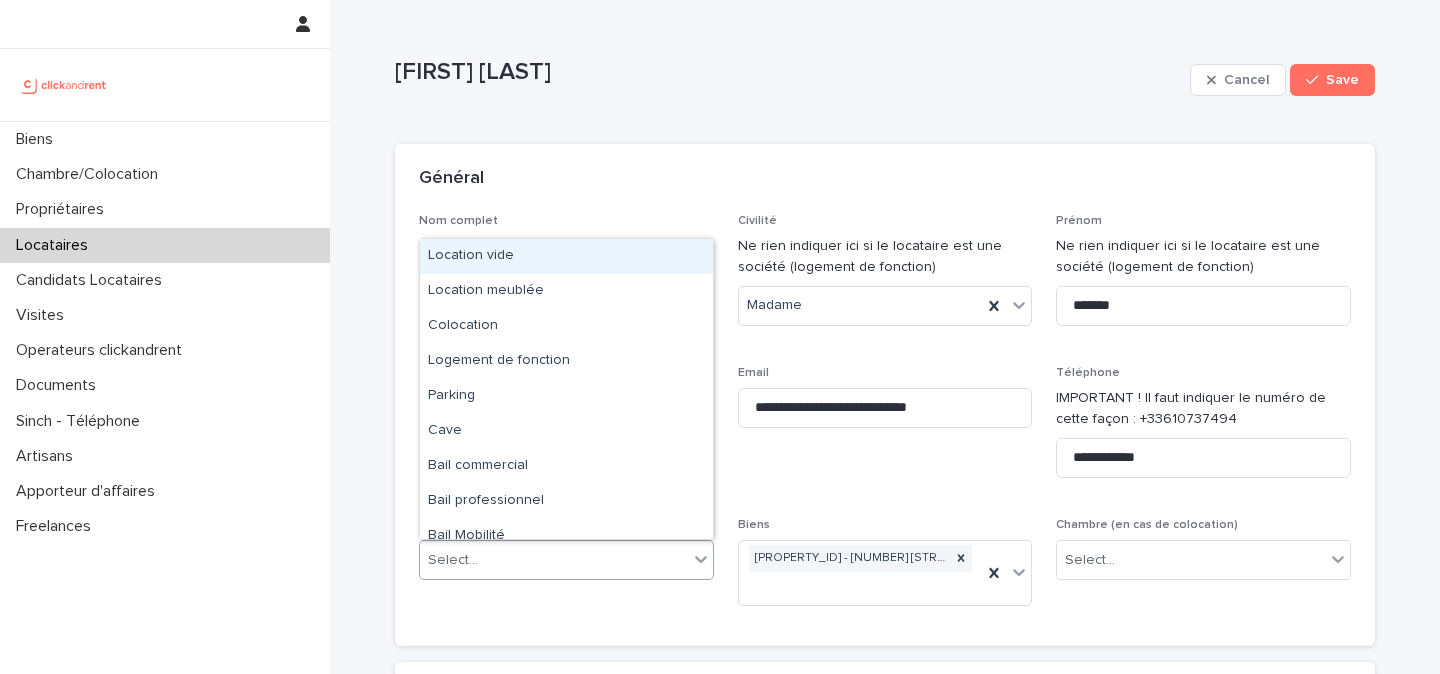 click on "Location vide" at bounding box center (566, 256) 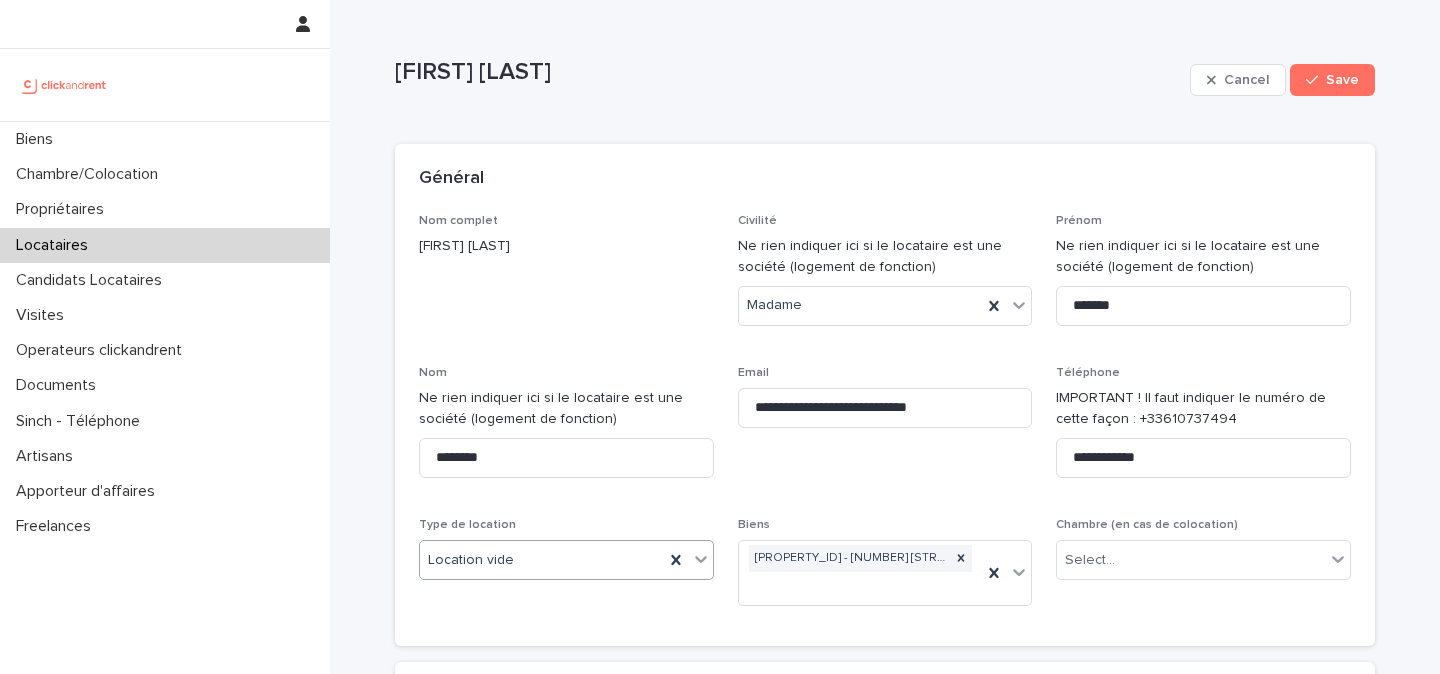 click on "**********" at bounding box center [885, 418] 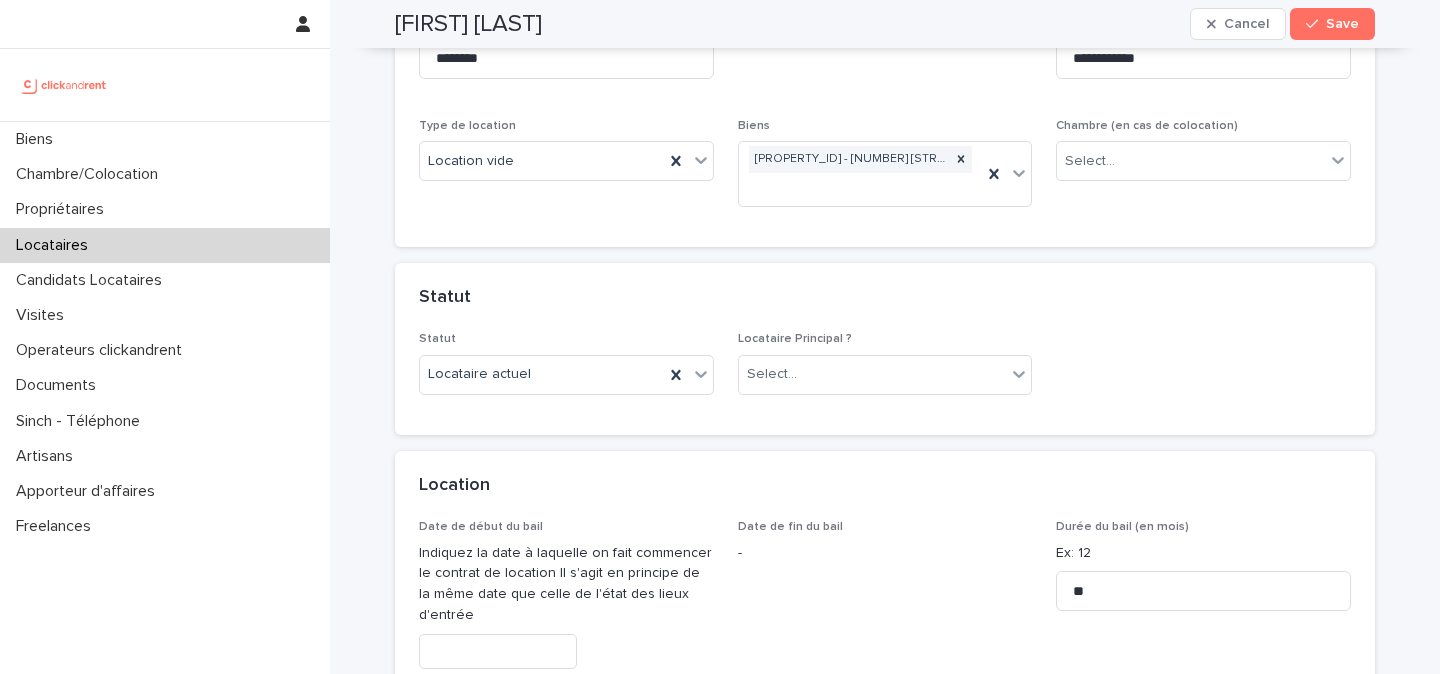 scroll, scrollTop: 407, scrollLeft: 0, axis: vertical 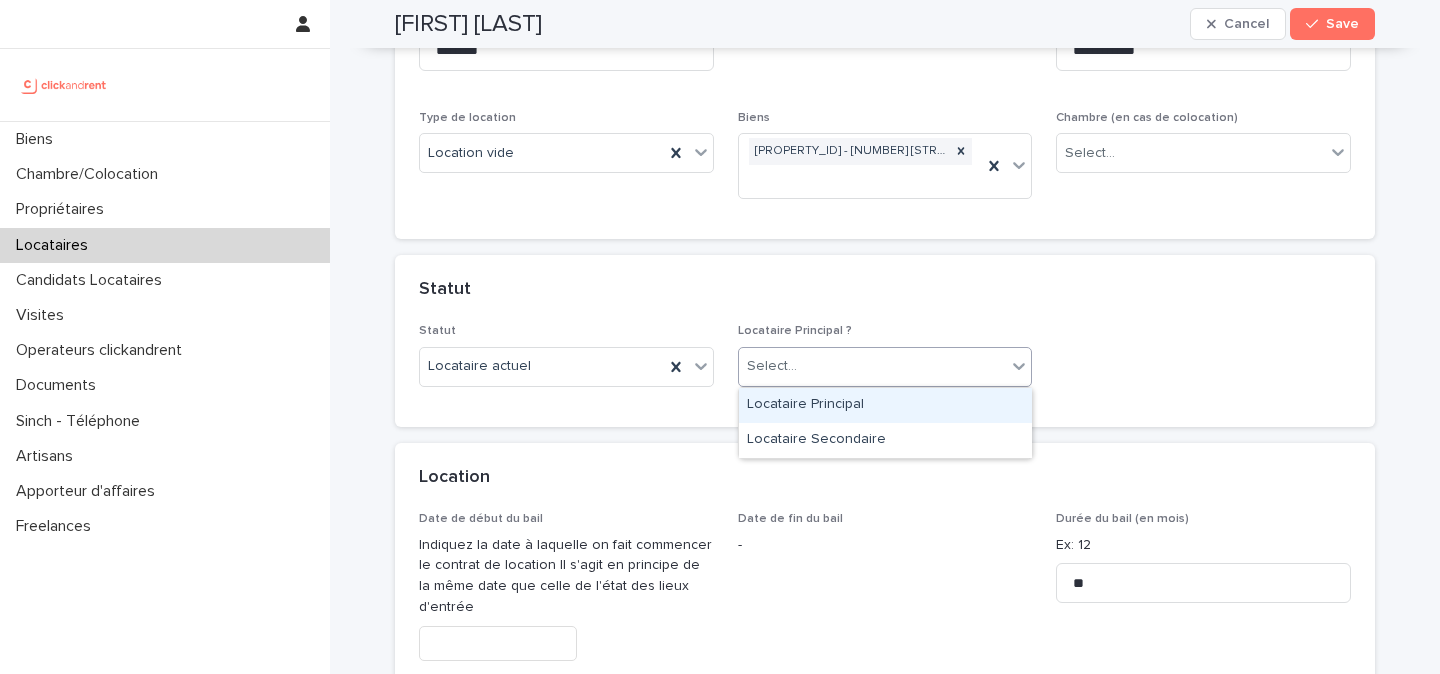 click on "Select..." at bounding box center [873, 366] 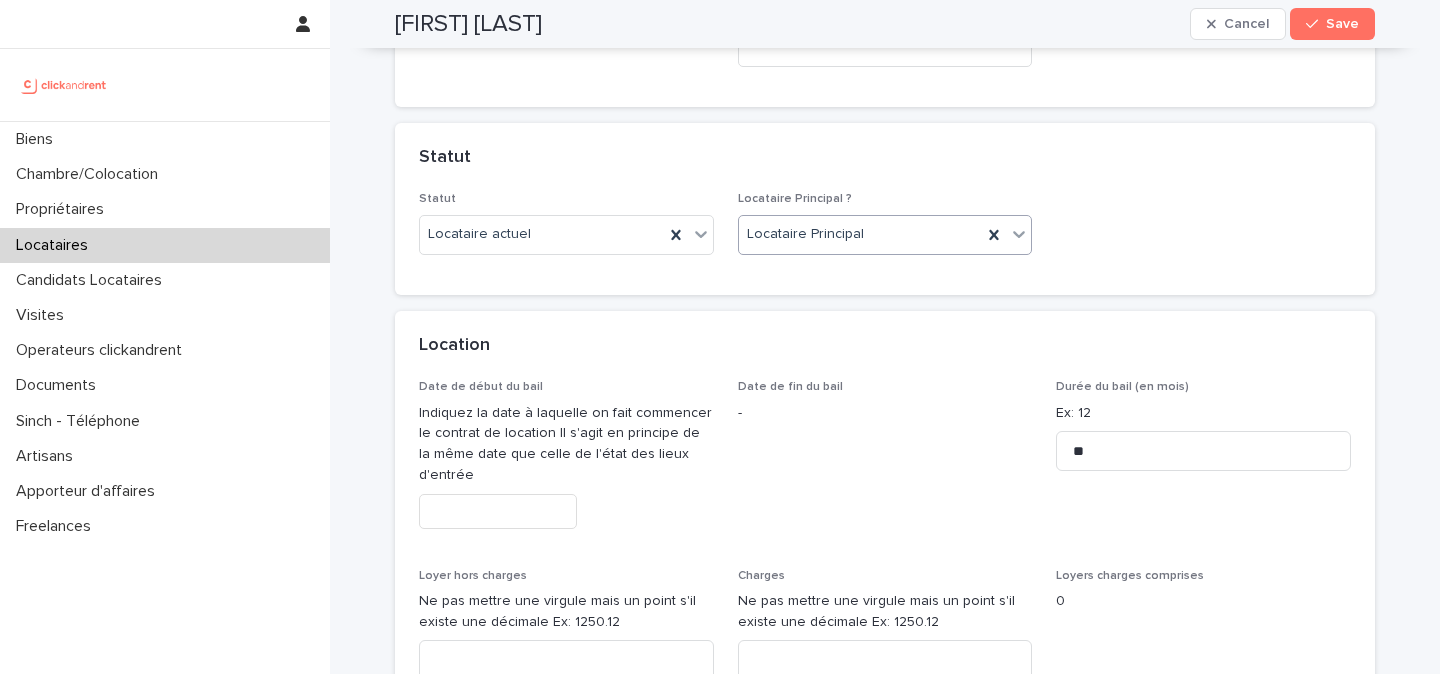 scroll, scrollTop: 634, scrollLeft: 0, axis: vertical 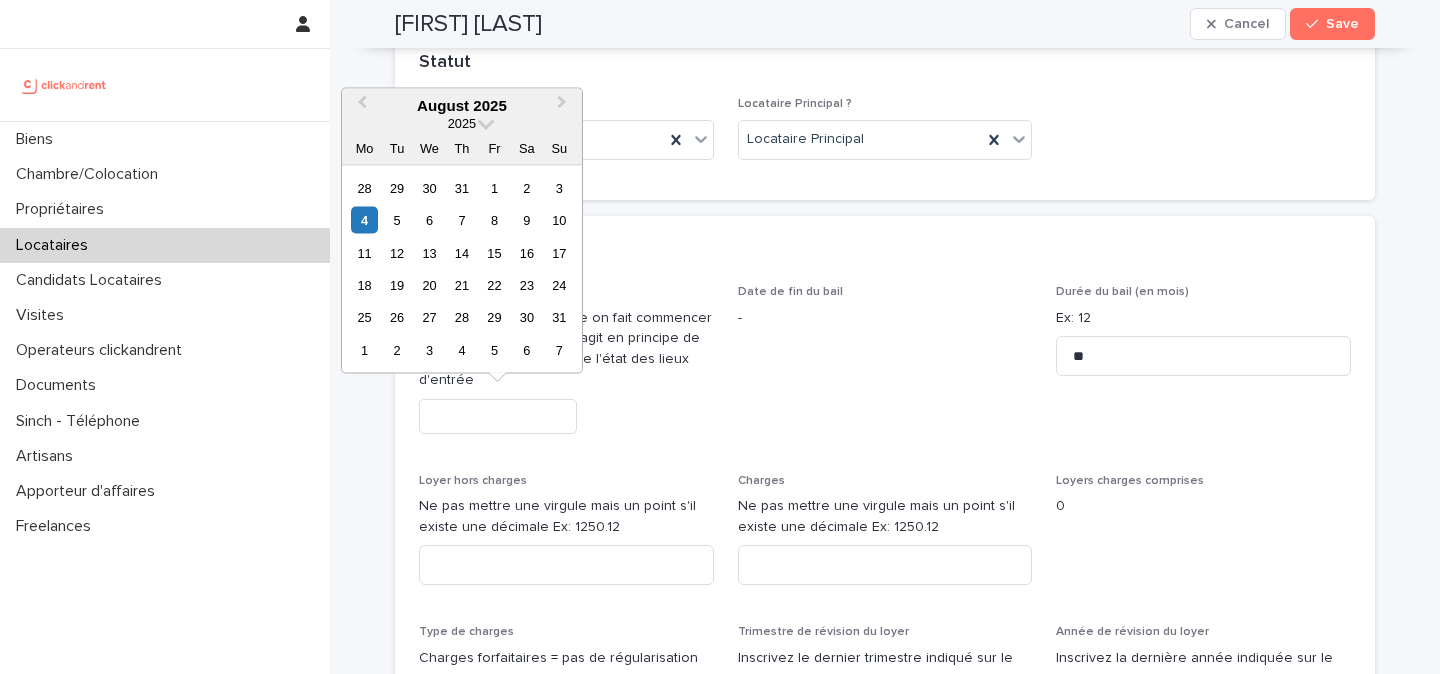 click at bounding box center [498, 416] 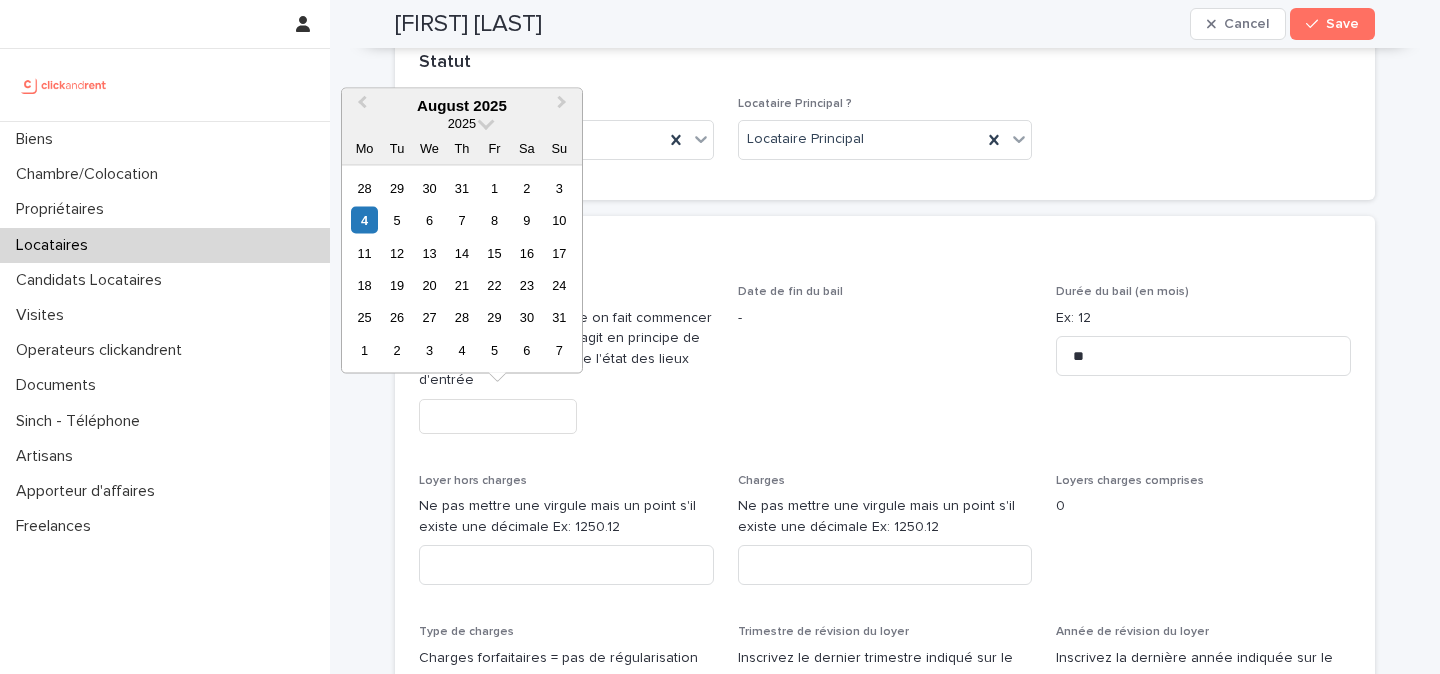 click at bounding box center [498, 416] 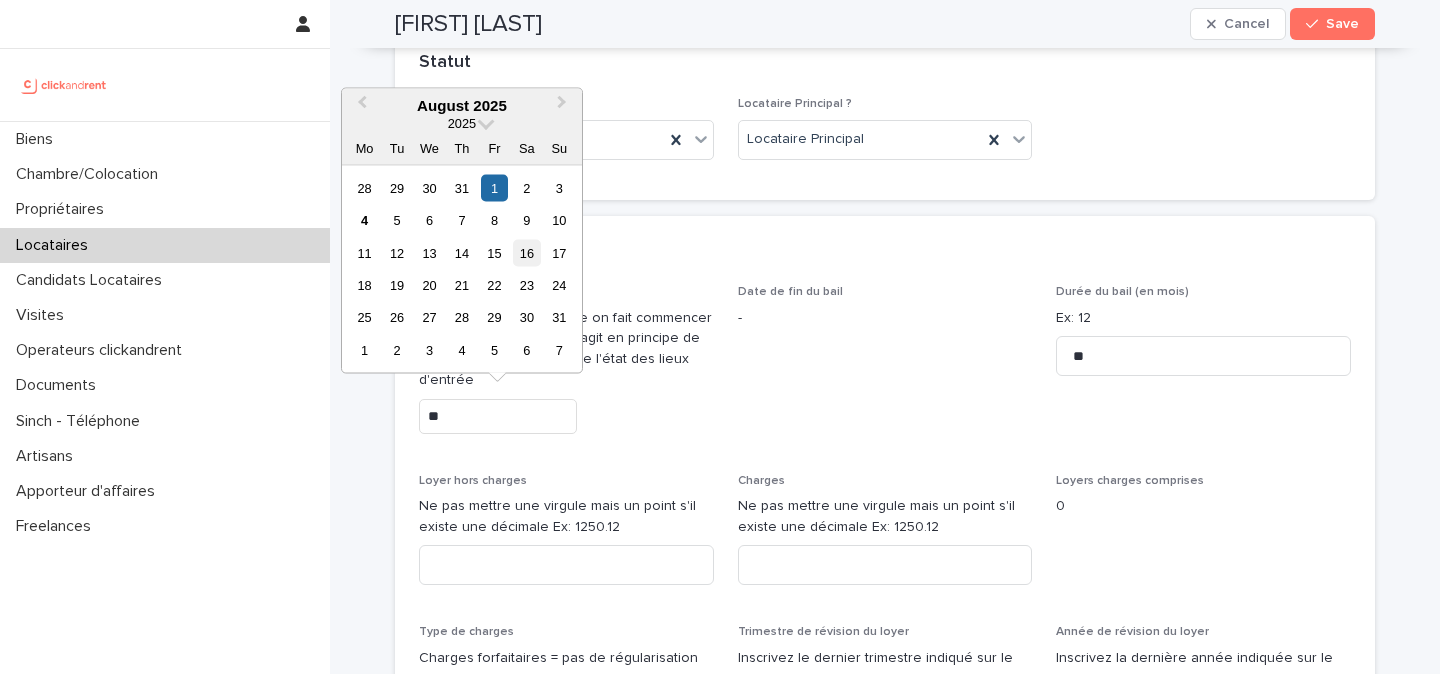 click on "16" at bounding box center [526, 252] 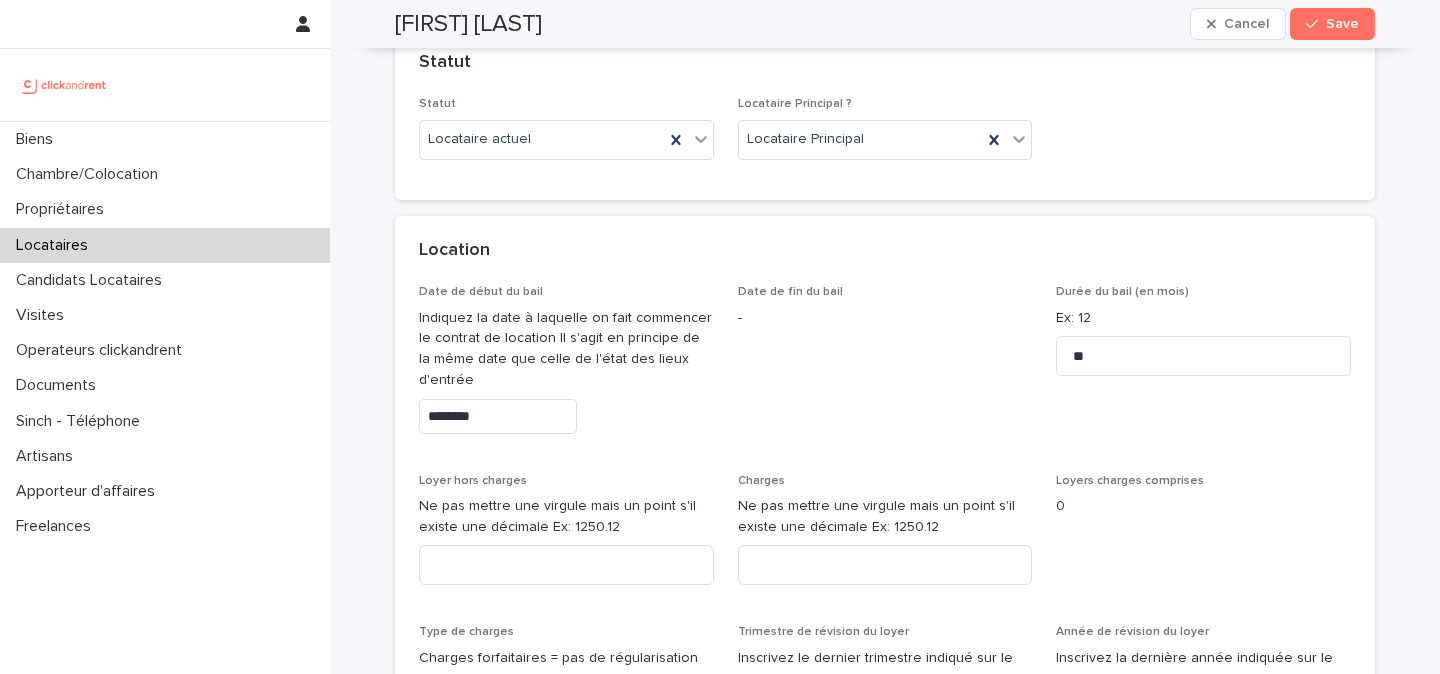 type on "*********" 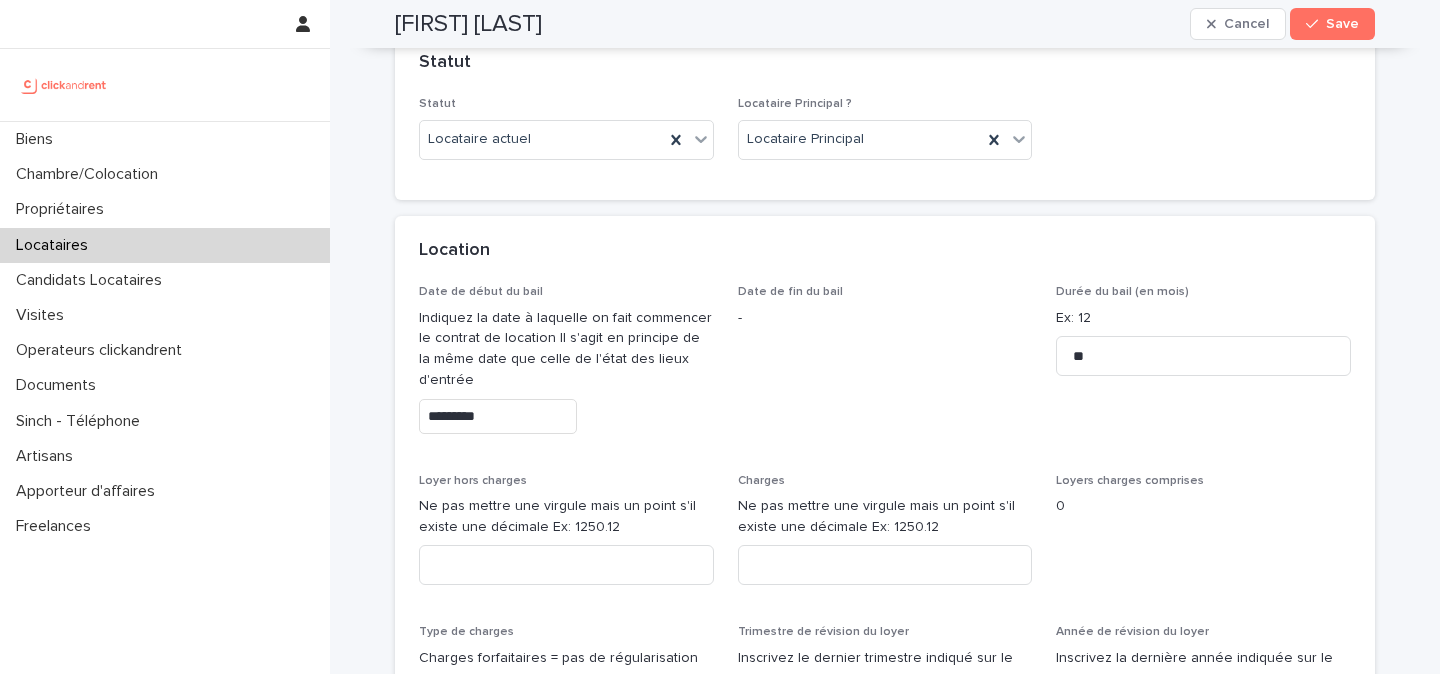 click on "*********" at bounding box center [566, 416] 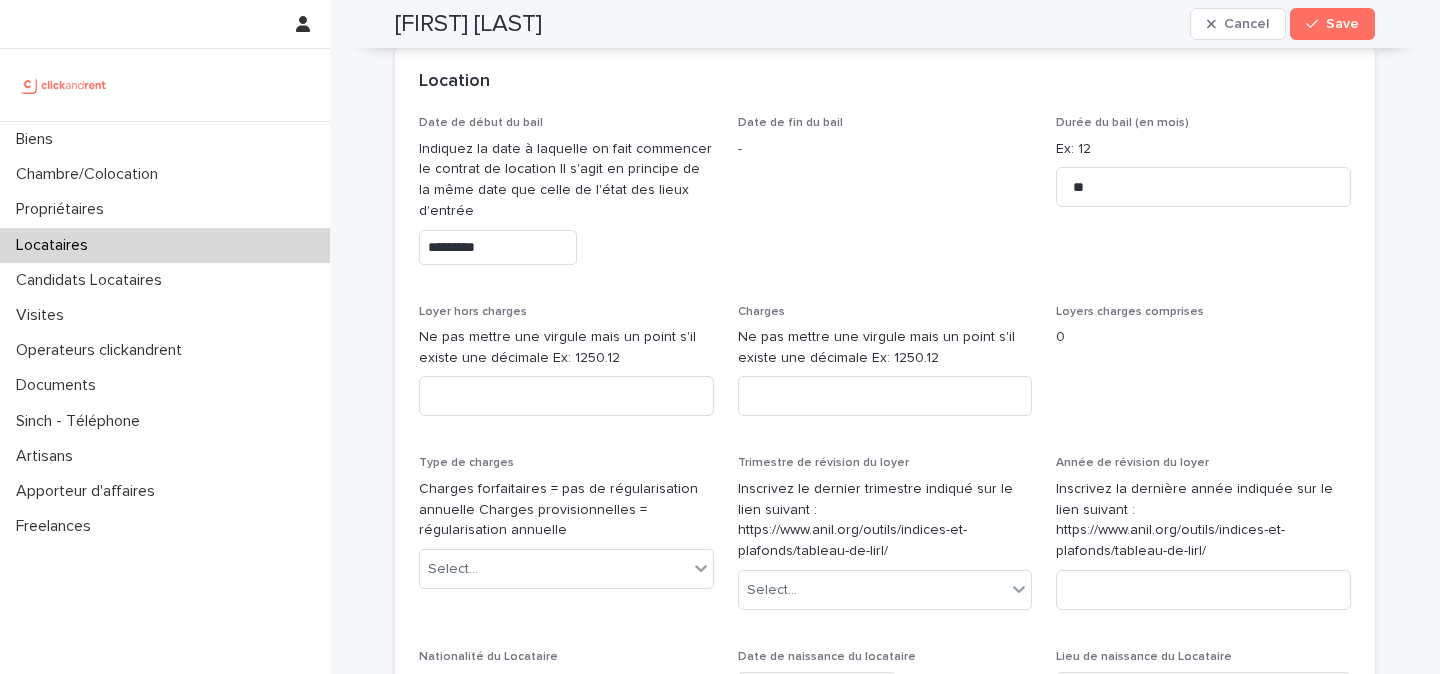 scroll, scrollTop: 822, scrollLeft: 0, axis: vertical 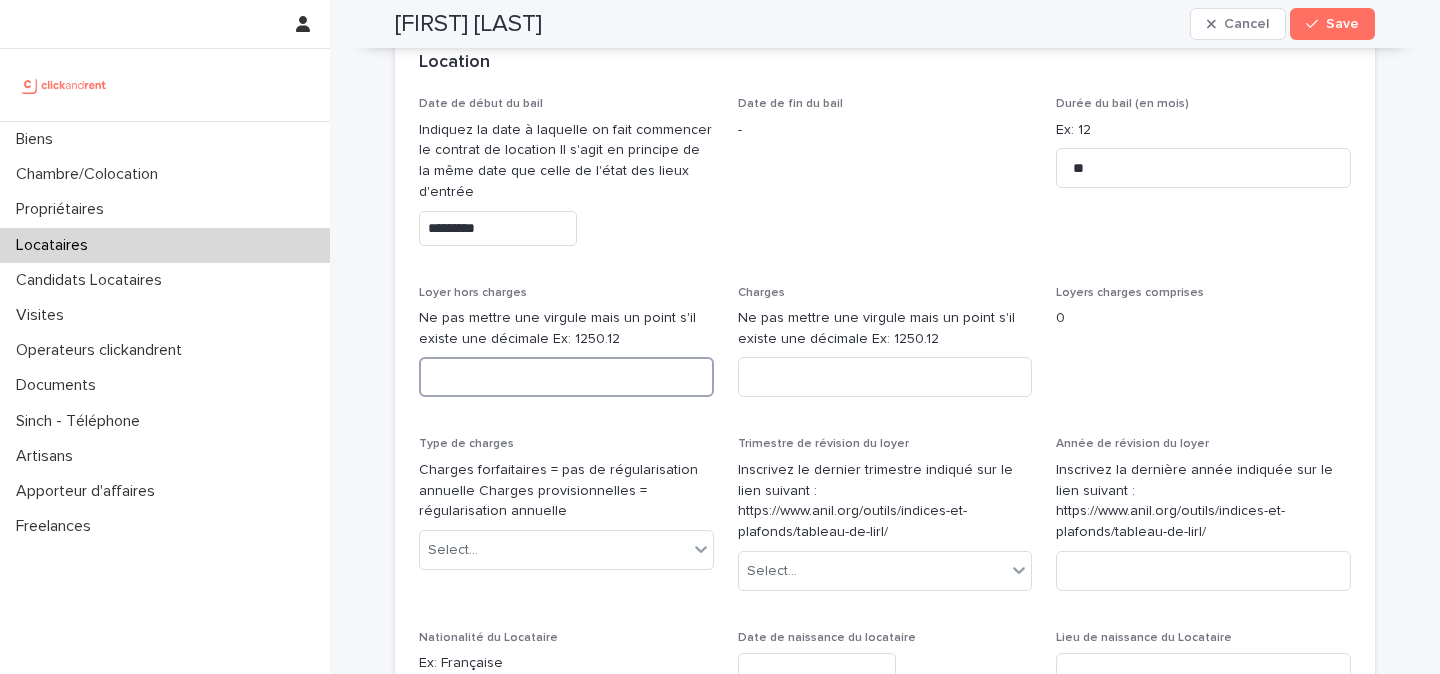 click at bounding box center [566, 377] 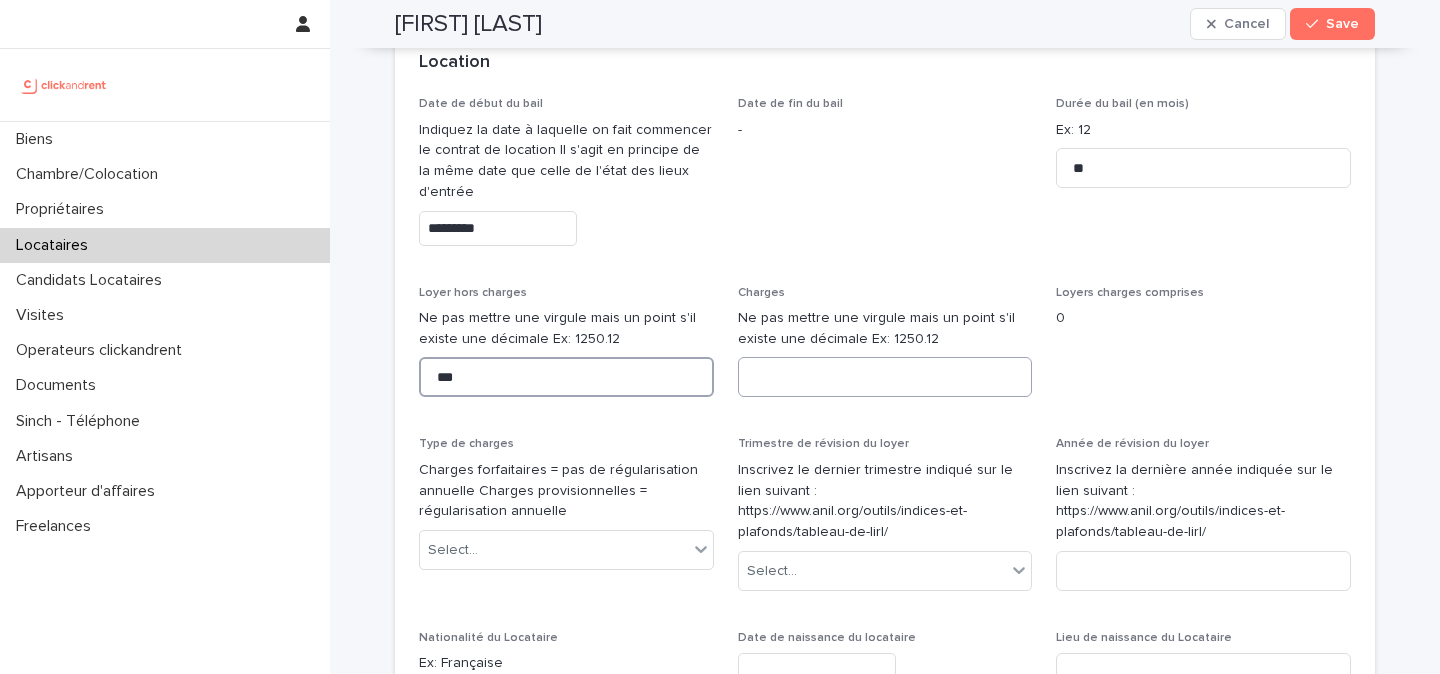type on "***" 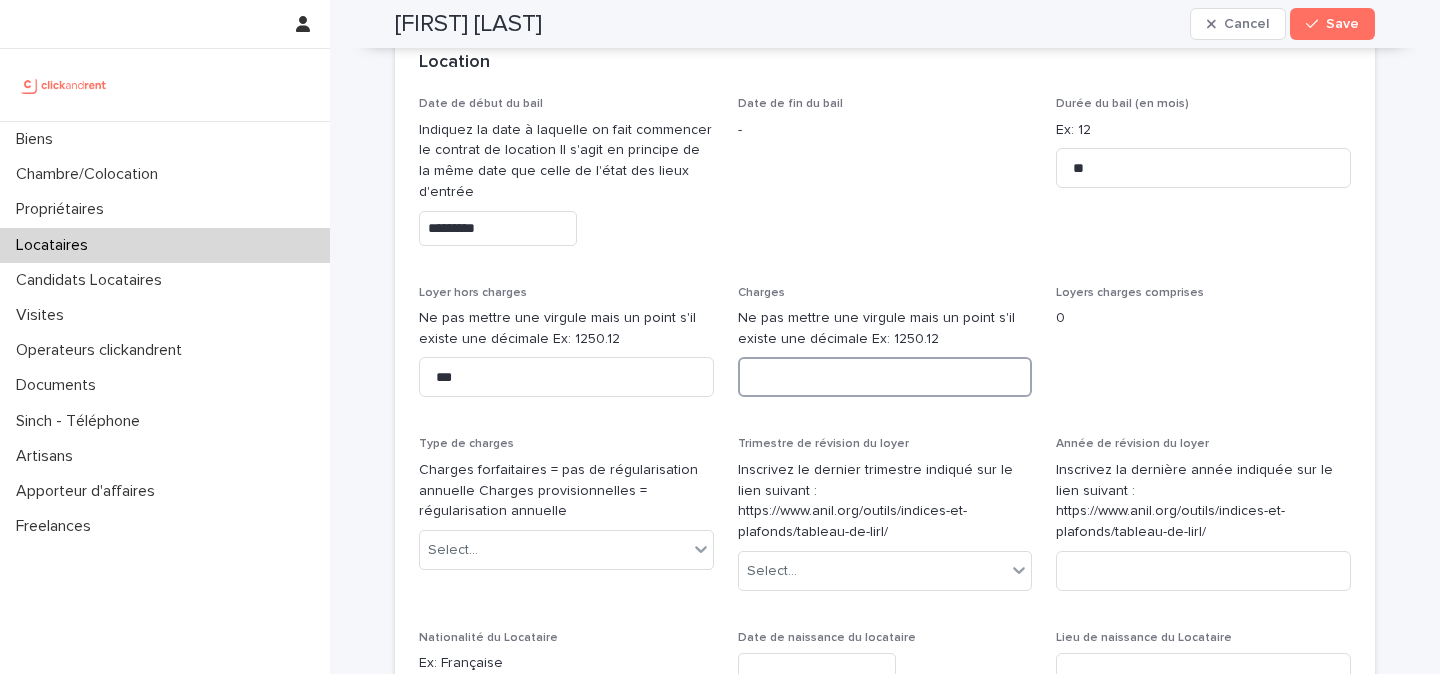 click at bounding box center (885, 377) 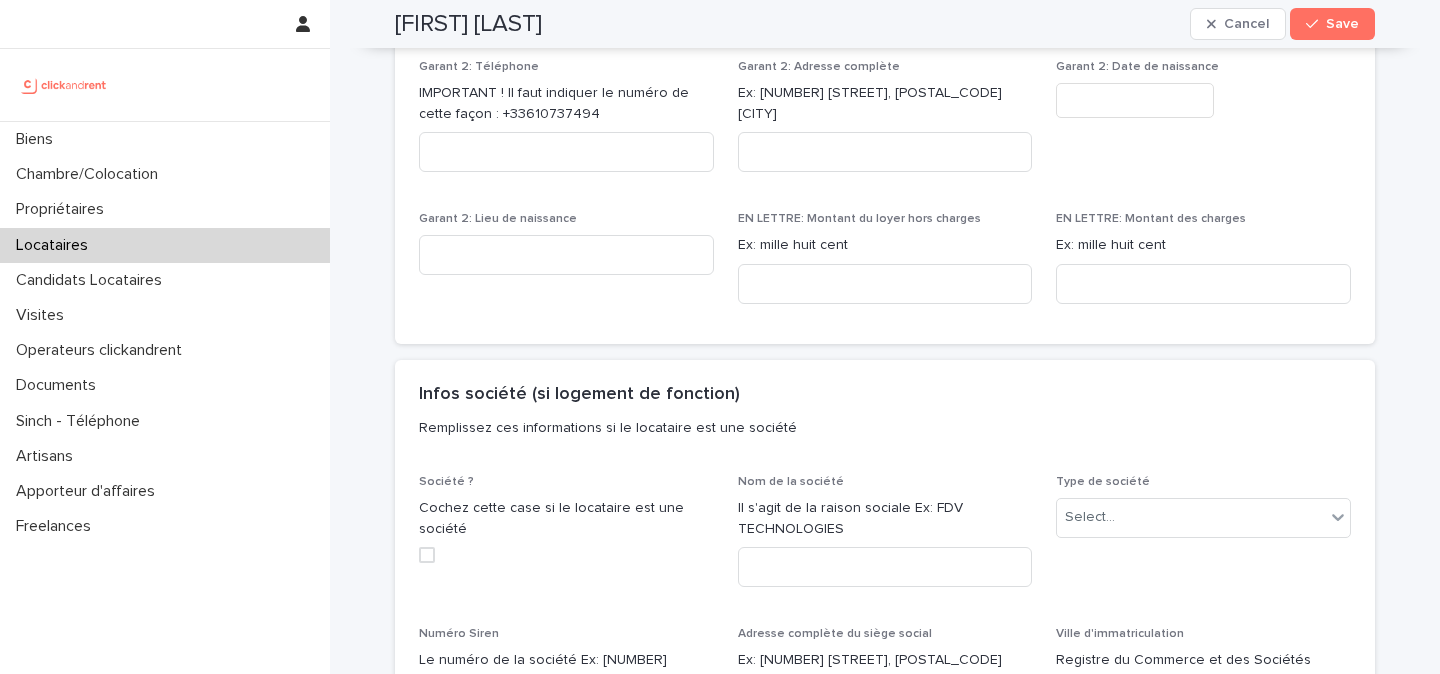 scroll, scrollTop: 2479, scrollLeft: 0, axis: vertical 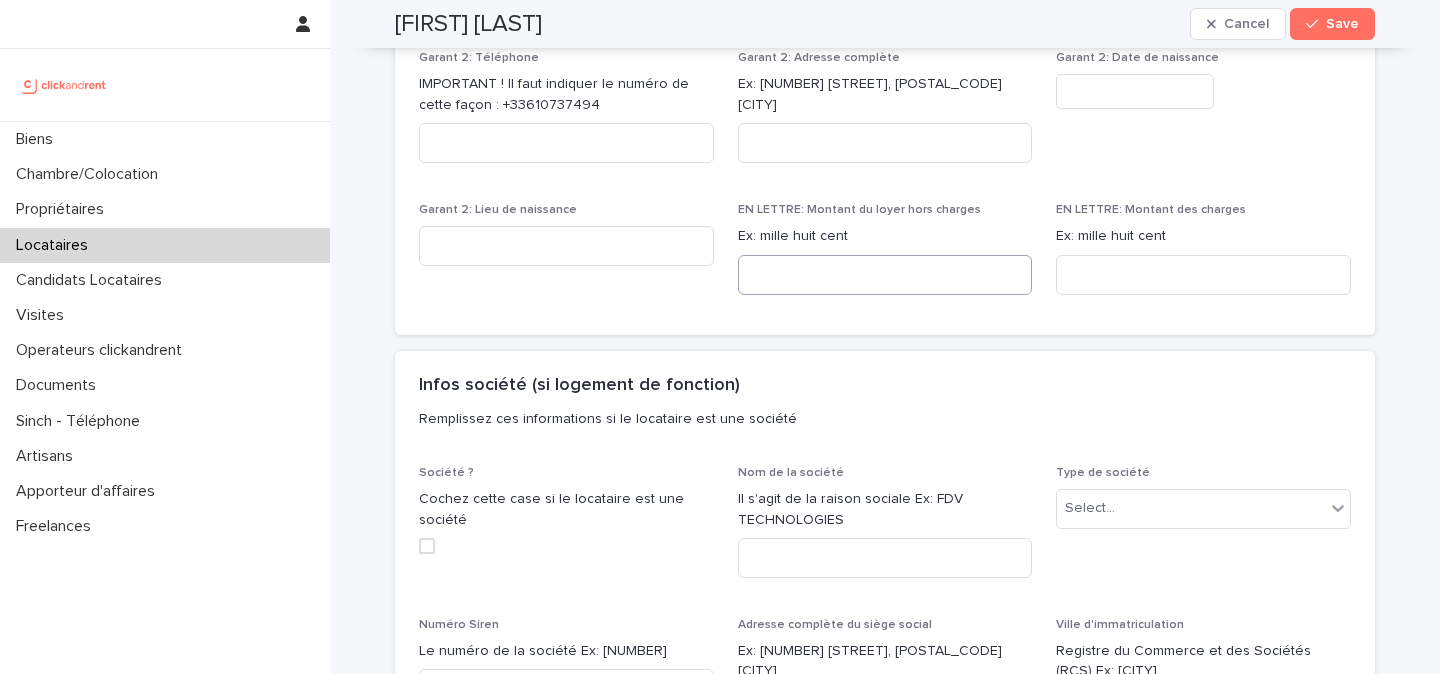 type on "**" 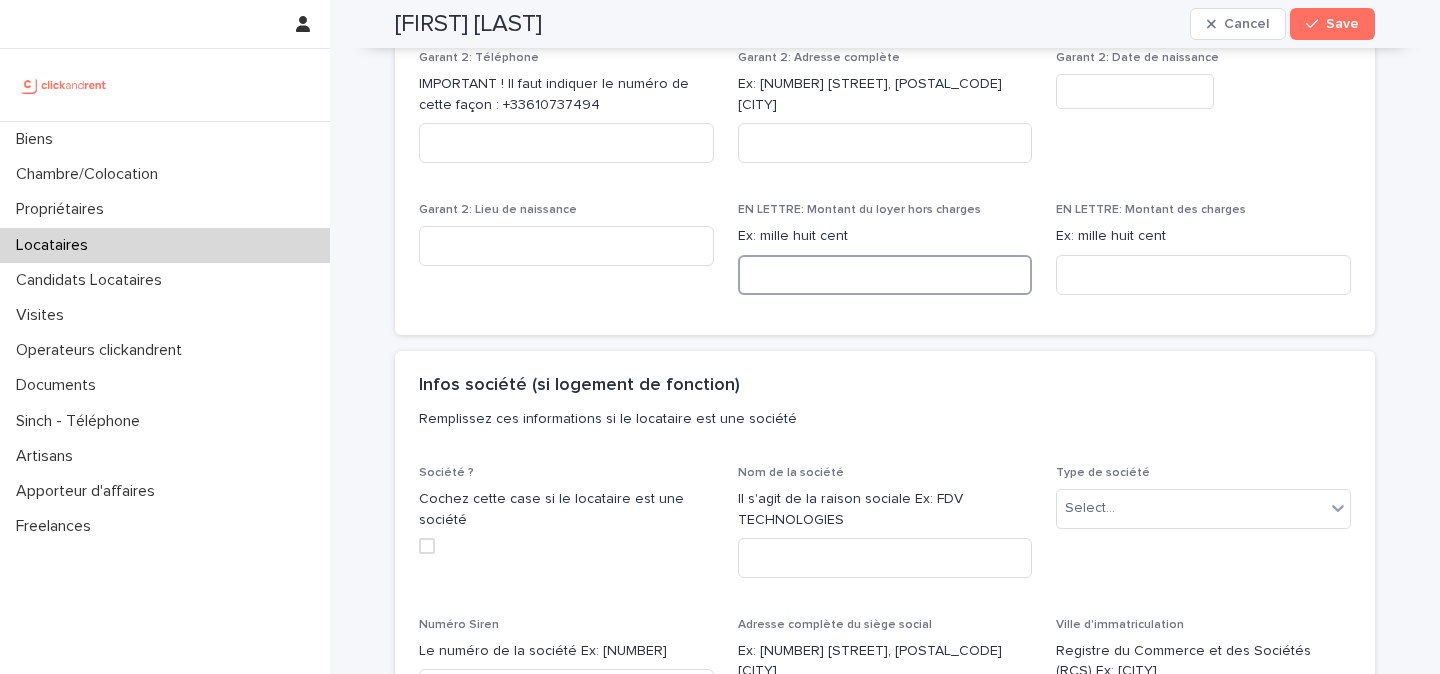 click at bounding box center [885, 275] 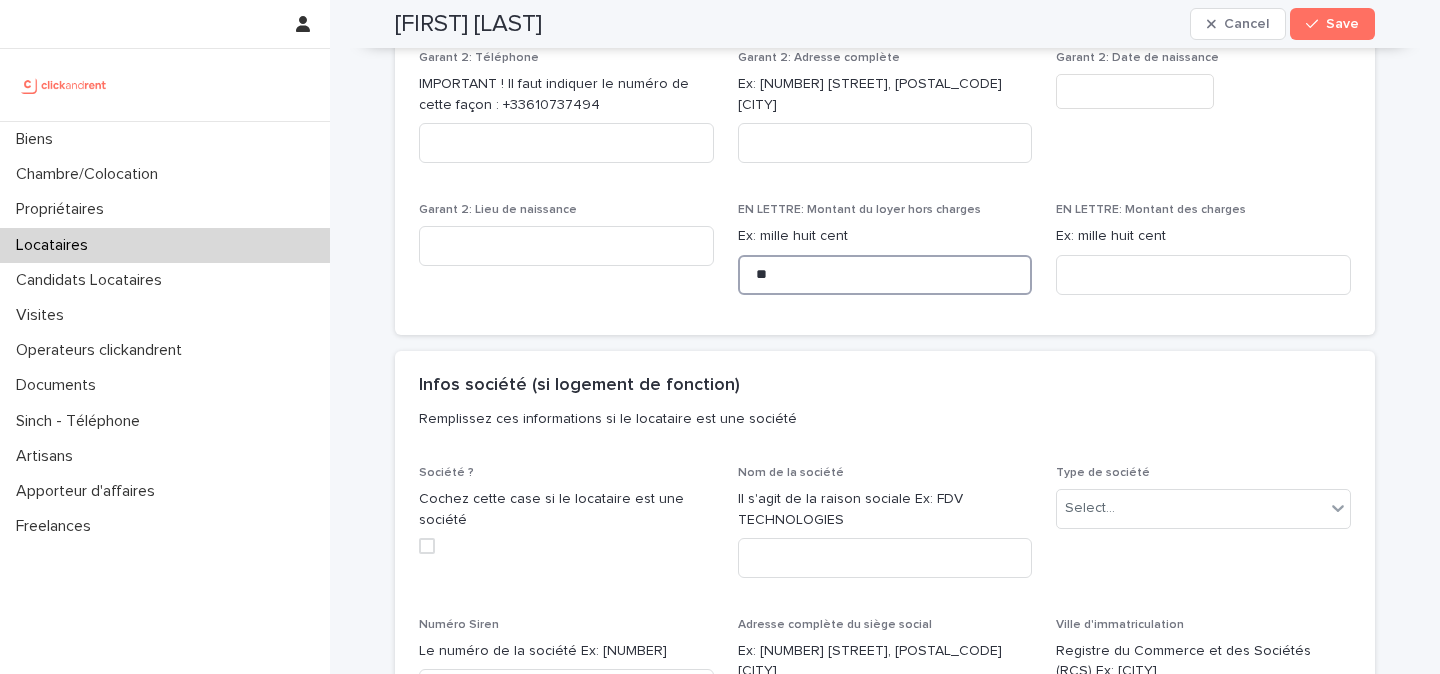type on "*" 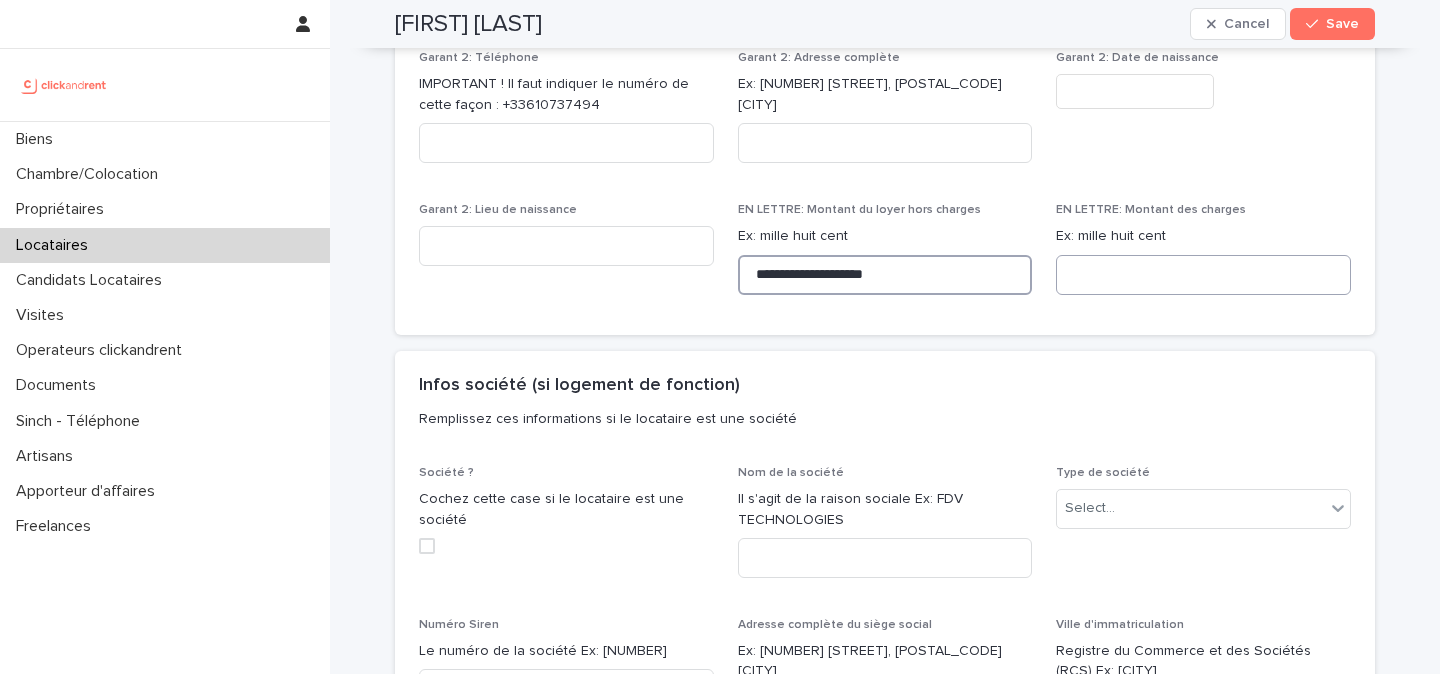 type on "**********" 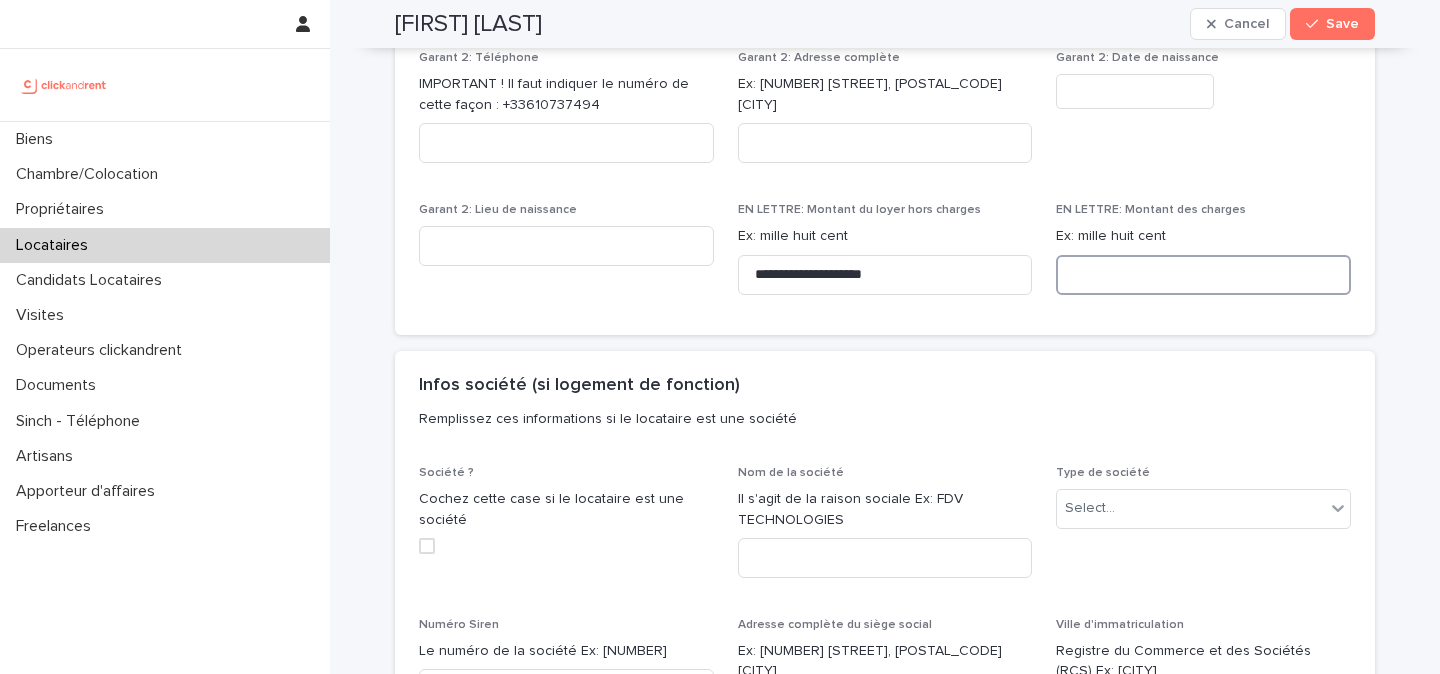 click at bounding box center (1203, 275) 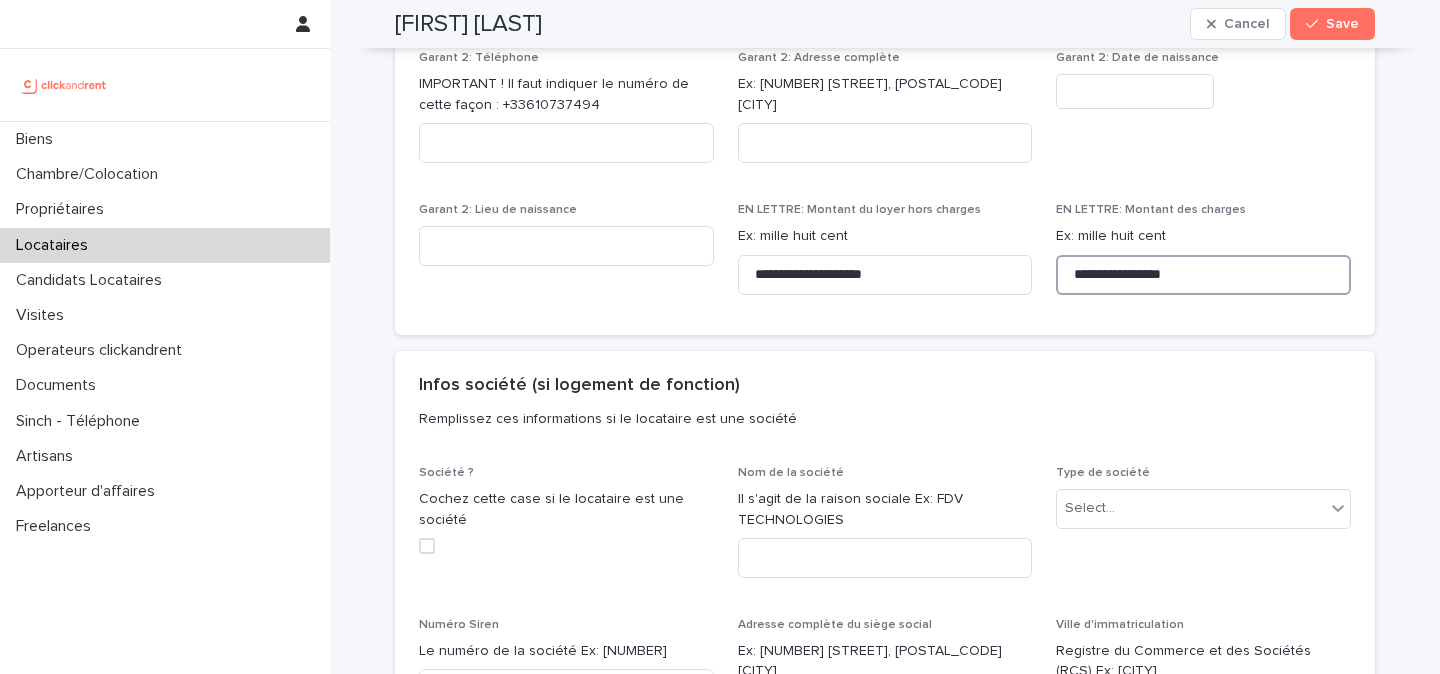 click on "**********" at bounding box center (1203, 275) 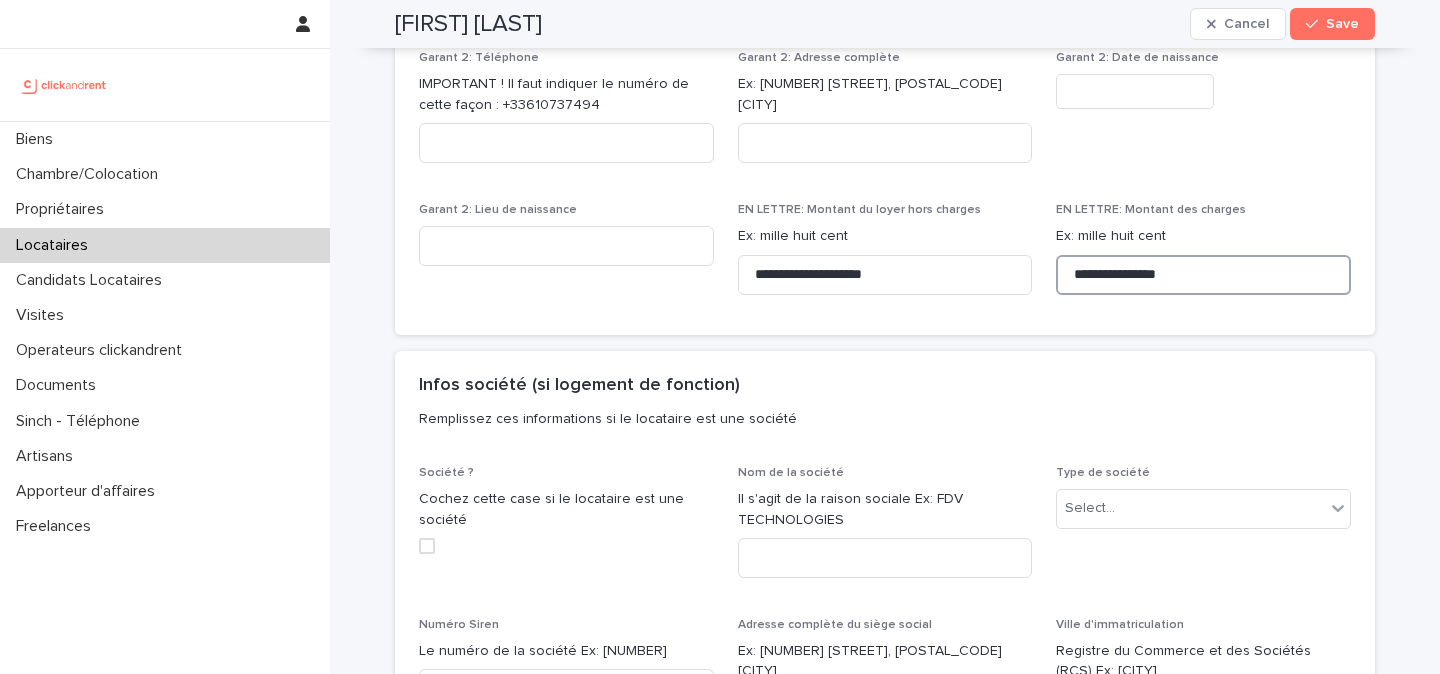 type on "**********" 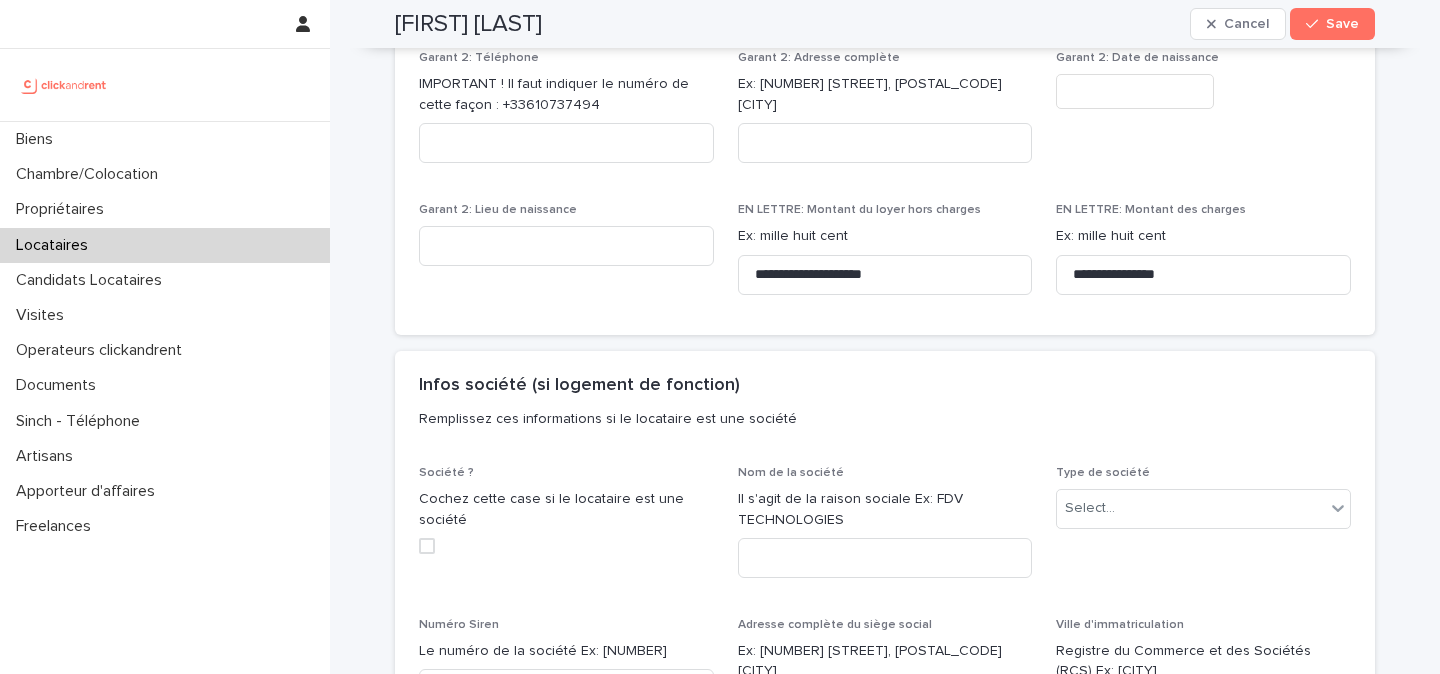 click on "Depozen - Mise en place Cochez cette case si le propriétaire et le locataire ont choisi Depozen à la place du dépôt de garantie Dépôt de garantie: Montant (en euros) Location meublée = 2 mois de loyer hors charges maximum
Location vide = 1 mois de loyer hors charges maximum
Ne pas mettre une virgule mais un point s'il existe une décimale
Ex: 1250.12 Type de garant Indiquez si le locataire a une garantie spécifique Select... Informations garantie Indiquez ici toutes les informations sur la garantie s'il ne s'agit pas d'un garant personne physique (numéro de la garantie, nom de la société garant, etc) Garant 1: Nom complet Ex: Stéphane Plaza Garant 1: Email Ex: stephane.plaza@gmail.com Garant 1: Téléphone IMPORTANT ! Il faut indiquer le numéro de cette façon : +33610737494 Garant 1: Adresse complète Ex: 24 avenue de Tourville, 75007 Paris Garant 1: Date de naissance Garant 1: Lieu de naissance Garant 2: Nom complet Ex: Stéphane Plaza Garant 2: Email Ex: stephane.plaza@gmail.com" at bounding box center (885, -155) 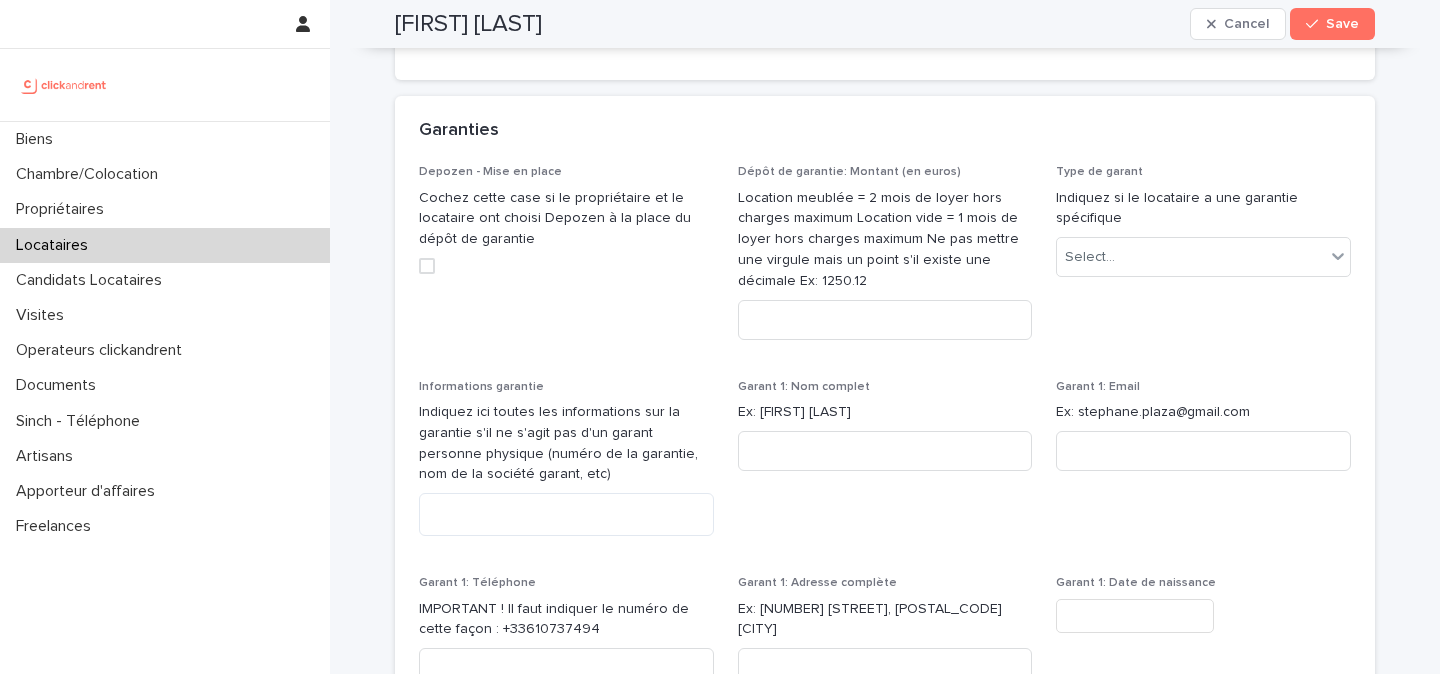 scroll, scrollTop: 1656, scrollLeft: 0, axis: vertical 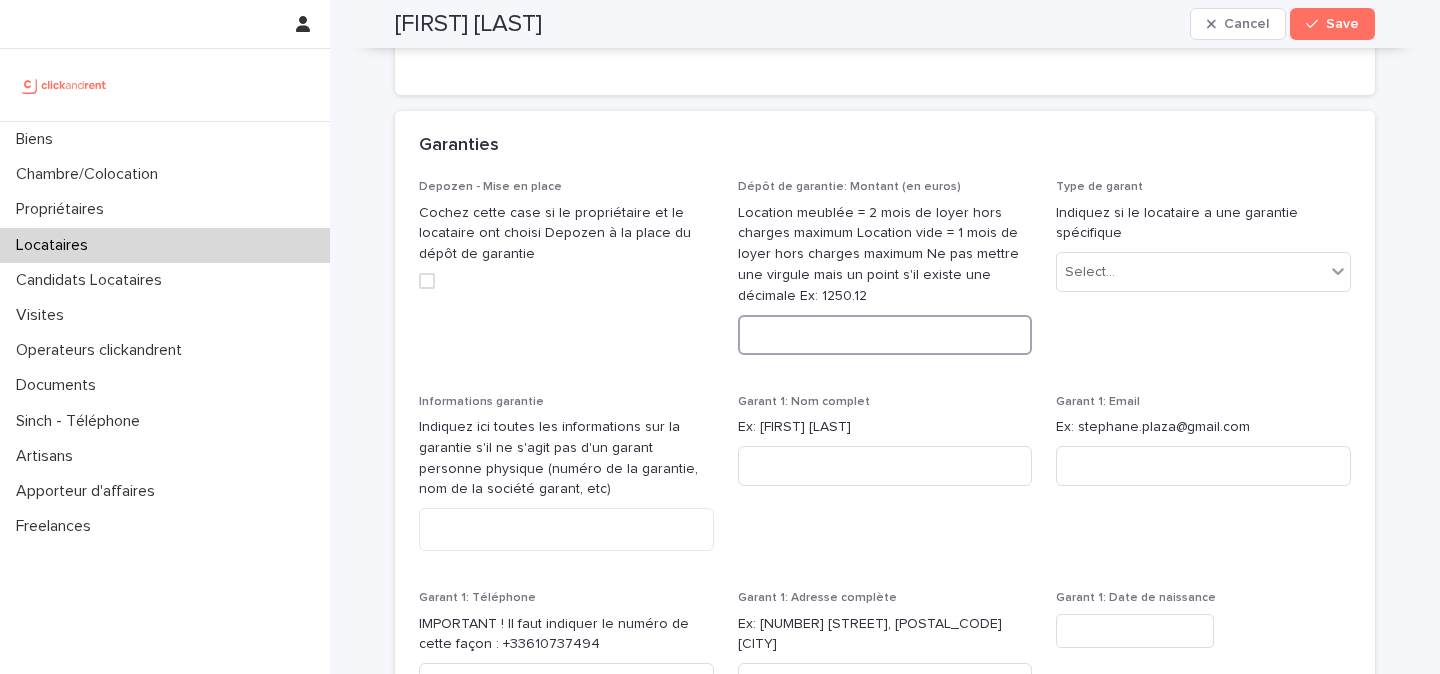 click at bounding box center (885, 335) 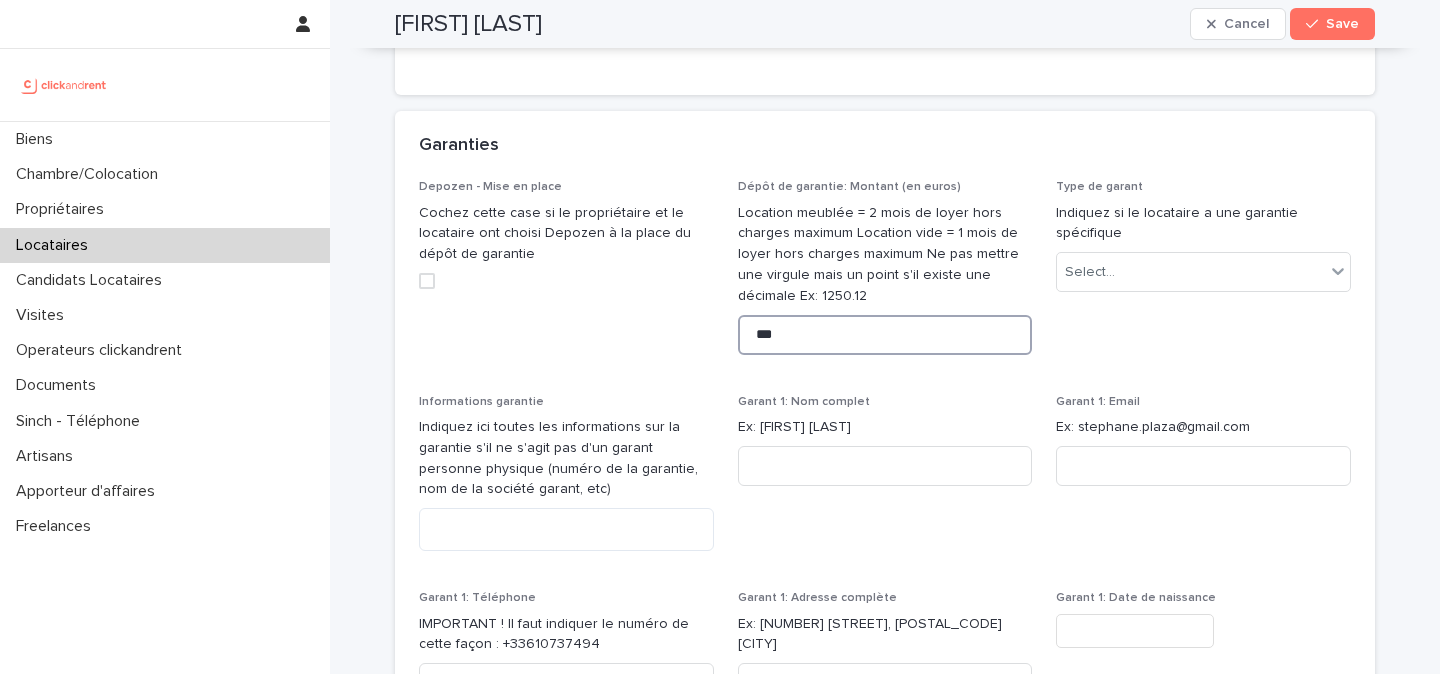 type on "***" 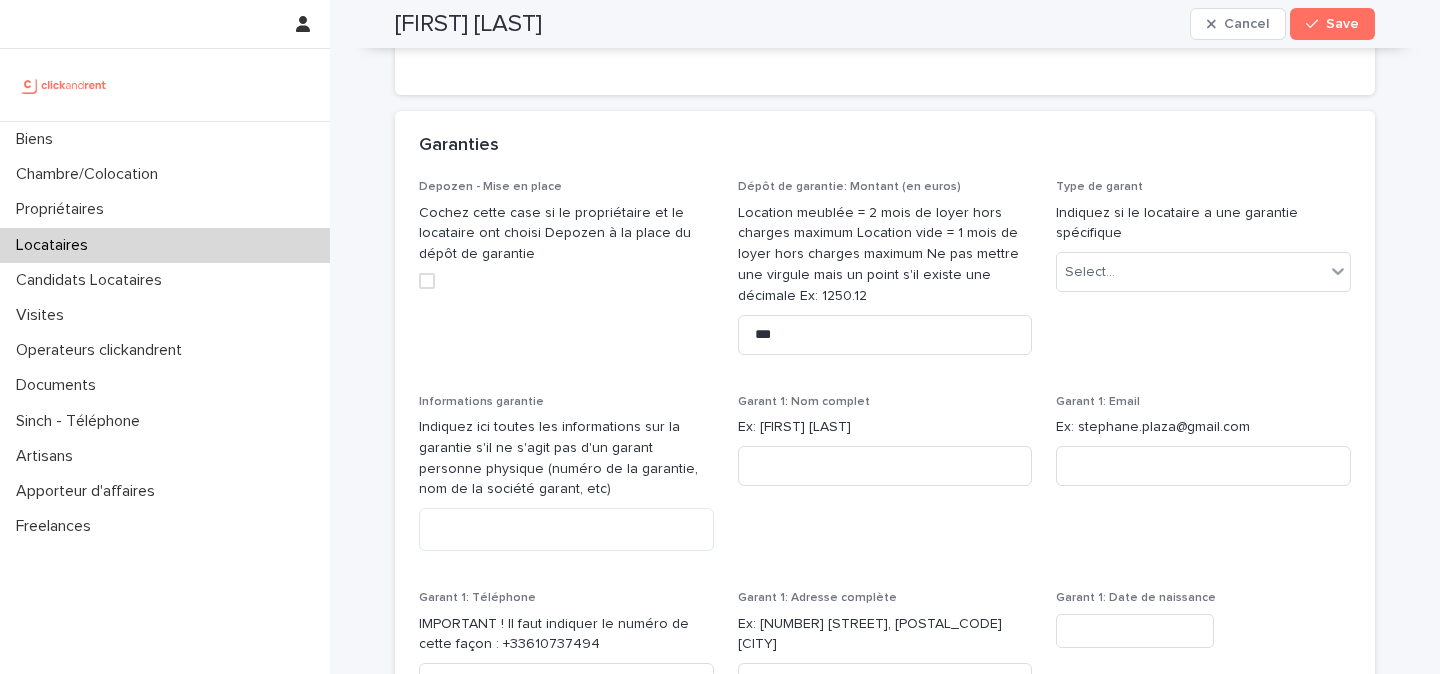 click on "Depozen - Mise en place Cochez cette case si le propriétaire et le locataire ont choisi Depozen à la place du dépôt de garantie Dépôt de garantie: Montant (en euros) Location meublée = 2 mois de loyer hors charges maximum
Location vide = 1 mois de loyer hors charges maximum
Ne pas mettre une virgule mais un point s'il existe une décimale
Ex: 1250.12 *** Type de garant Indiquez si le locataire a une garantie spécifique Select... Informations garantie Indiquez ici toutes les informations sur la garantie s'il ne s'agit pas d'un garant personne physique (numéro de la garantie, nom de la société garant, etc) Garant 1: Nom complet Ex: Stéphane Plaza Garant 1: Email Ex: stephane.plaza@gmail.com Garant 1: Téléphone IMPORTANT ! Il faut indiquer le numéro de cette façon : +33610737494 Garant 1: Adresse complète Ex: 24 avenue de Tourville, 75007 Paris Garant 1: Date de naissance Garant 1: Lieu de naissance Garant 2: Nom complet Ex: Stéphane Plaza Garant 2: Email Ex: stephane.plaza@gmail.com" at bounding box center [885, 656] 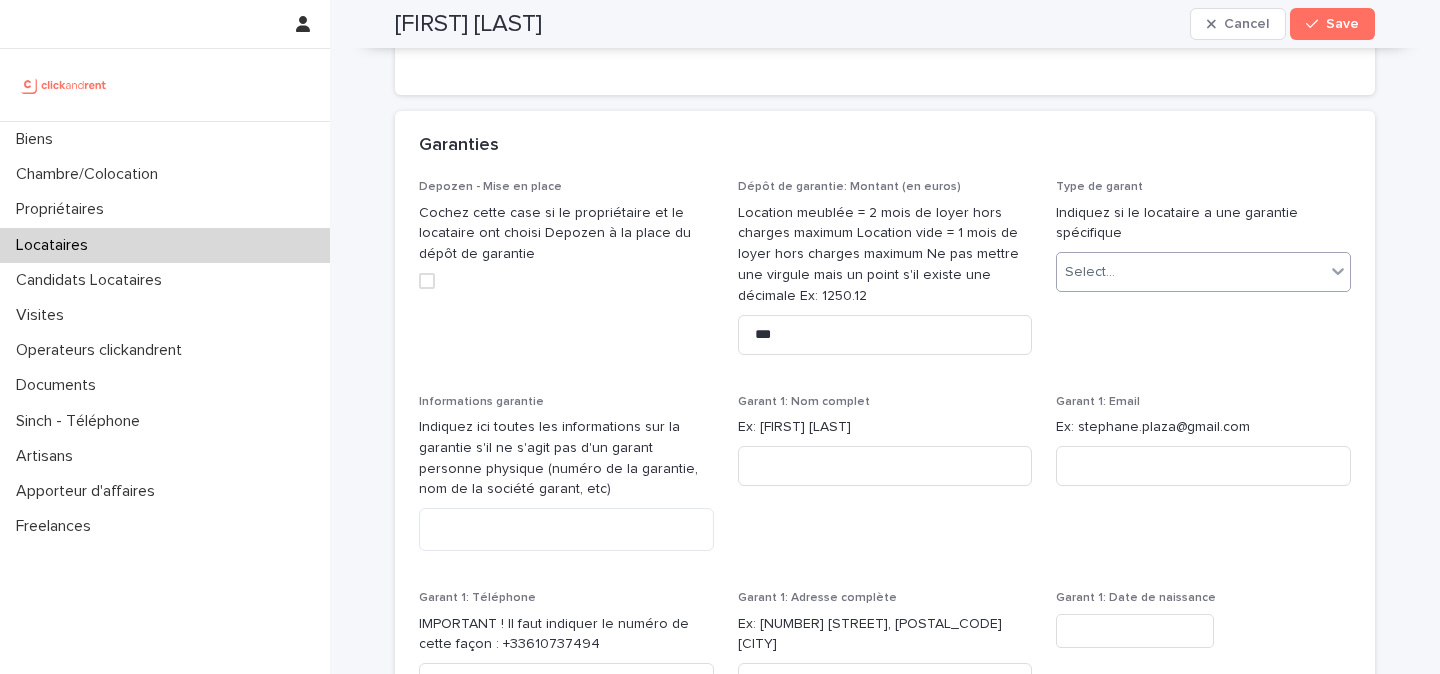 click on "Select..." at bounding box center (1191, 272) 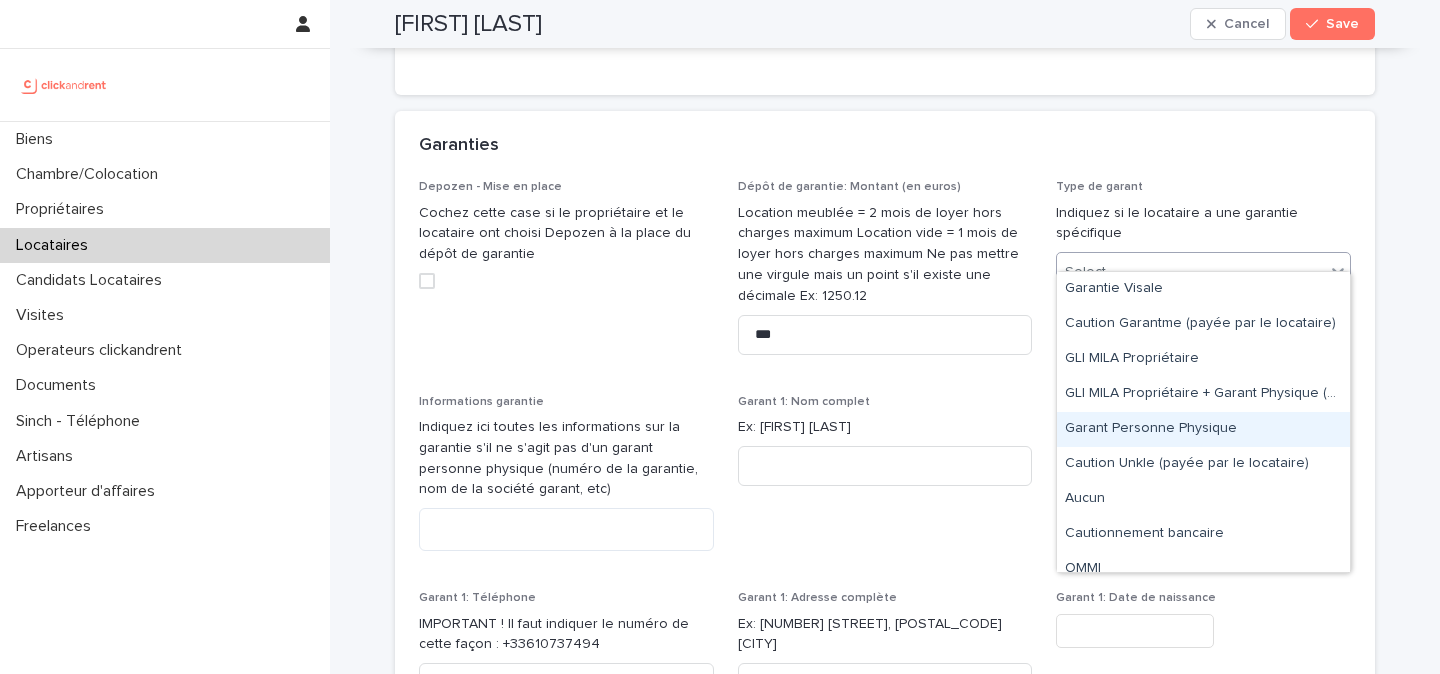 click on "Garant Personne Physique" at bounding box center [1203, 429] 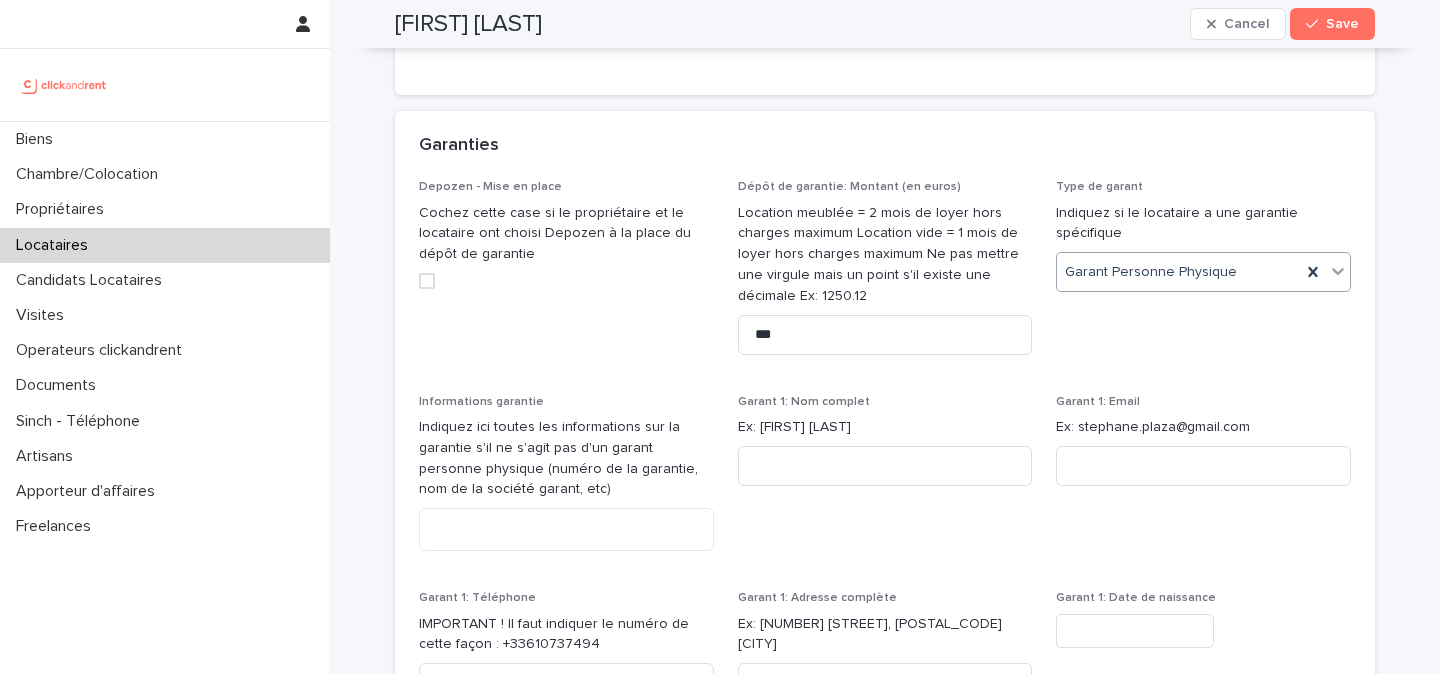 click on "Garant Personne Physique" at bounding box center [1179, 272] 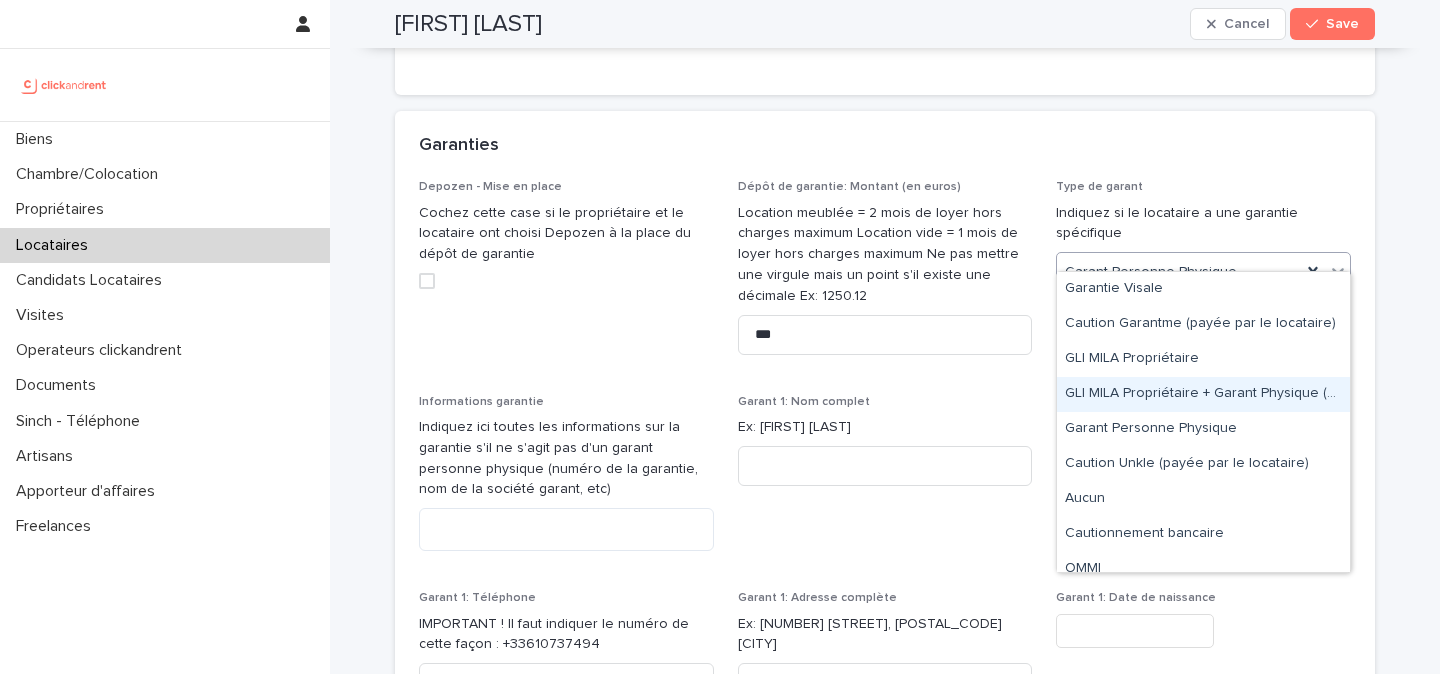click on "GLI MILA Propriétaire + Garant Physique (étudiant ou apprenti)" at bounding box center [1203, 394] 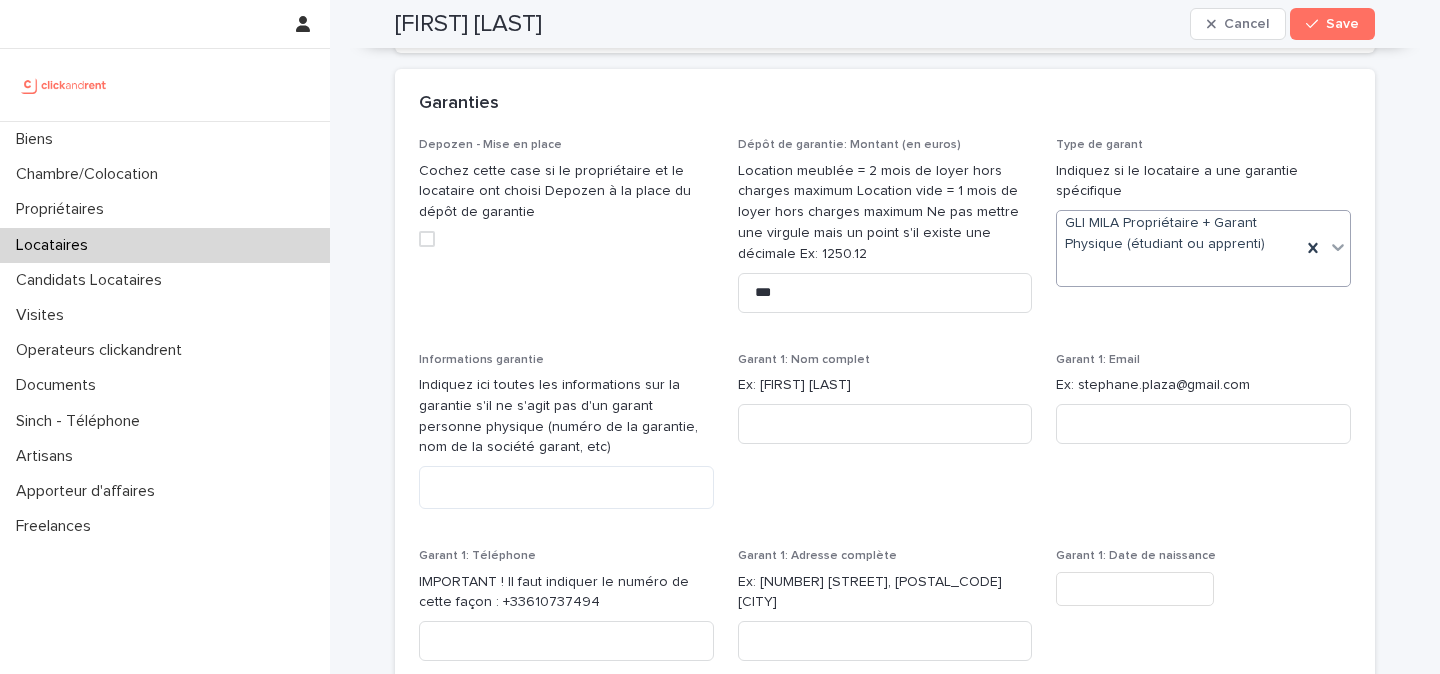 scroll, scrollTop: 1714, scrollLeft: 0, axis: vertical 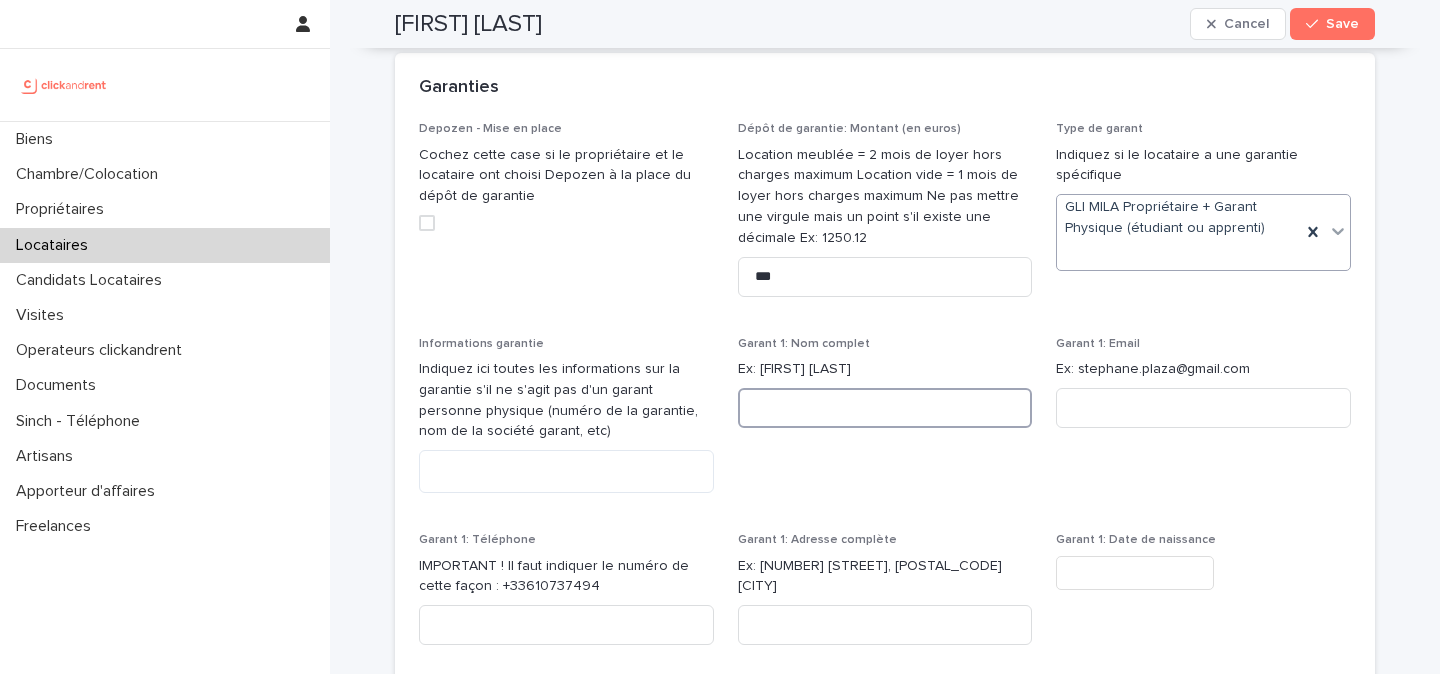 click at bounding box center [885, 408] 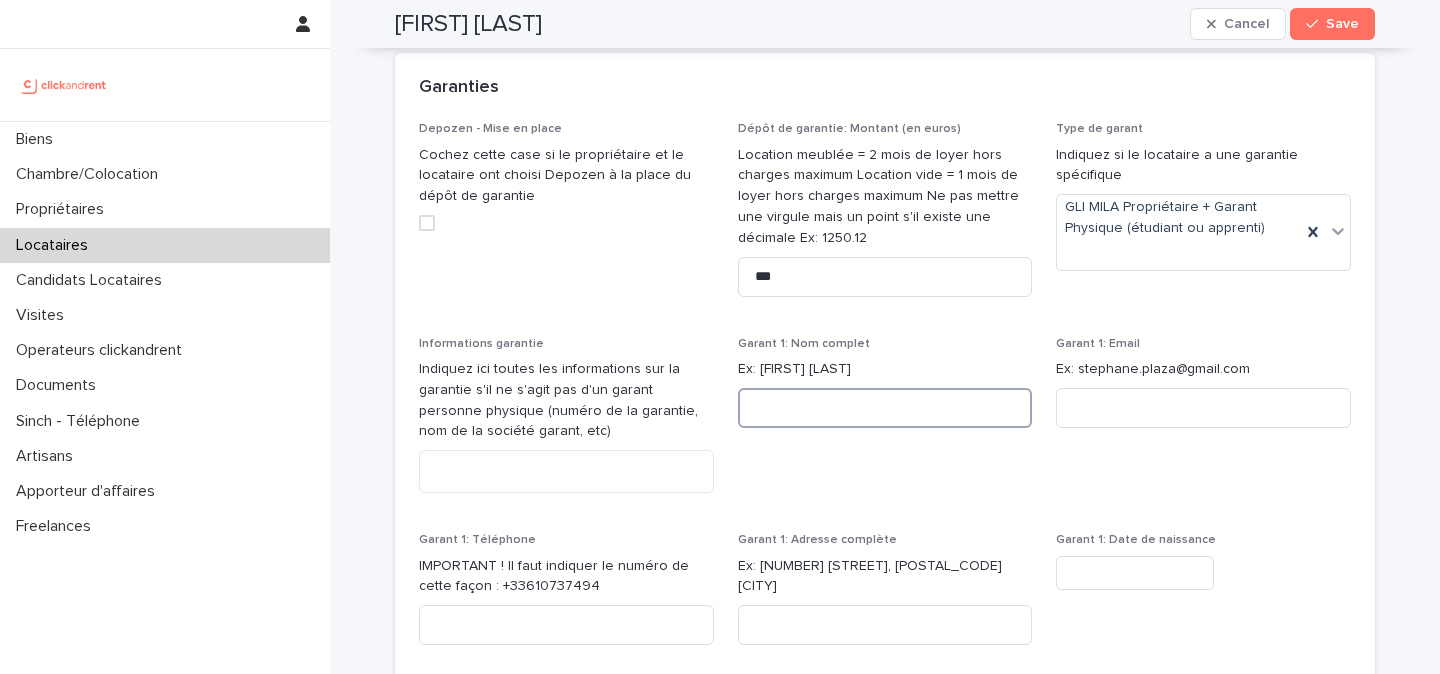 paste on "**********" 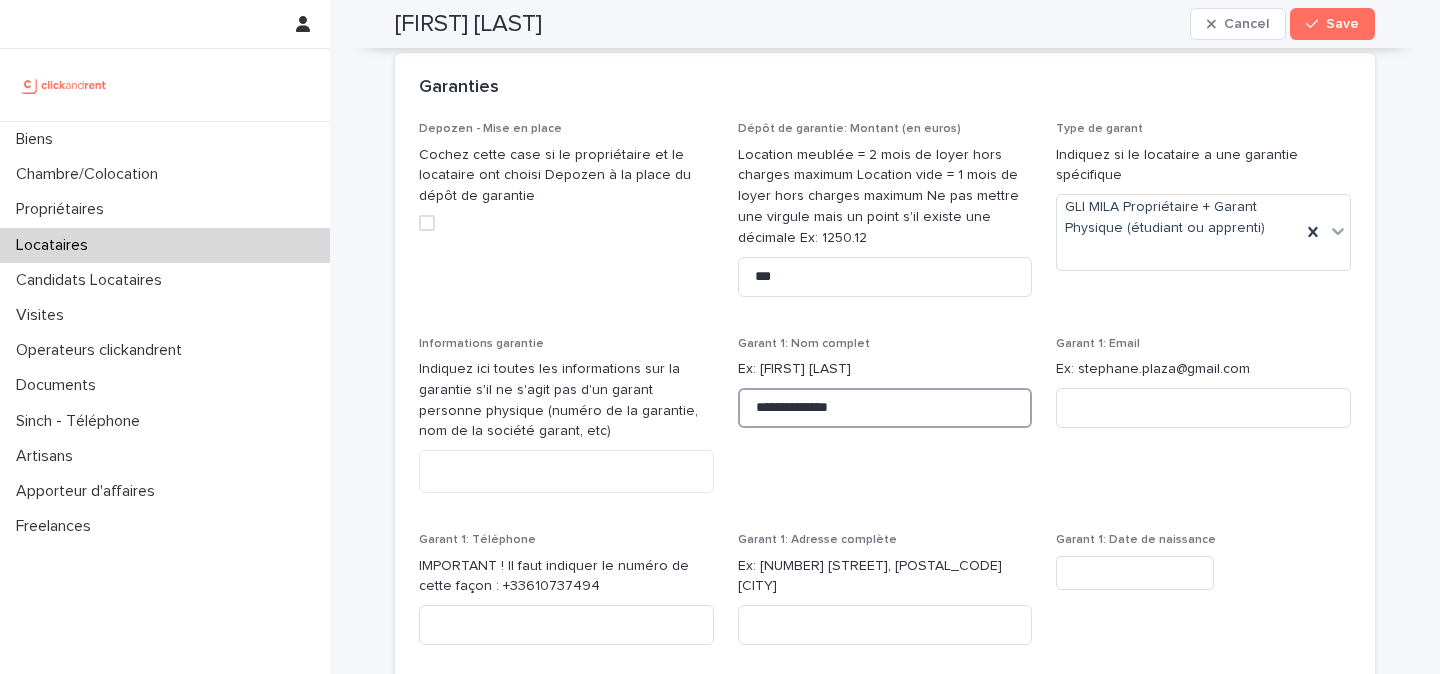 type on "**********" 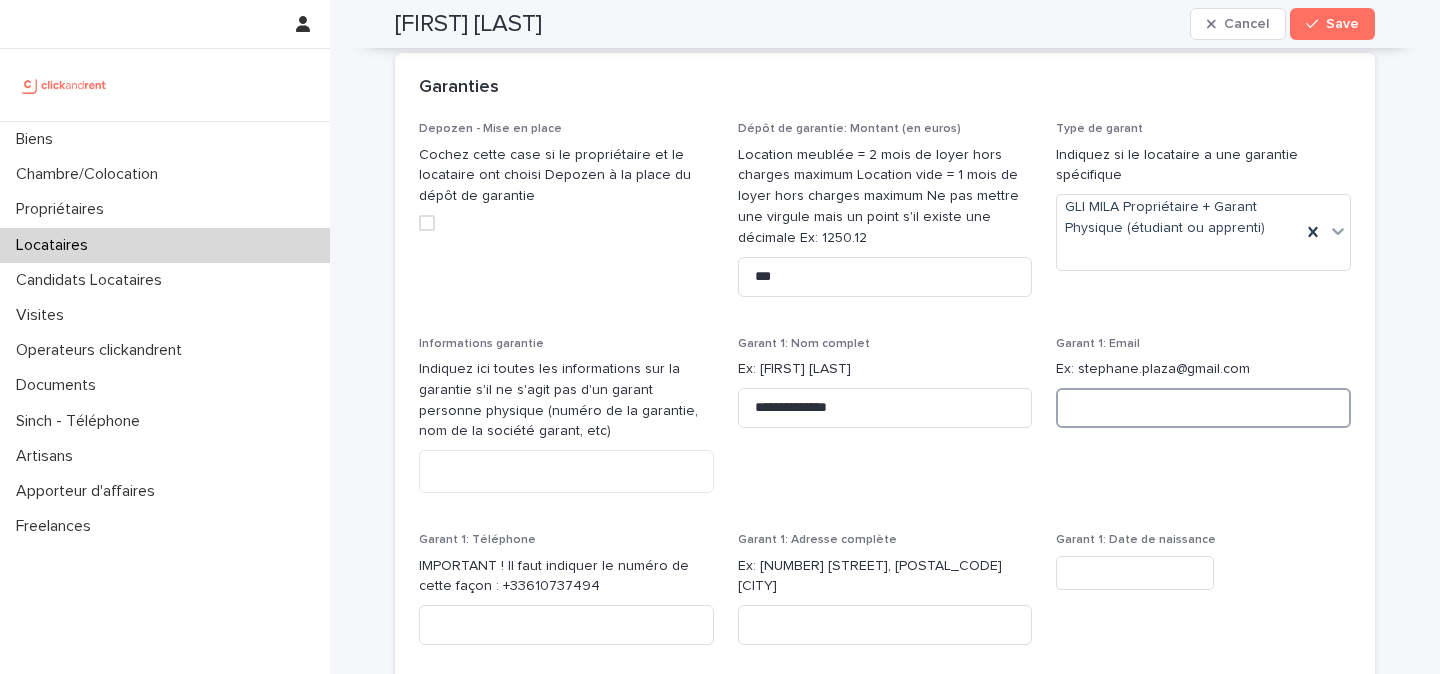 click at bounding box center [1203, 408] 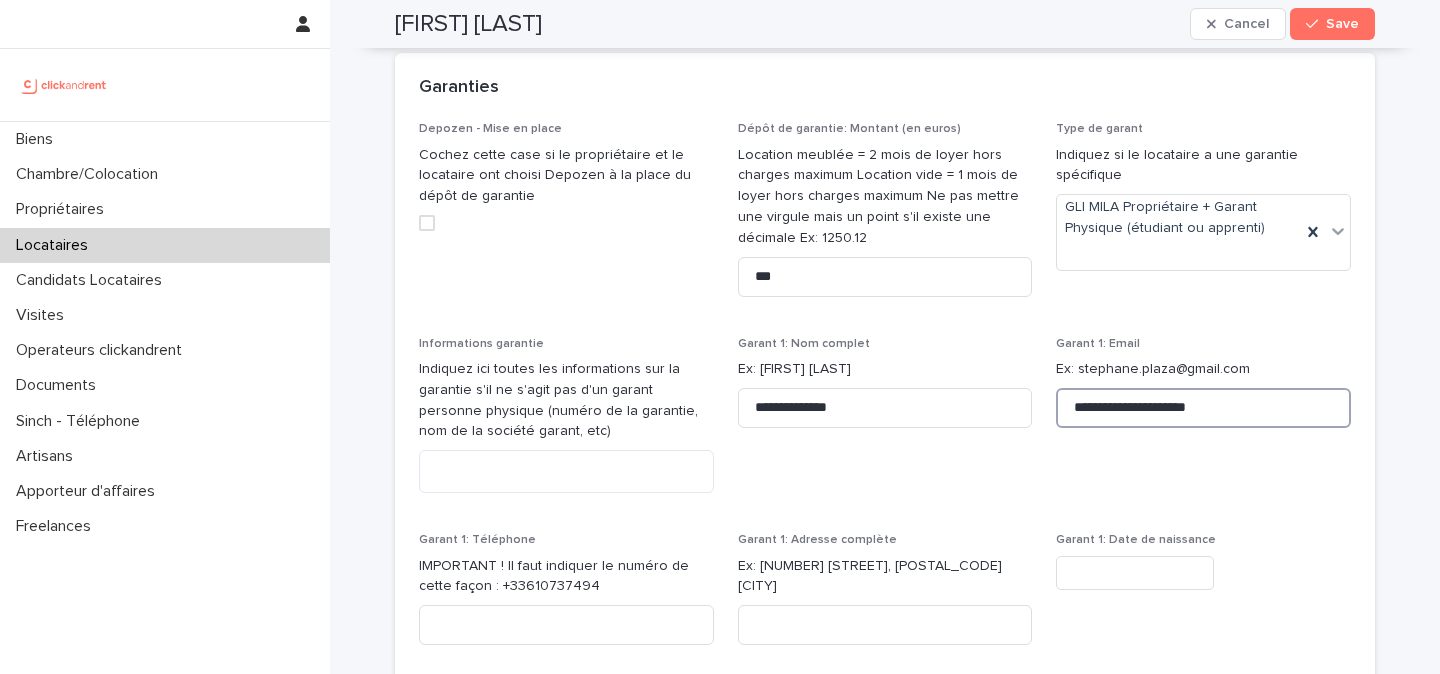type on "**********" 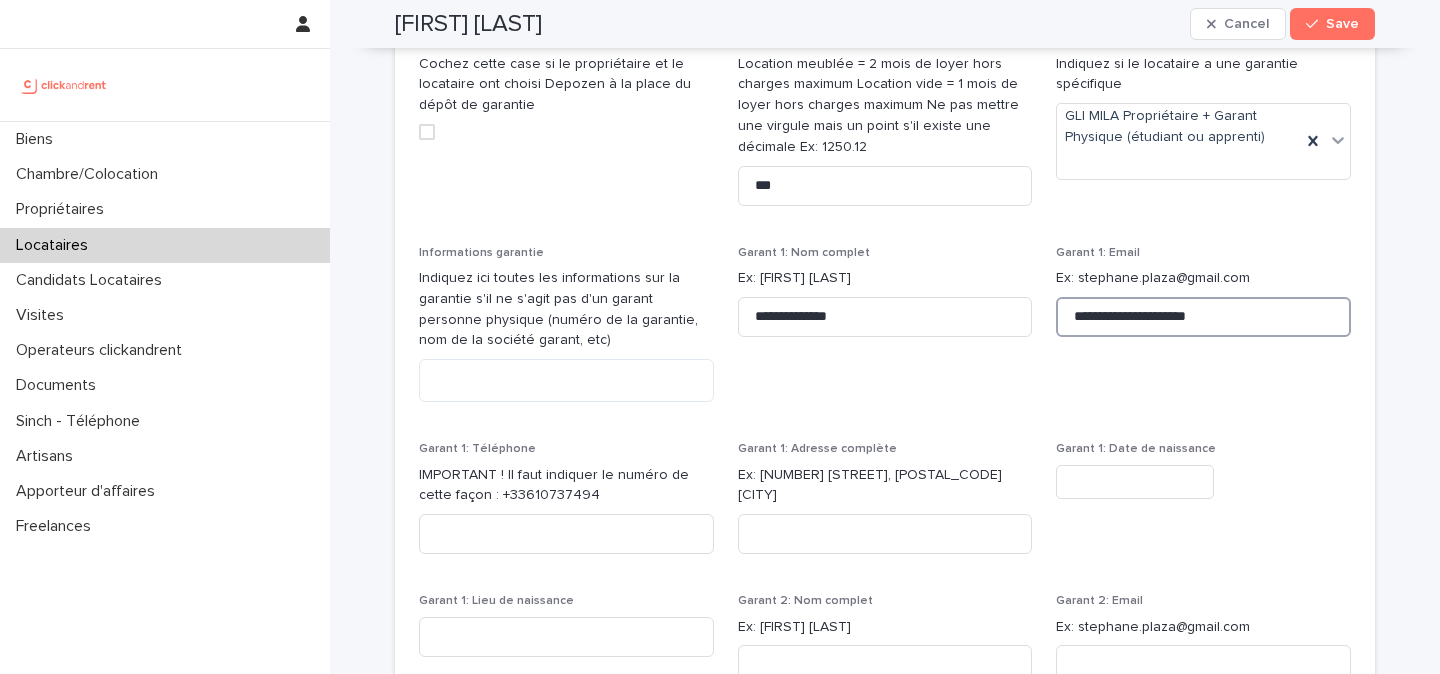 scroll, scrollTop: 1815, scrollLeft: 0, axis: vertical 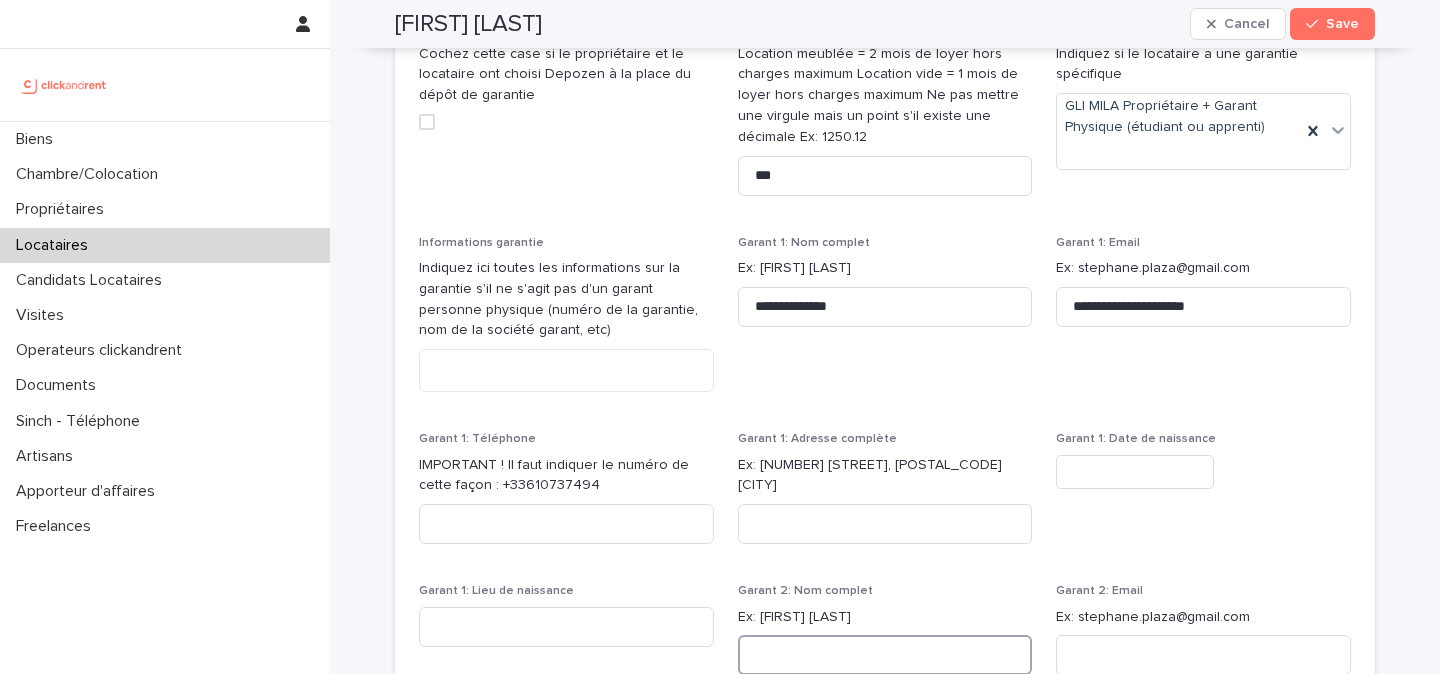 click at bounding box center [885, 655] 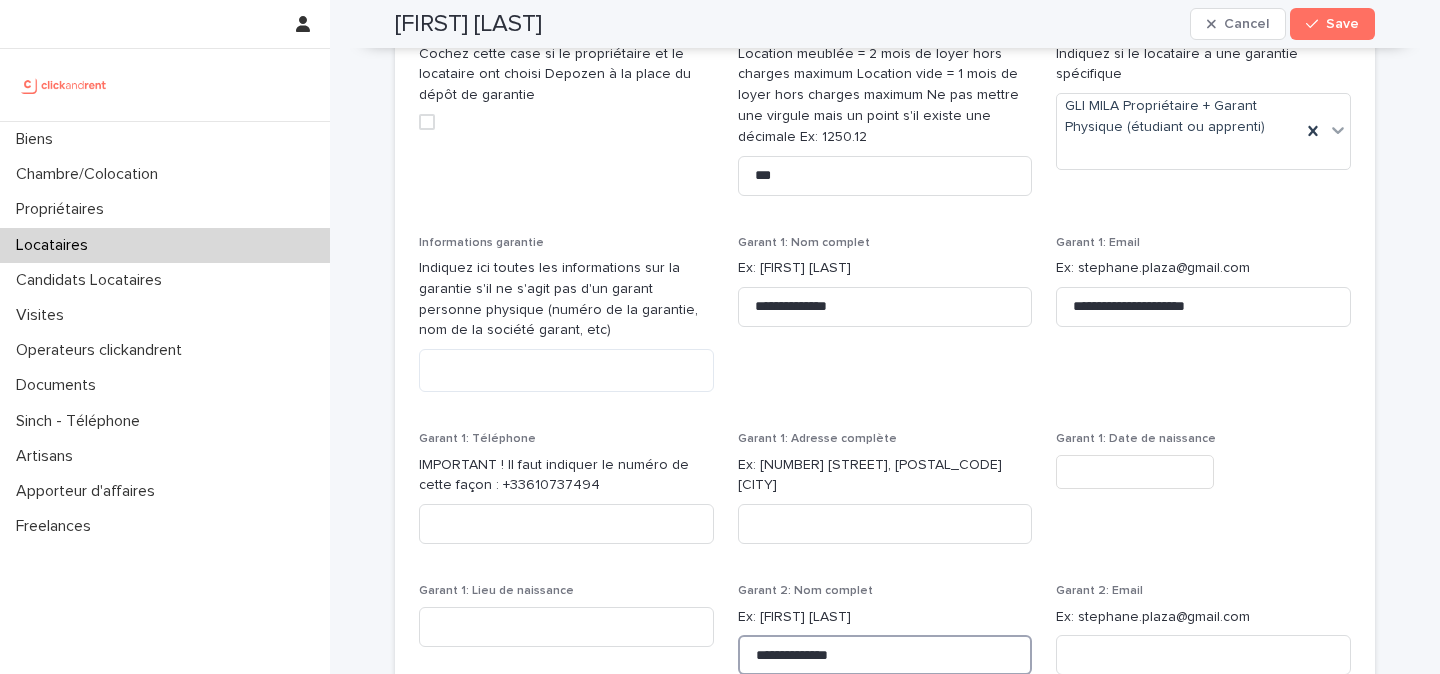 type on "**********" 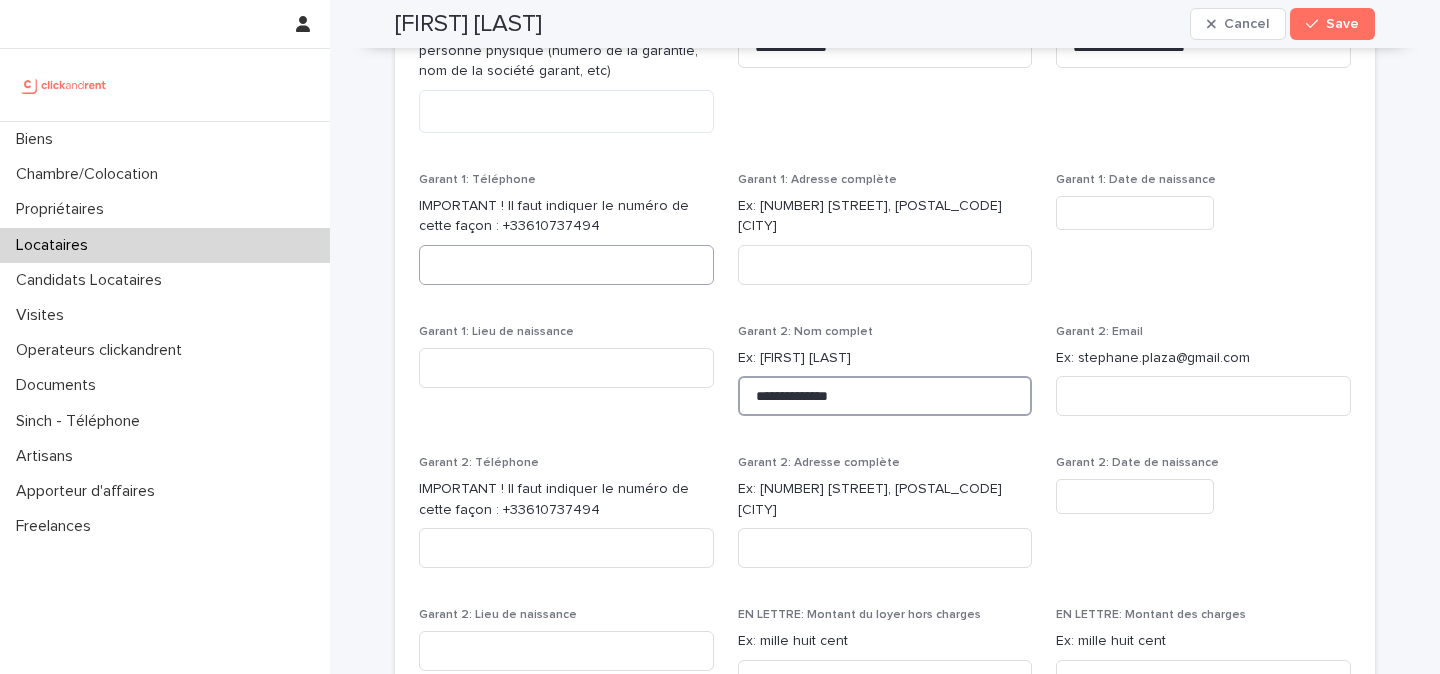 scroll, scrollTop: 2076, scrollLeft: 0, axis: vertical 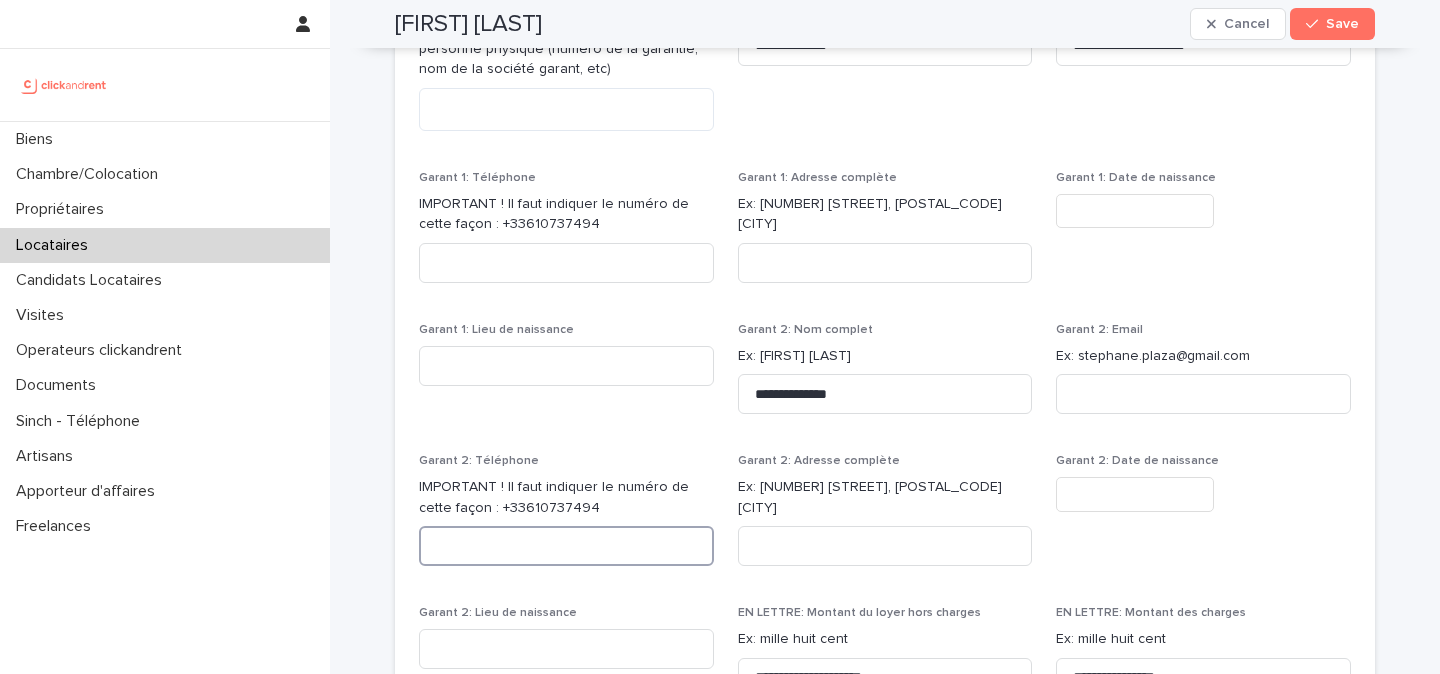 click at bounding box center [566, 546] 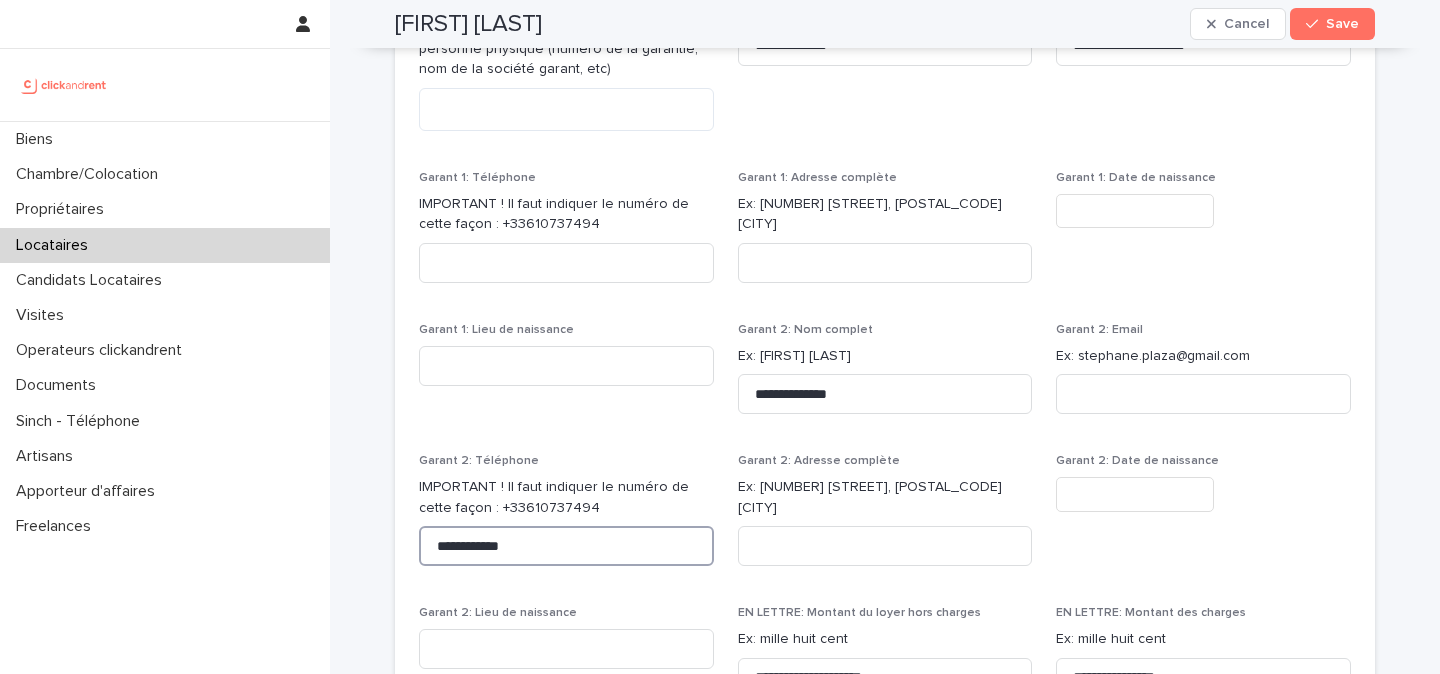 type on "**********" 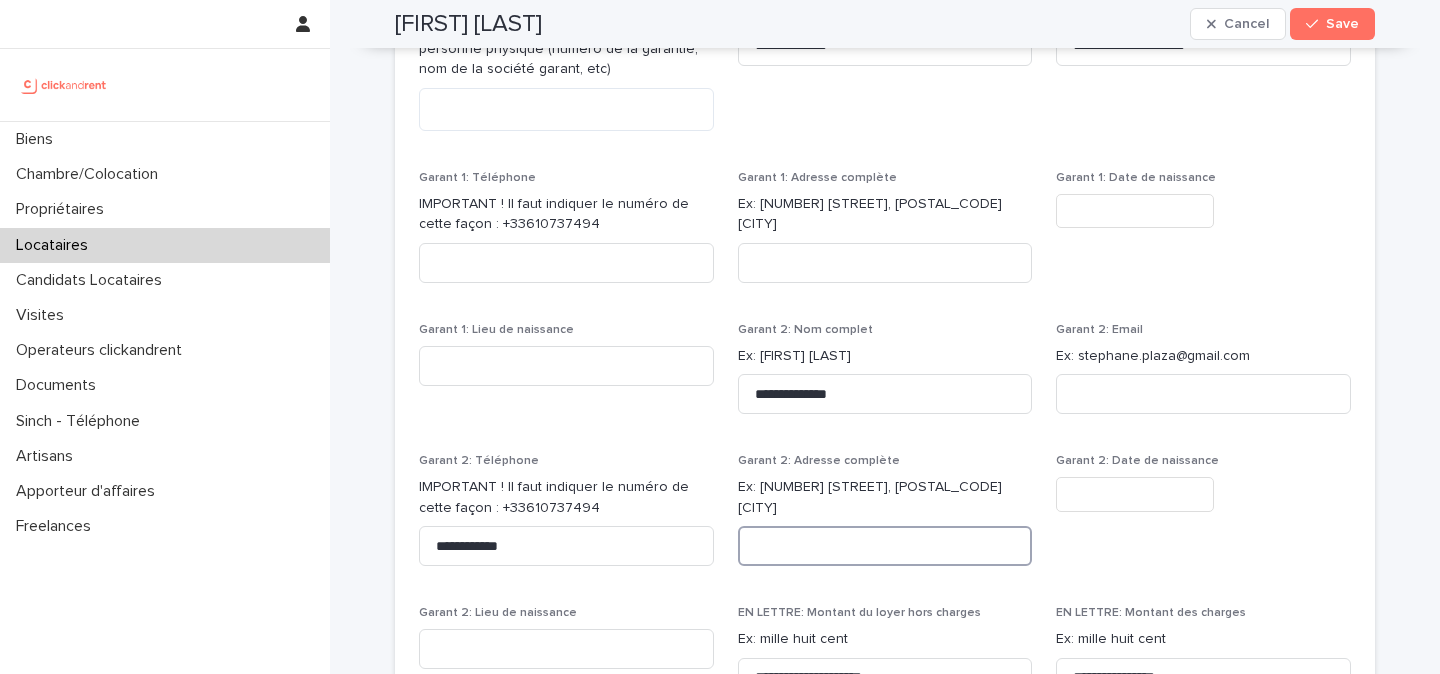 click at bounding box center (885, 546) 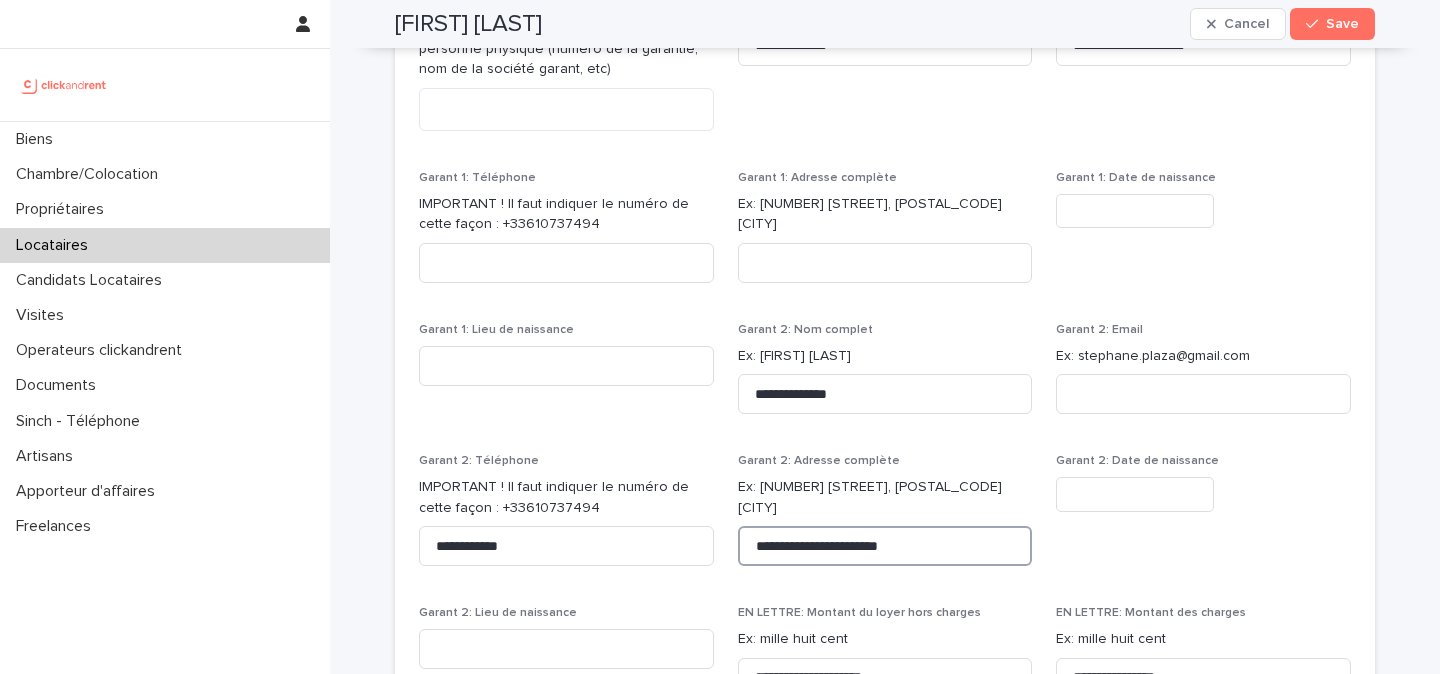 type 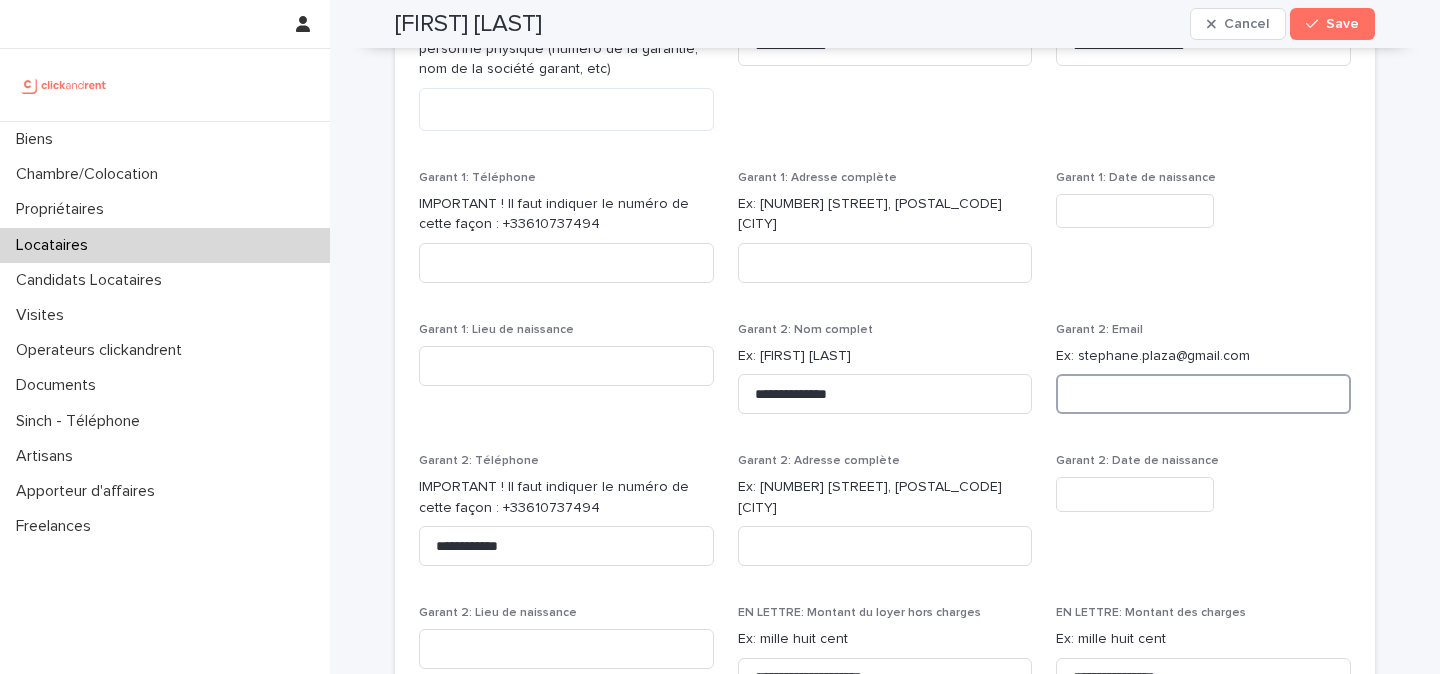 click at bounding box center (1203, 394) 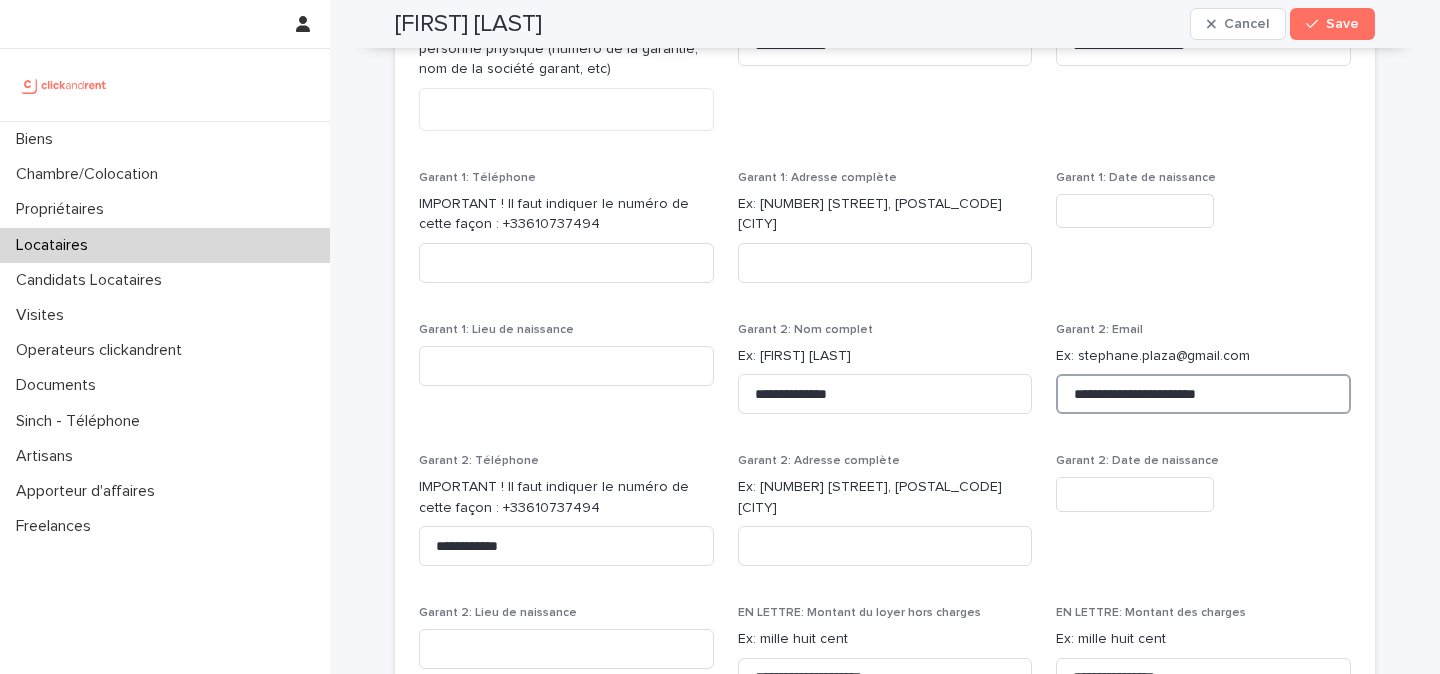 type on "**********" 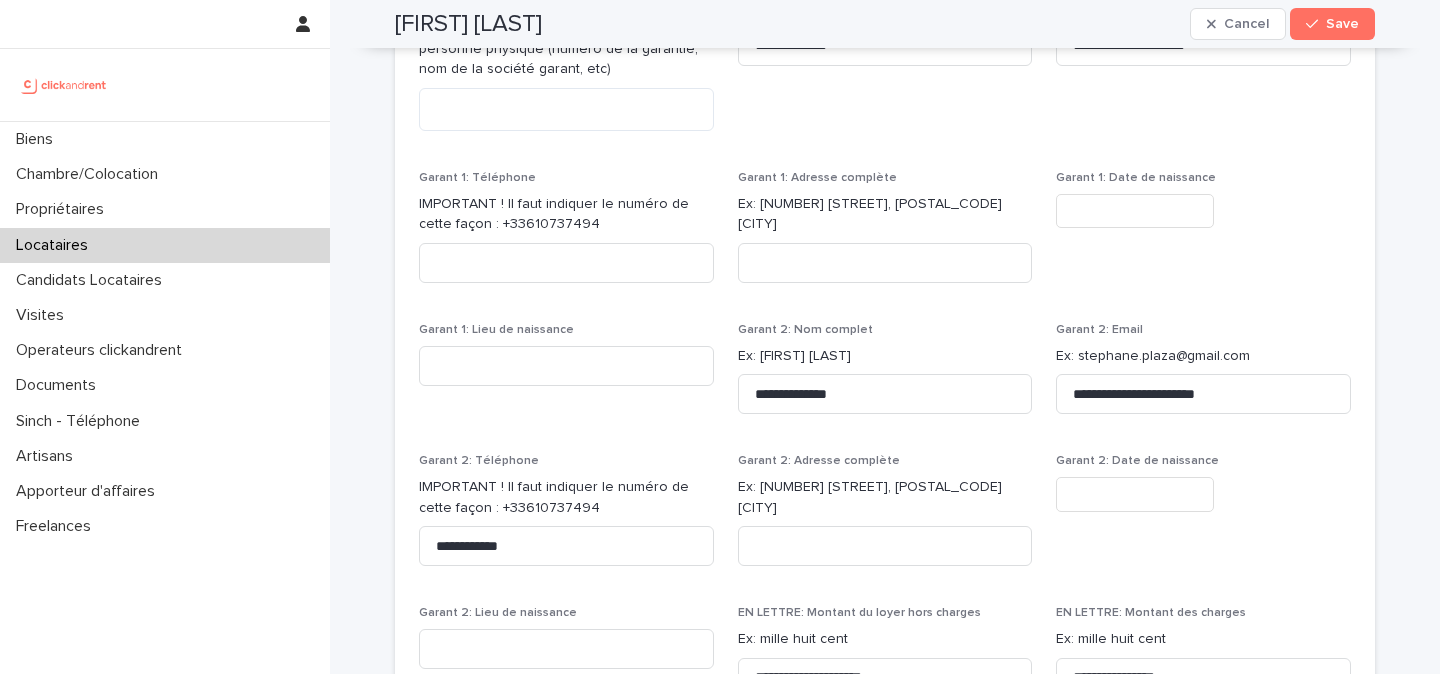 click on "**********" at bounding box center (885, 236) 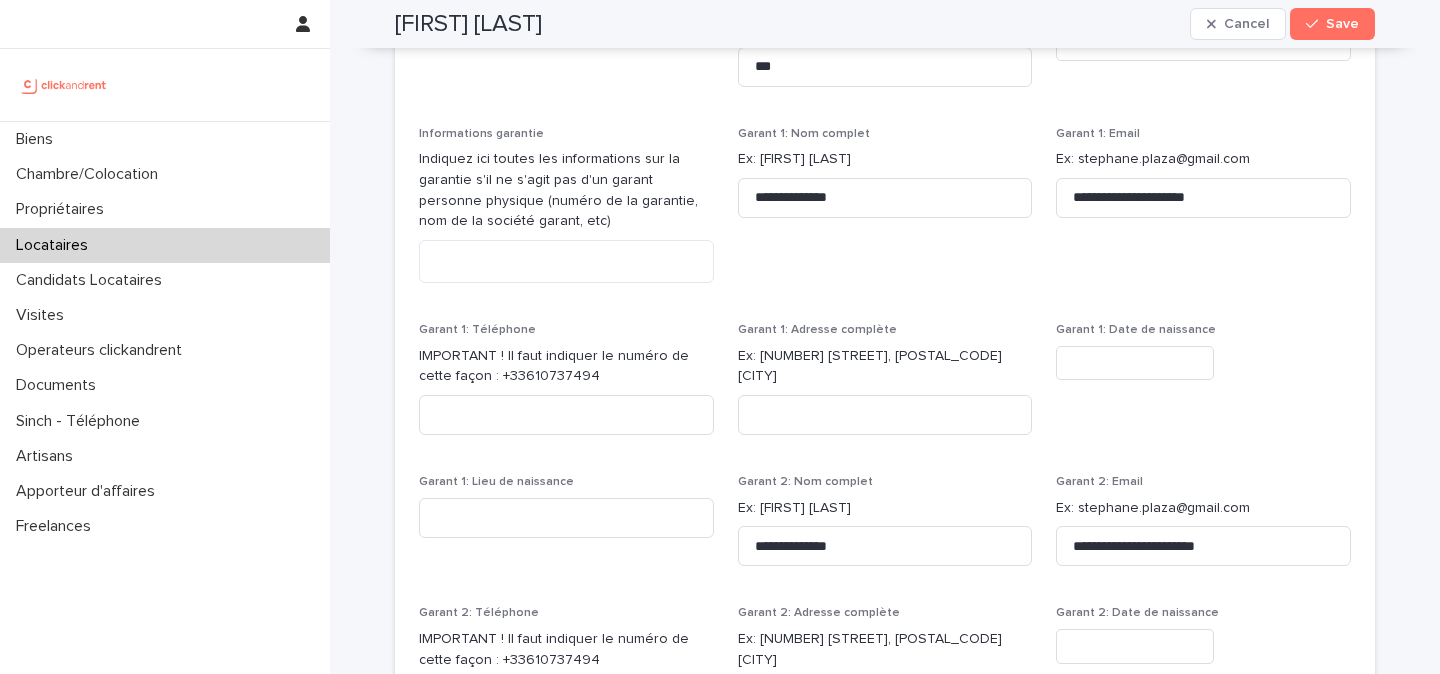 scroll, scrollTop: 1903, scrollLeft: 0, axis: vertical 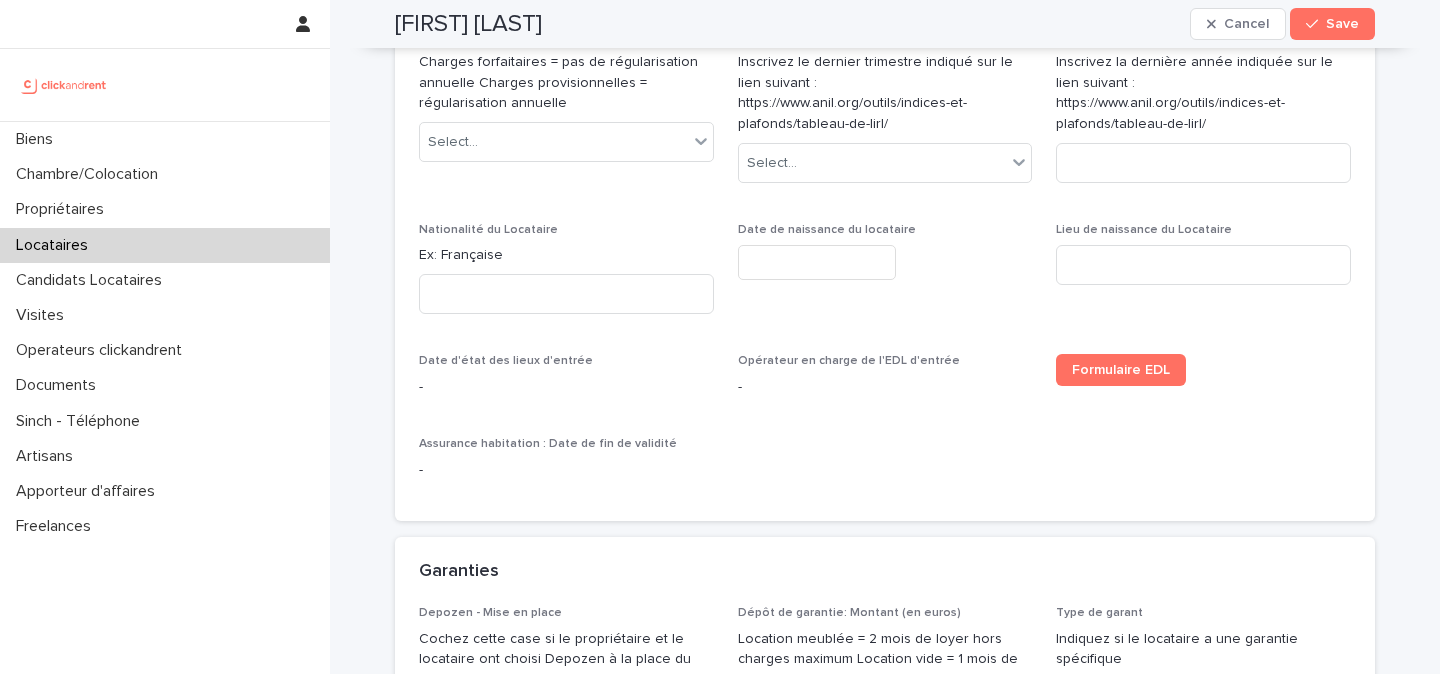 click at bounding box center (817, 262) 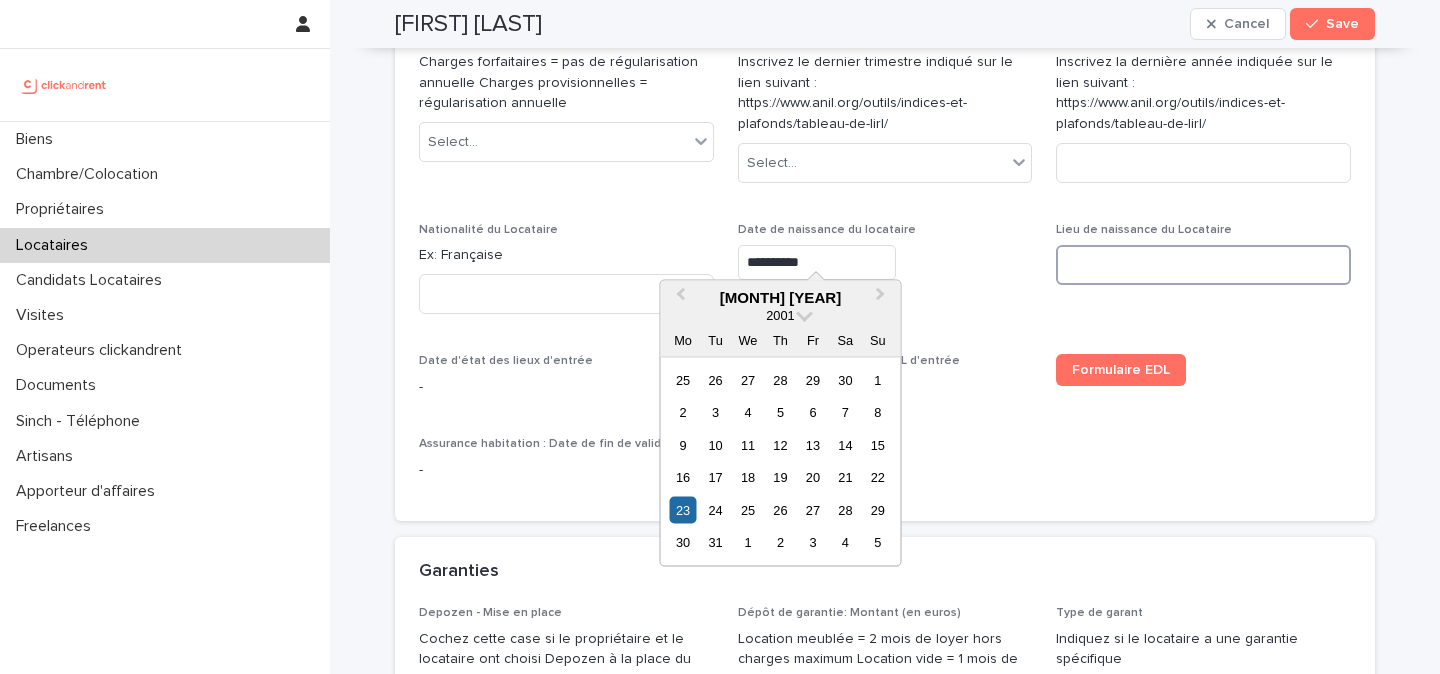 type on "*********" 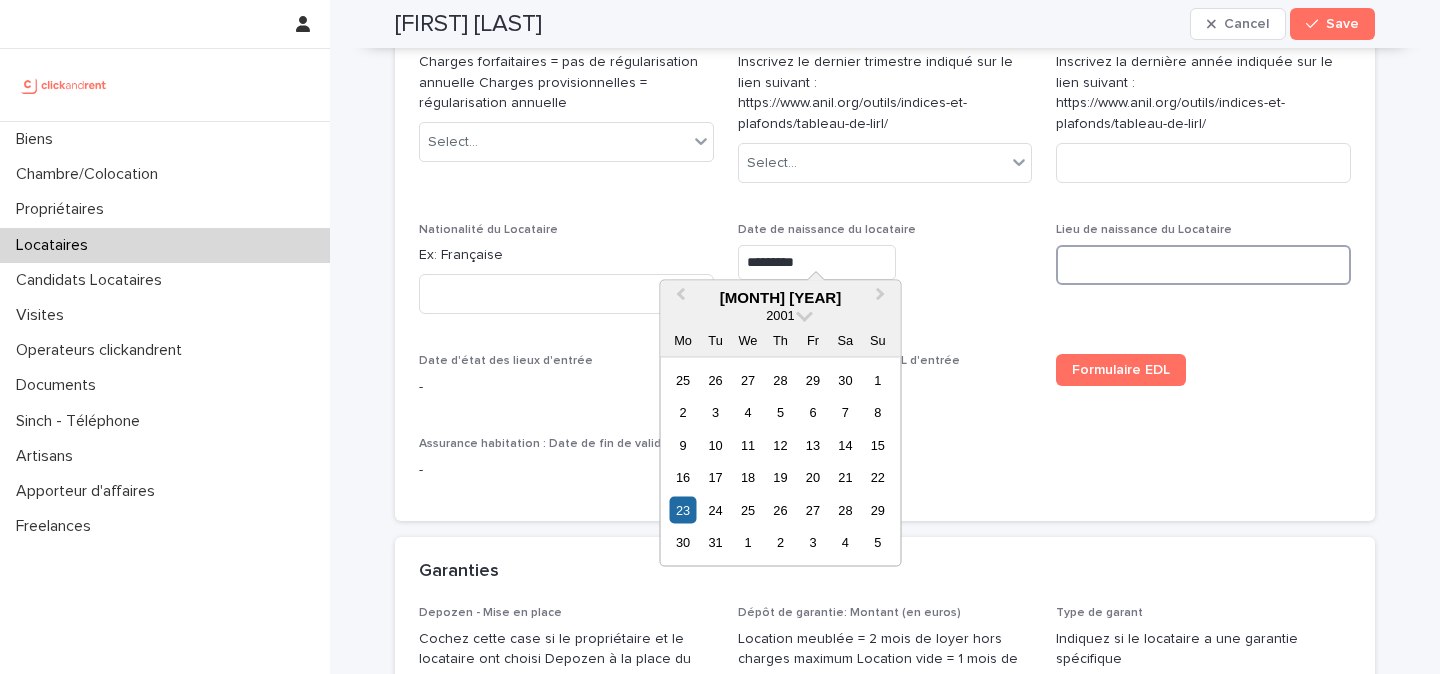 click at bounding box center (1203, 265) 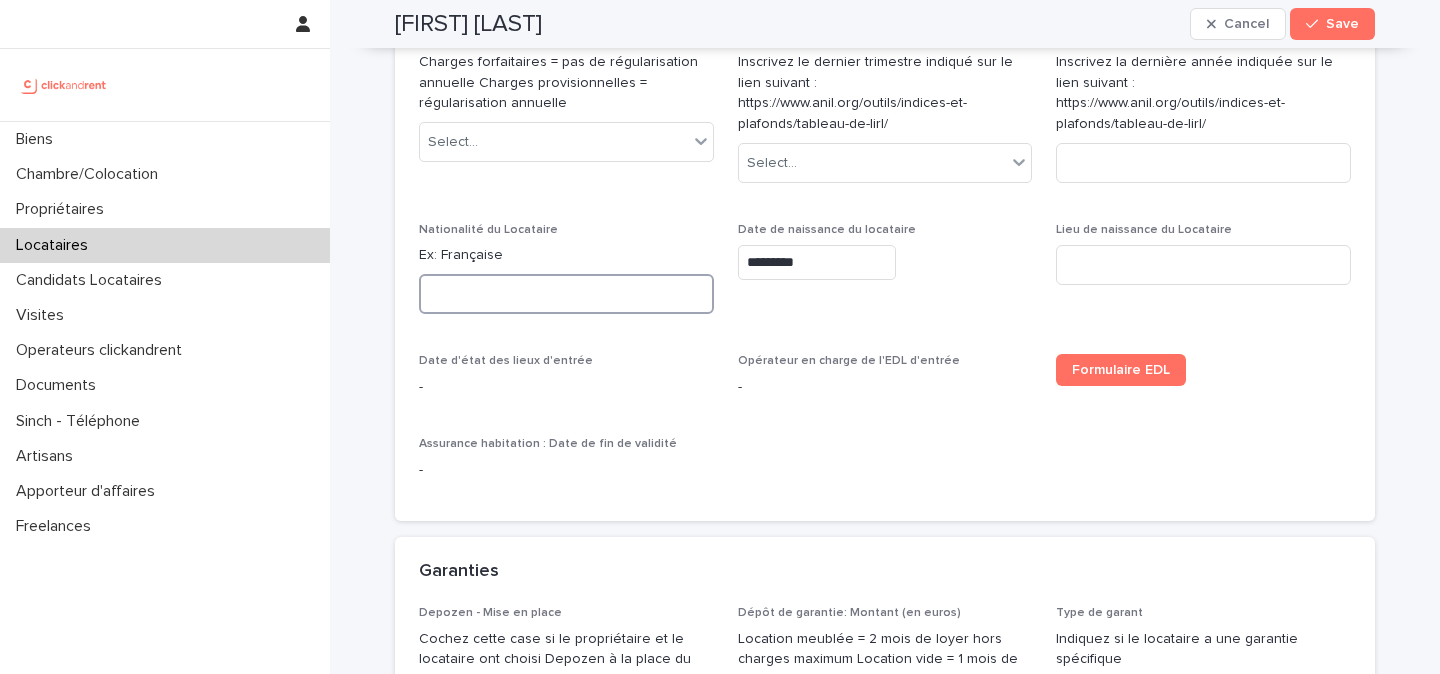 click at bounding box center (566, 294) 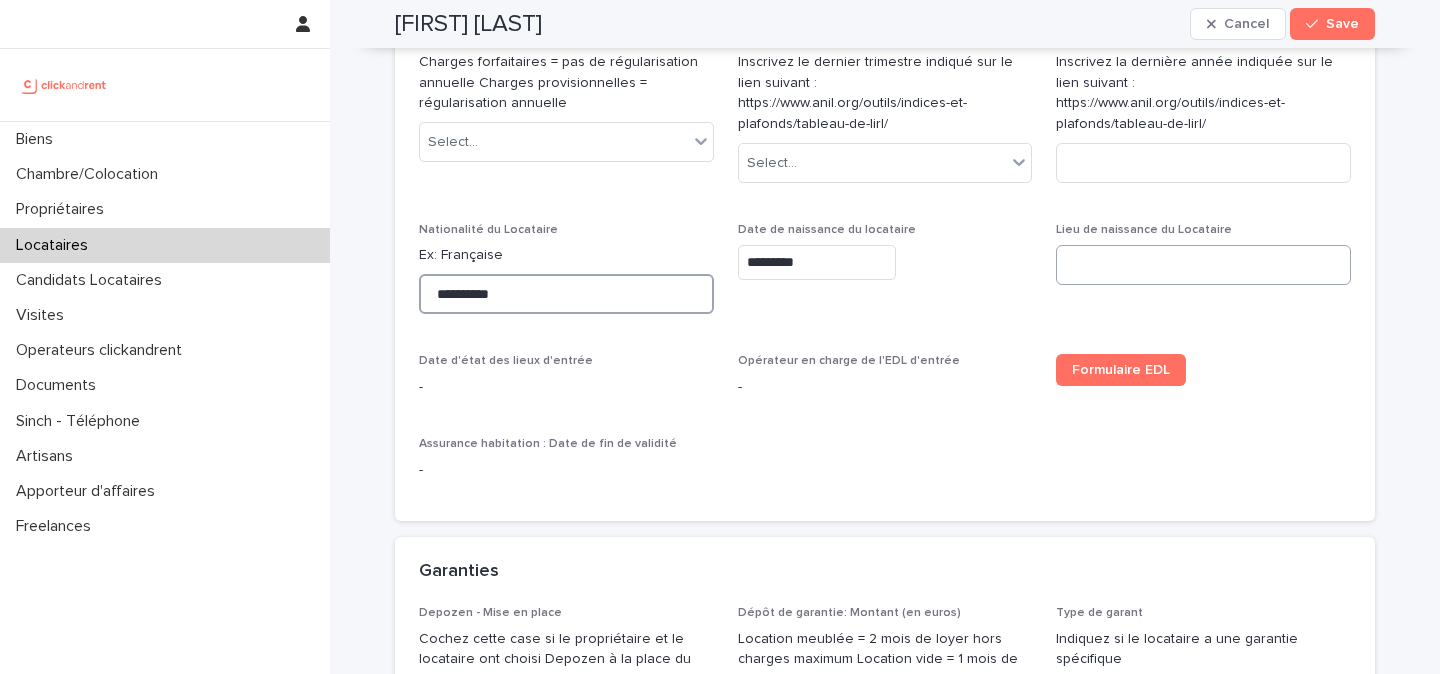 type on "**********" 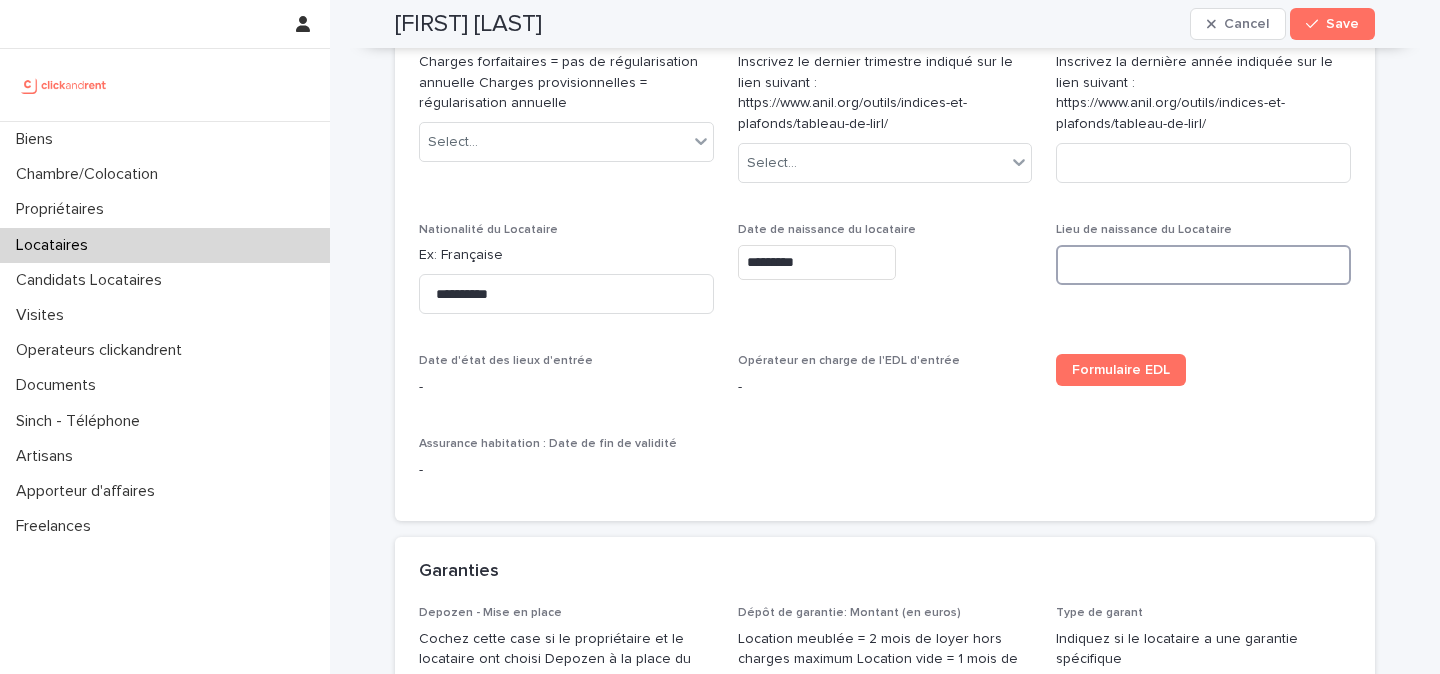 click at bounding box center (1203, 265) 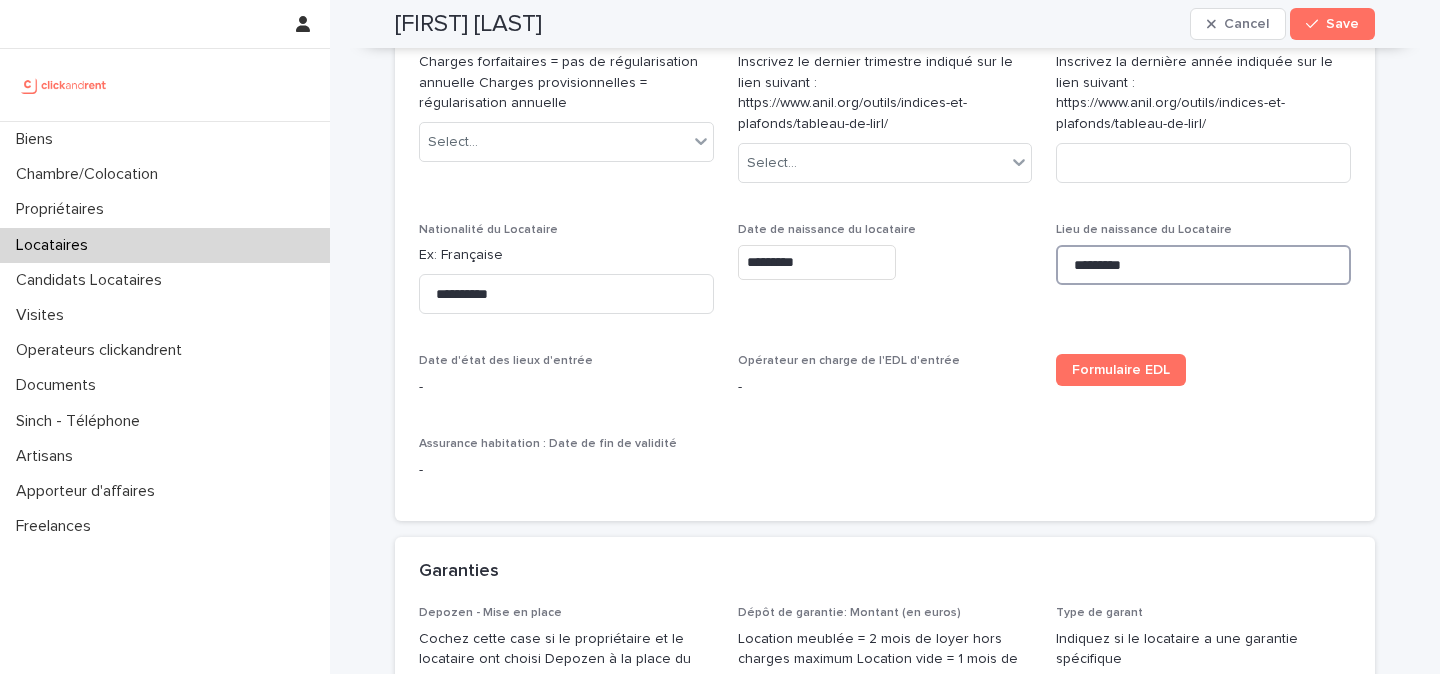 type on "*********" 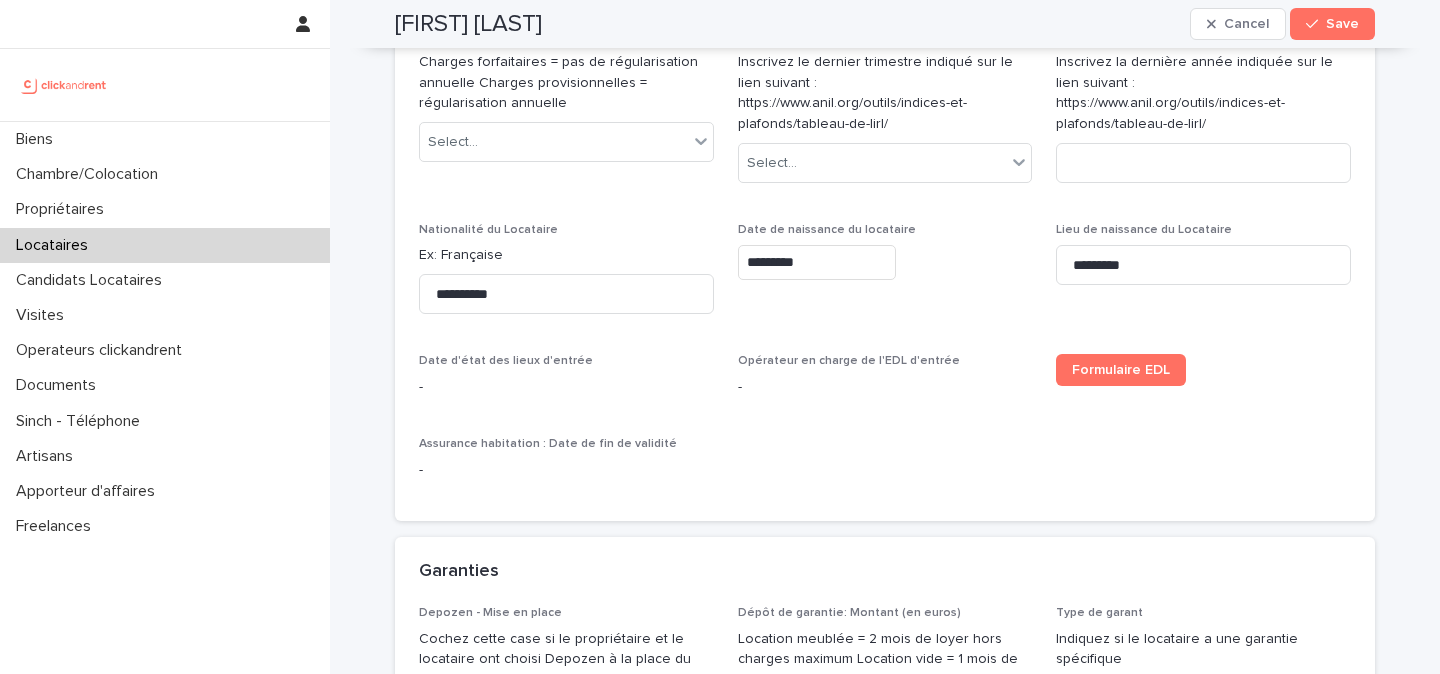 click on "**********" at bounding box center [885, 93] 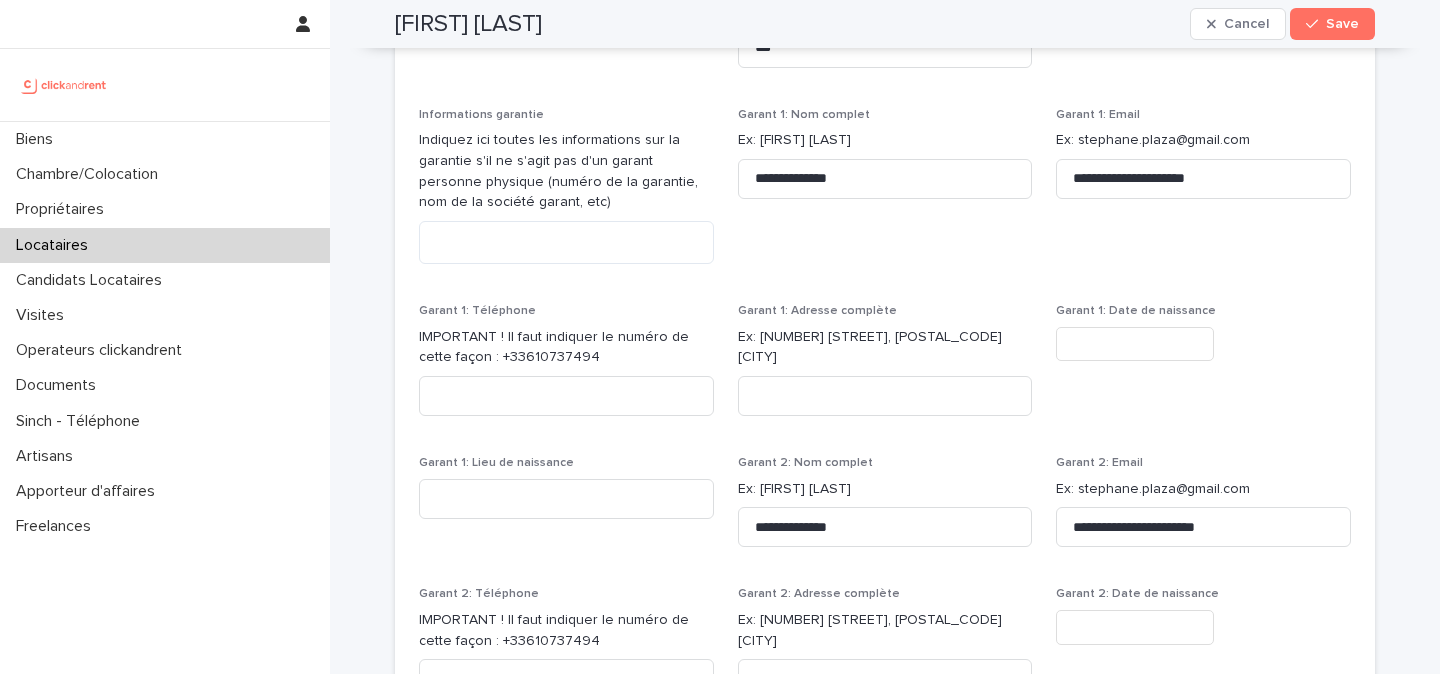 scroll, scrollTop: 1951, scrollLeft: 0, axis: vertical 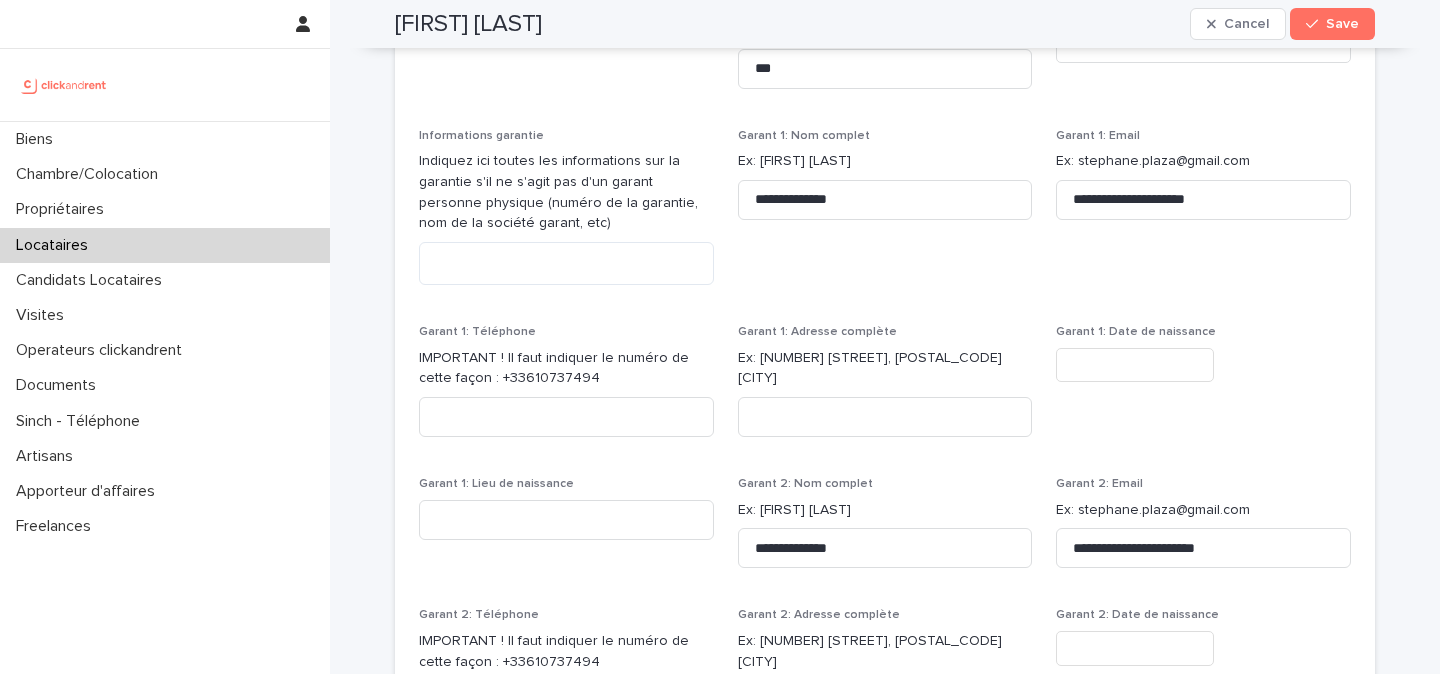 click at bounding box center (1135, 365) 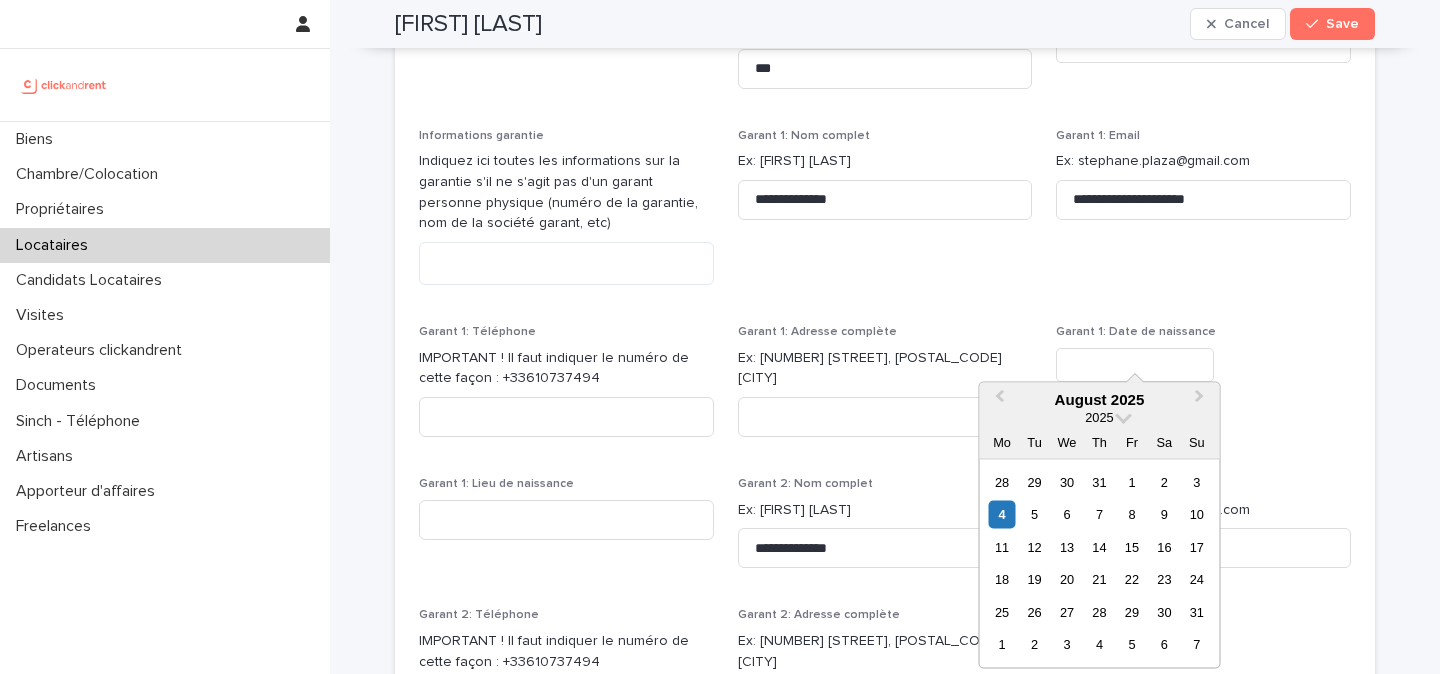 paste on "**********" 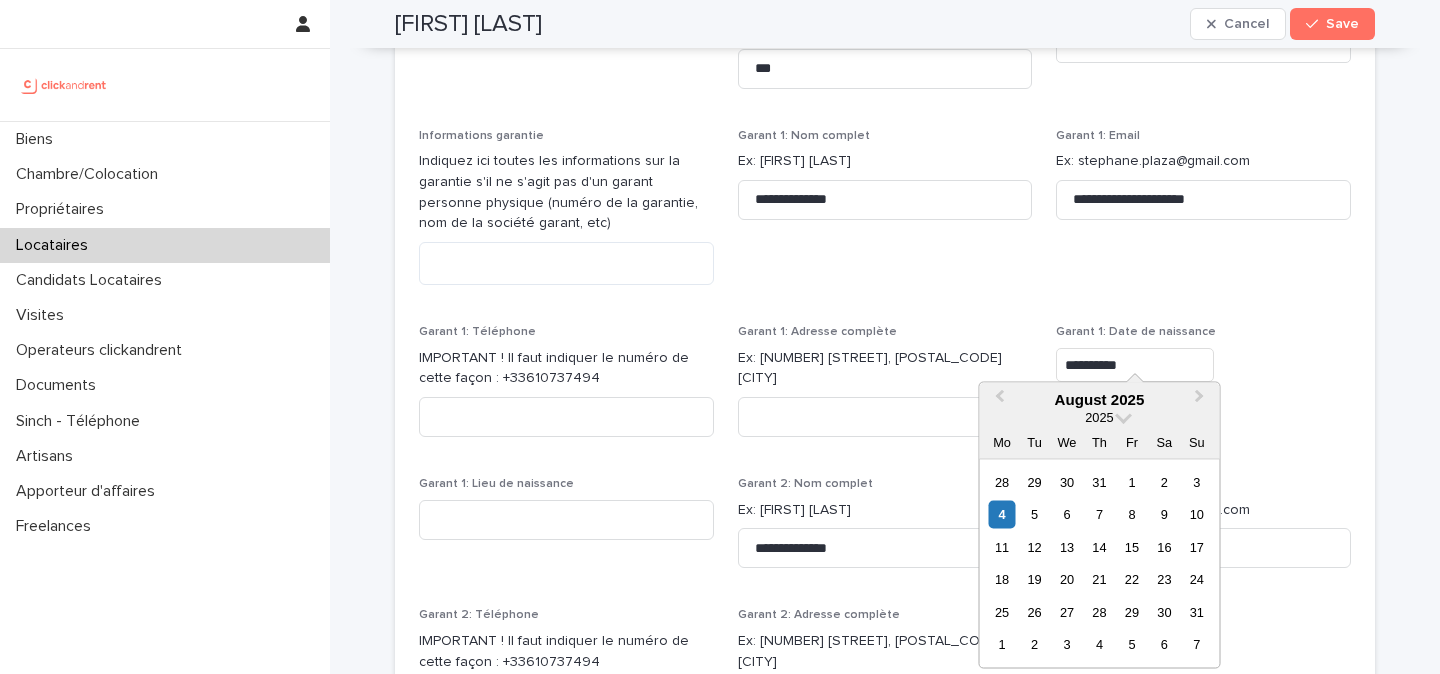 click on "**********" at bounding box center (1135, 365) 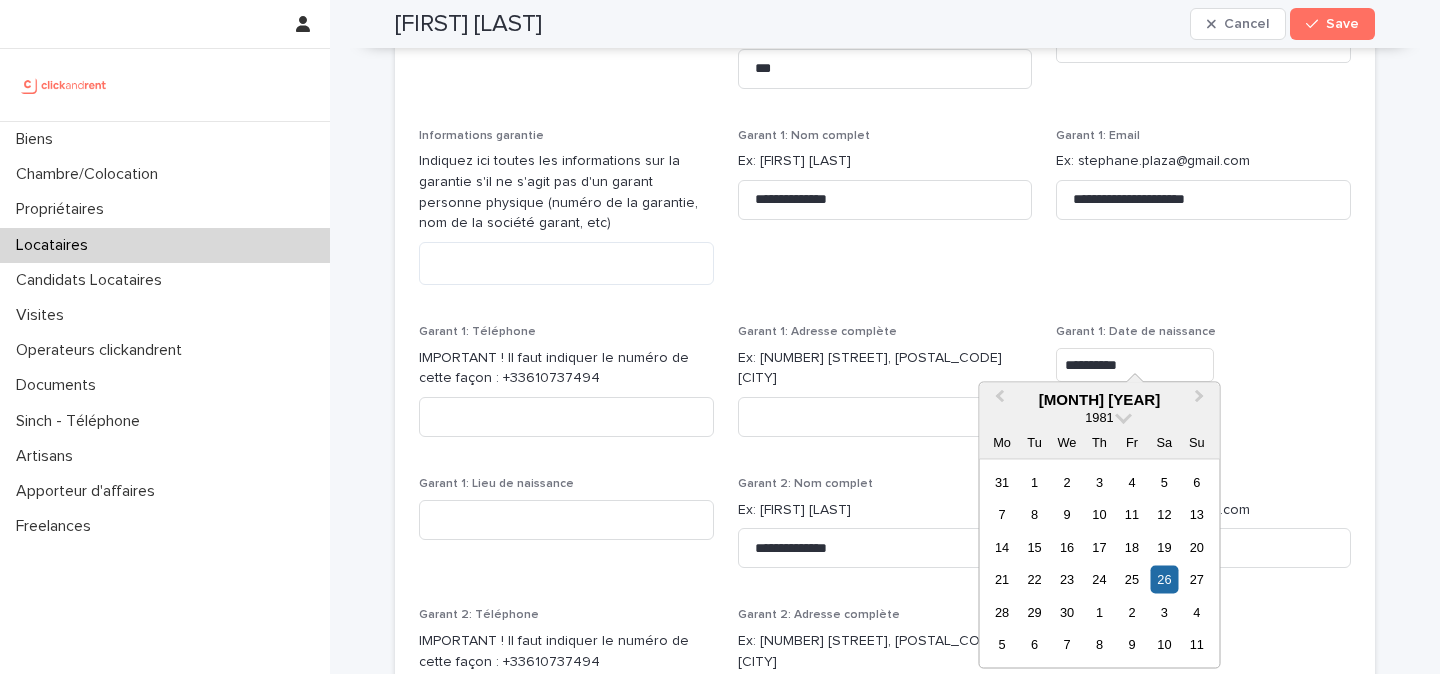 type on "*********" 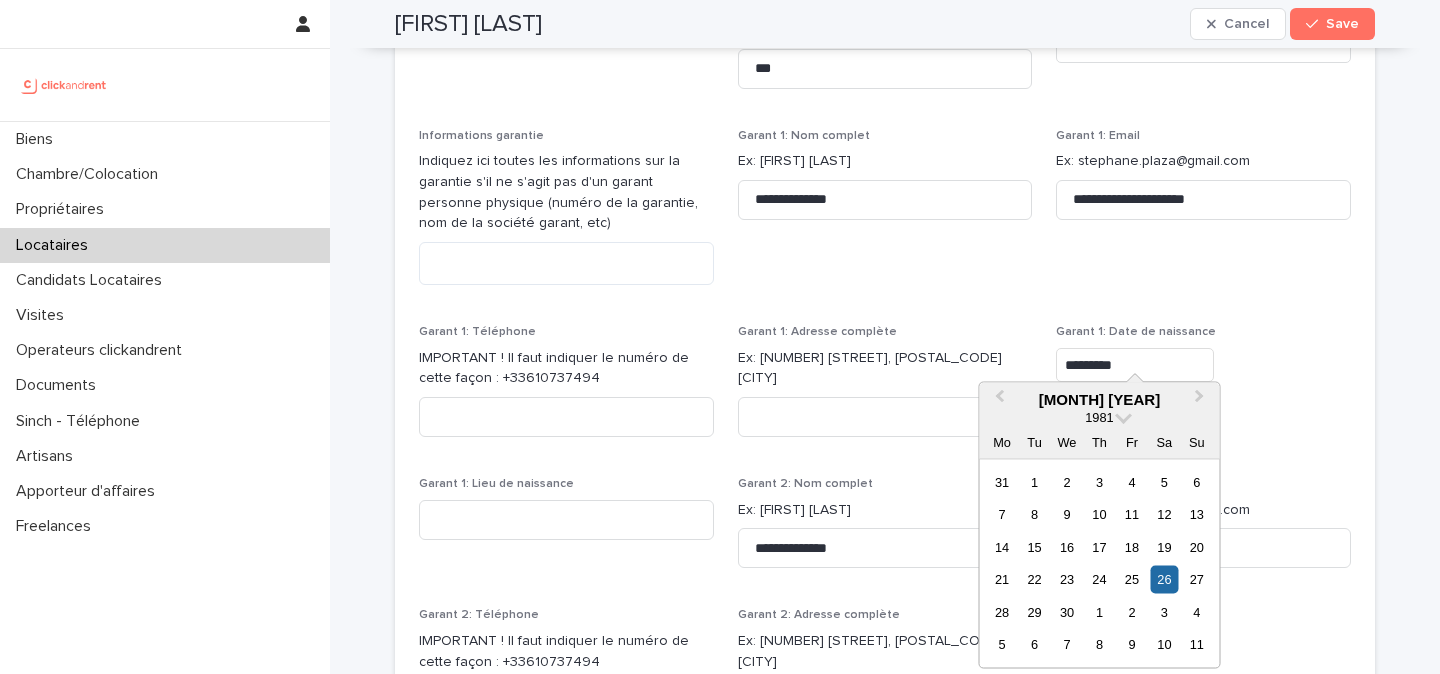 click on "**********" at bounding box center (885, 390) 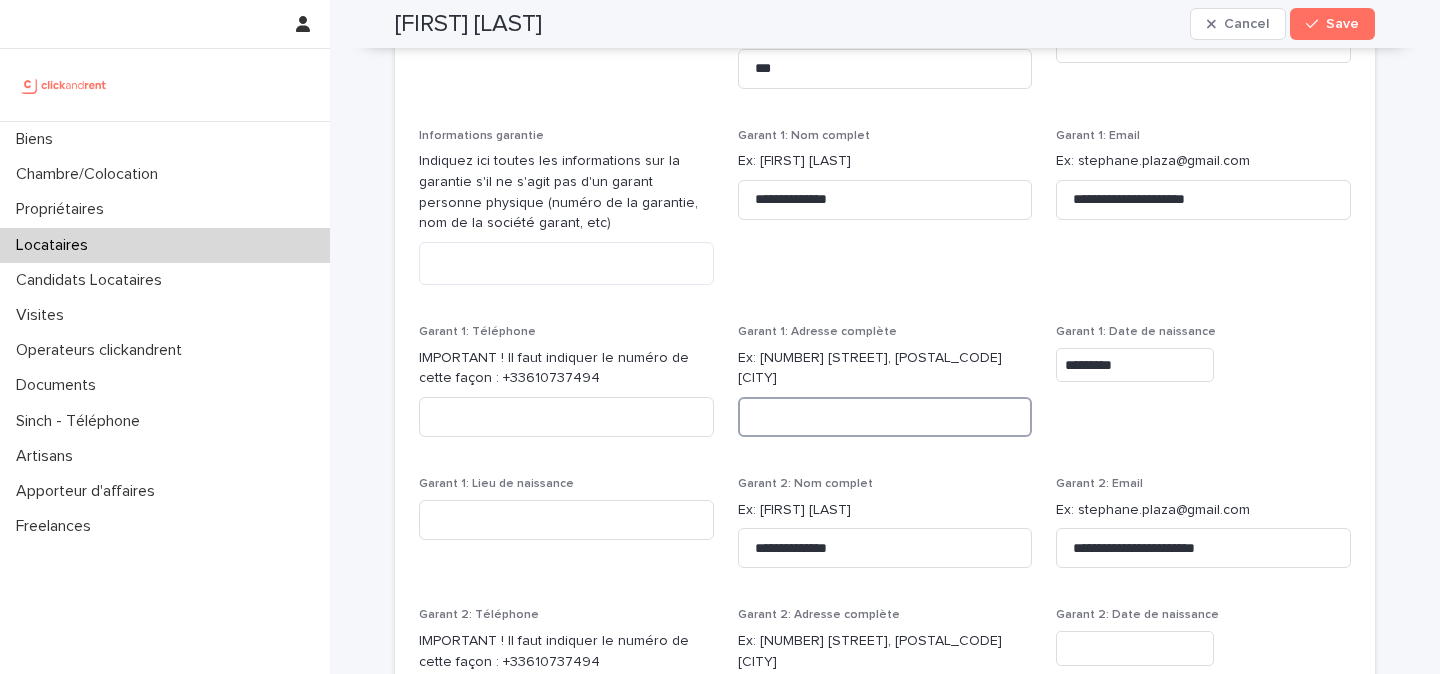 click at bounding box center [885, 417] 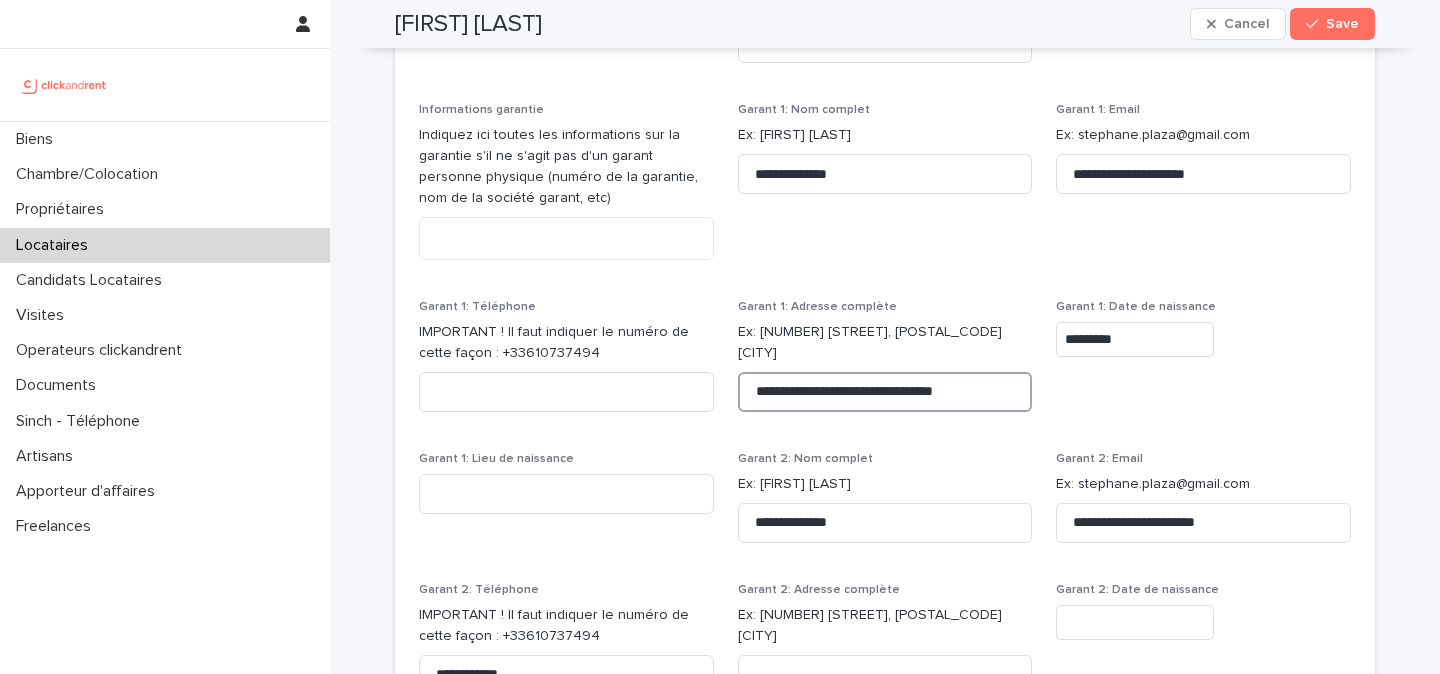 scroll, scrollTop: 1909, scrollLeft: 0, axis: vertical 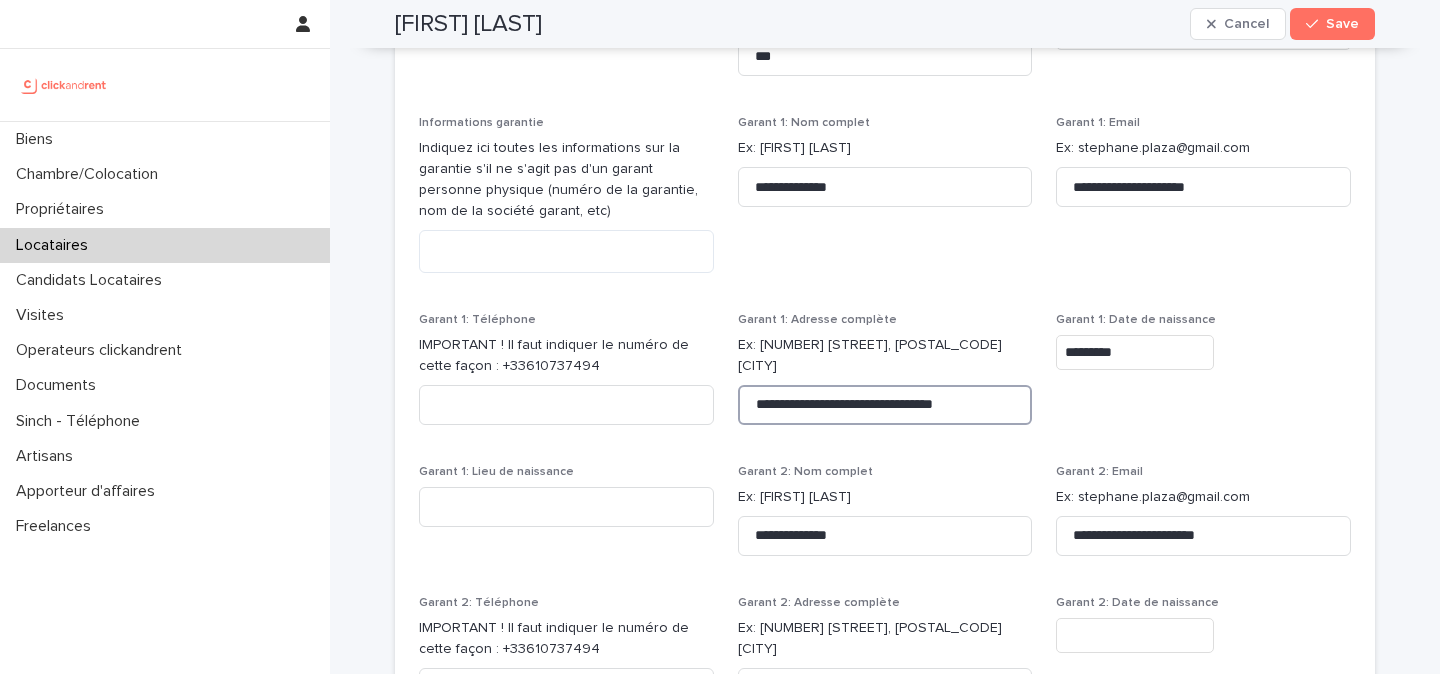 type on "**********" 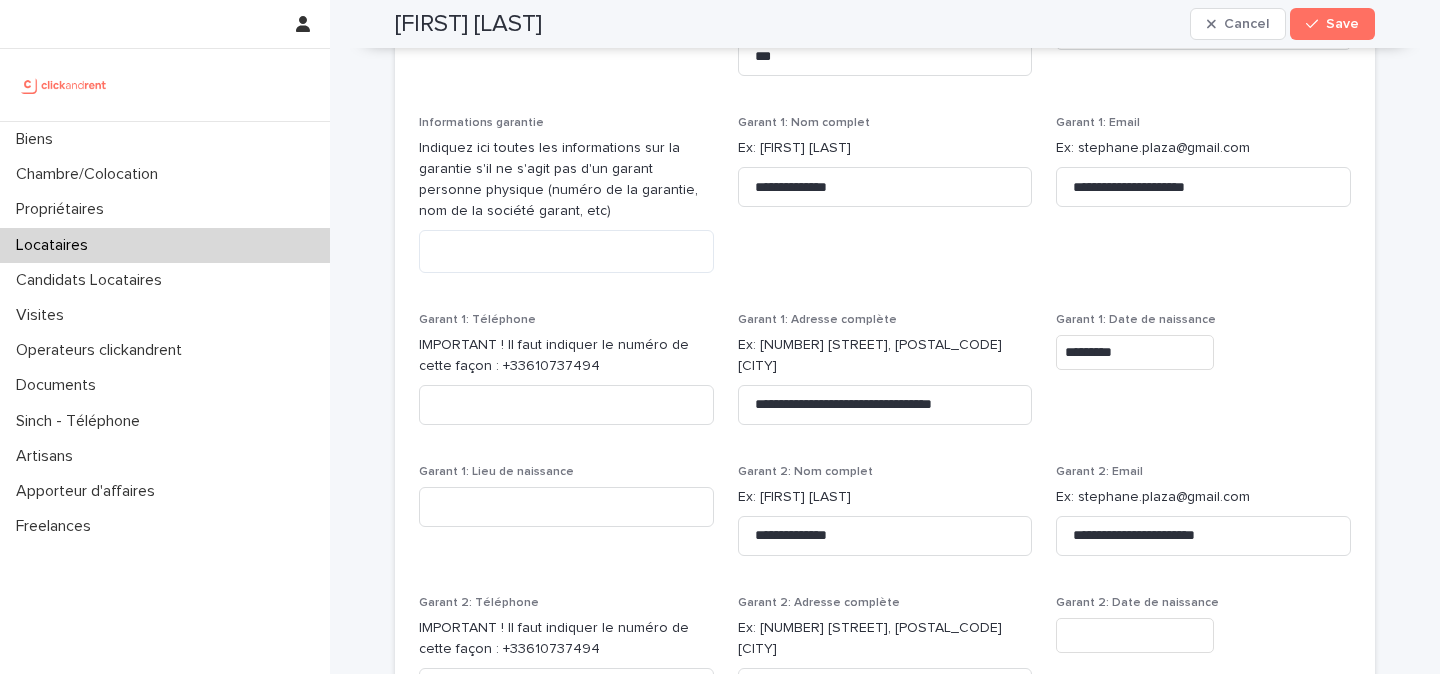 click on "**********" at bounding box center [885, 378] 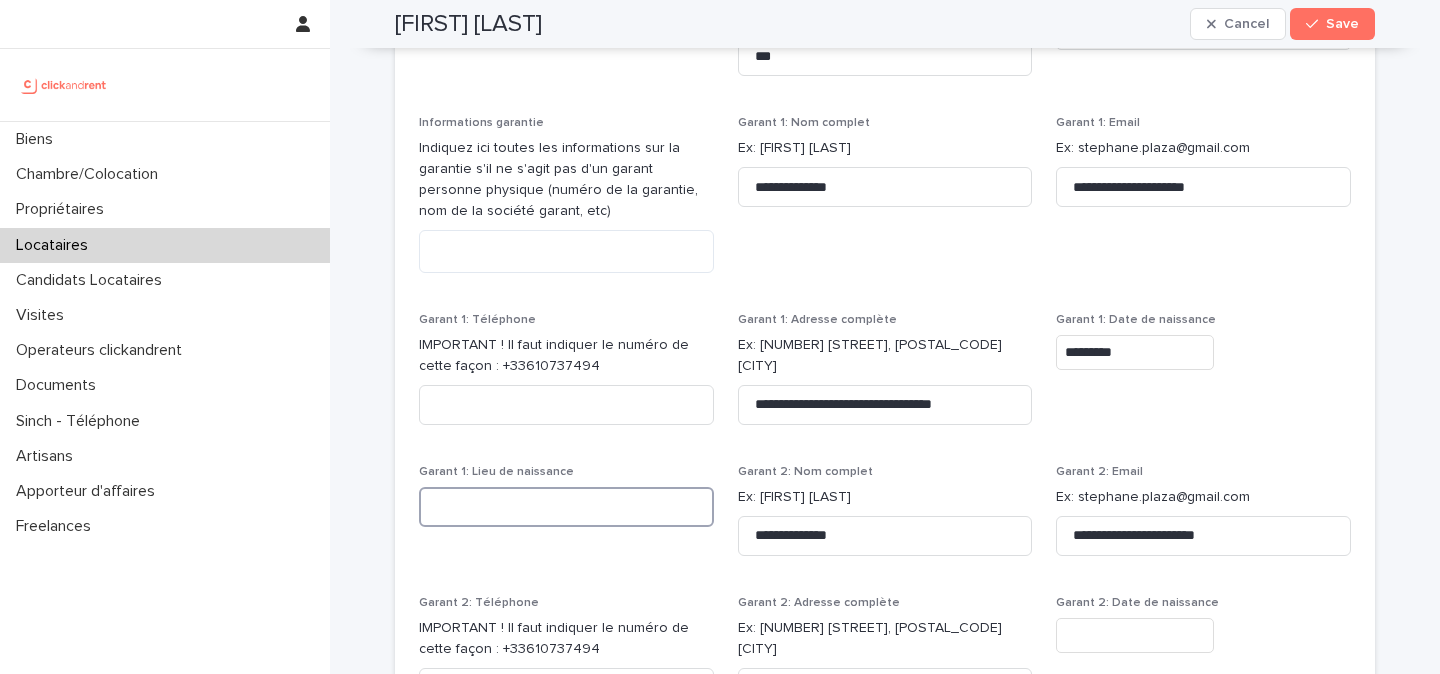 click at bounding box center [566, 507] 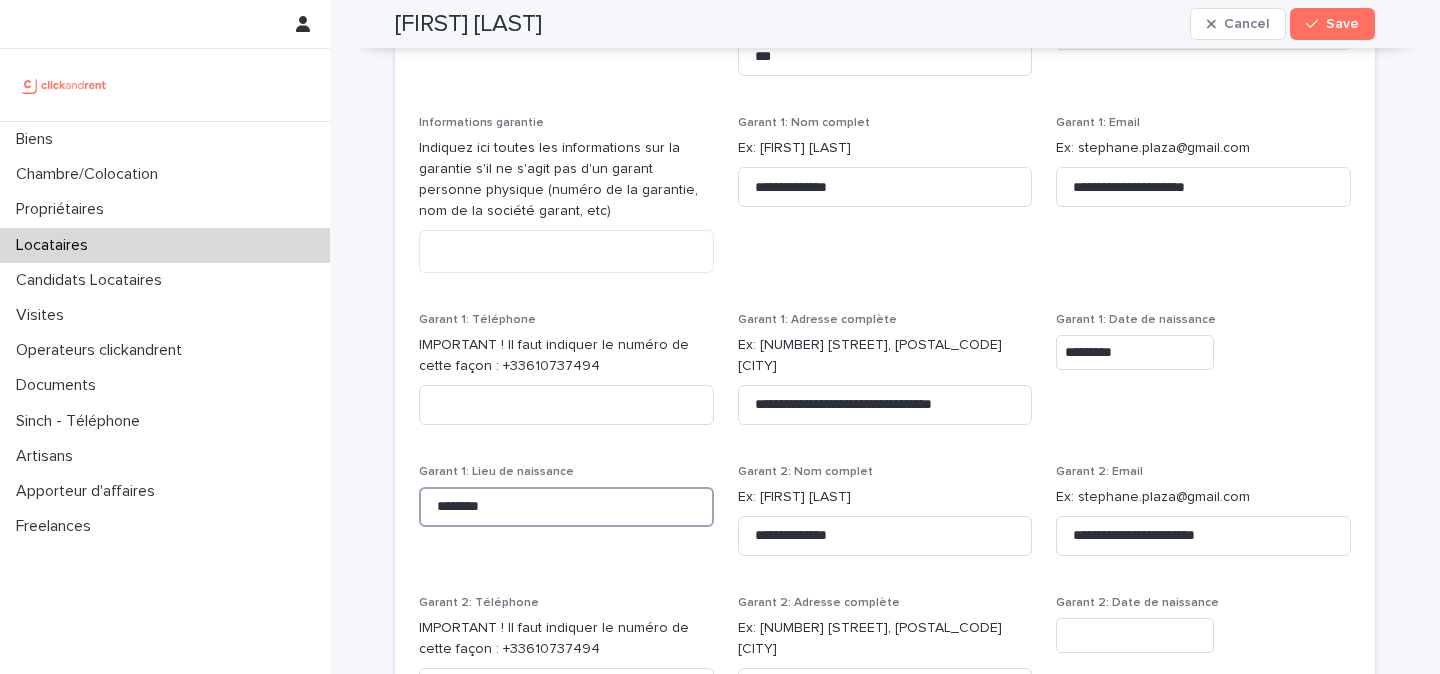 type on "********" 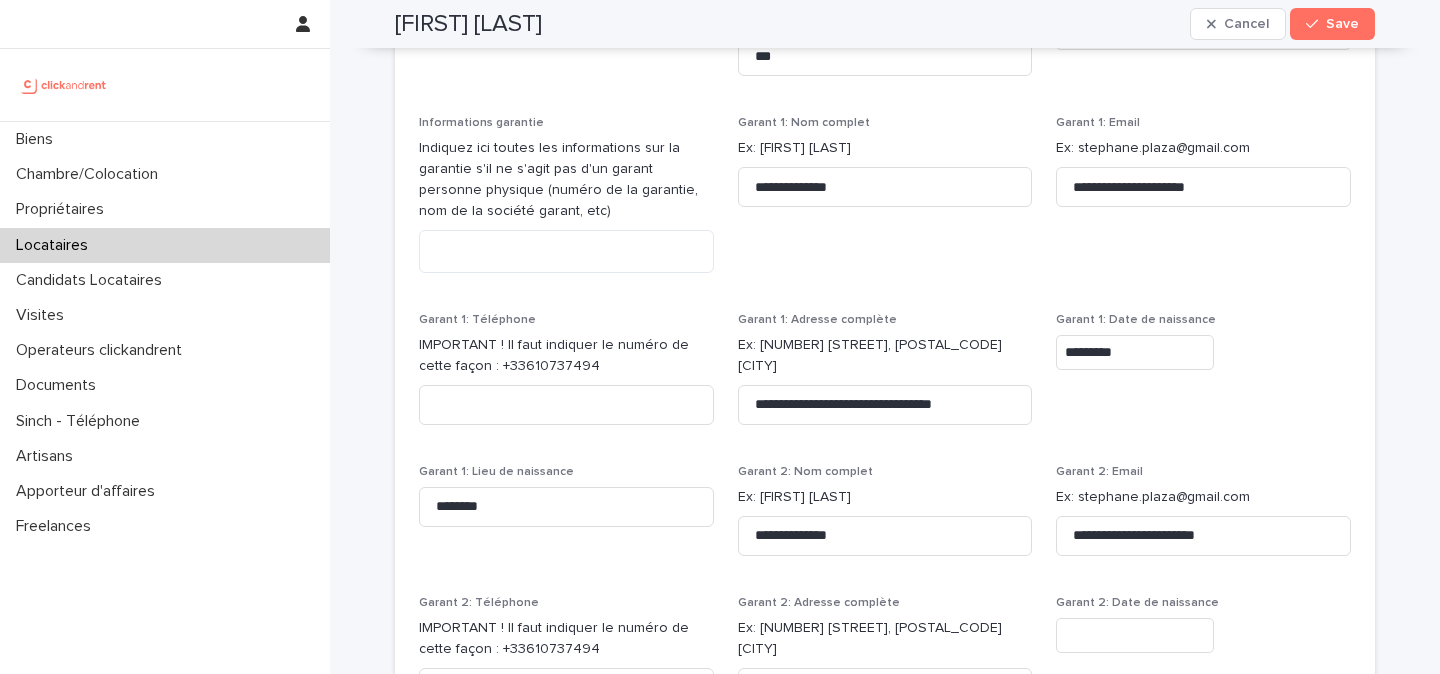 click on "**********" at bounding box center (885, 378) 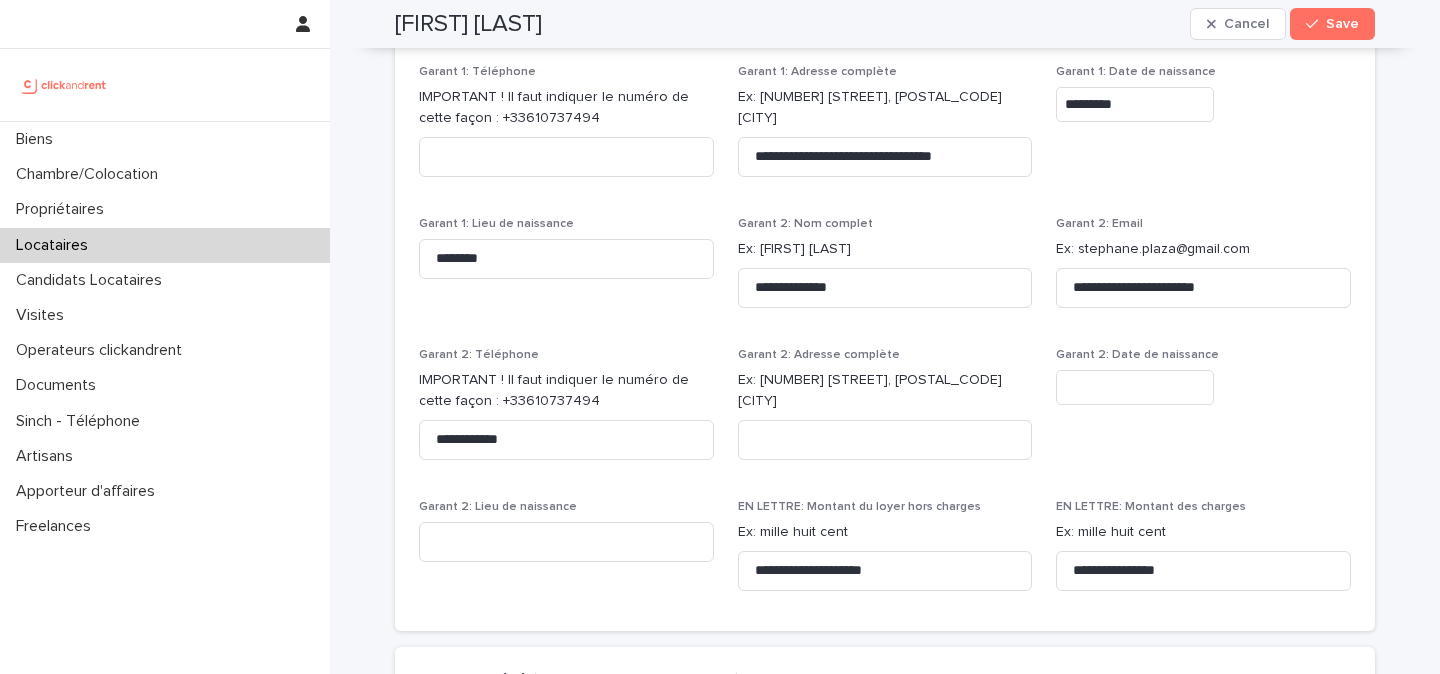 scroll, scrollTop: 2185, scrollLeft: 0, axis: vertical 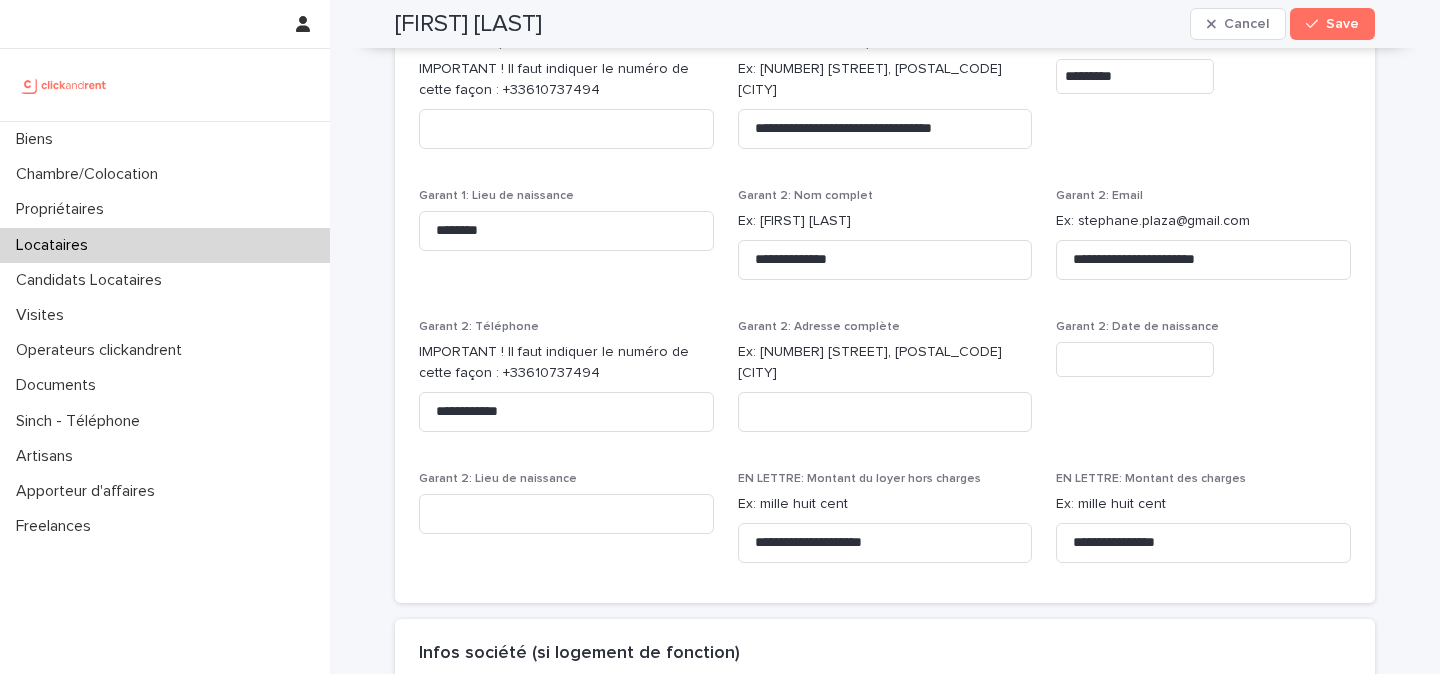 click at bounding box center (1135, 359) 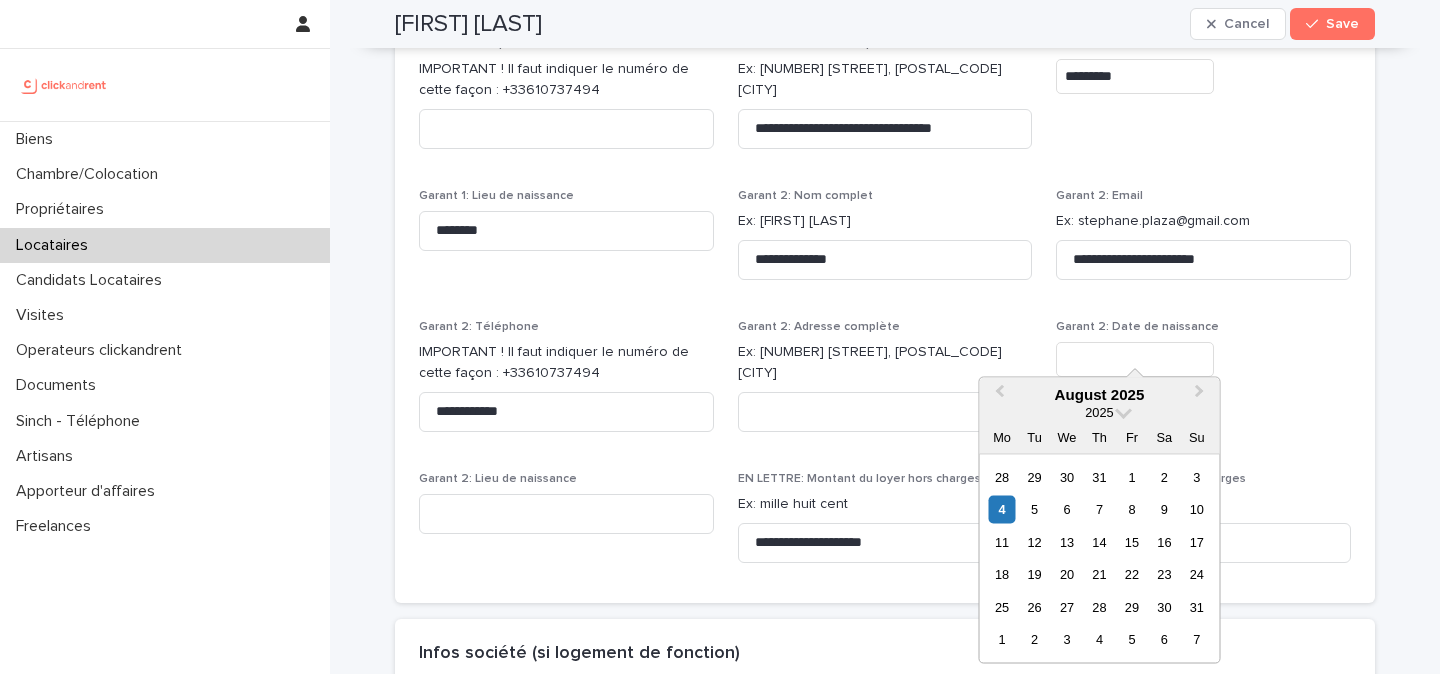 paste on "**********" 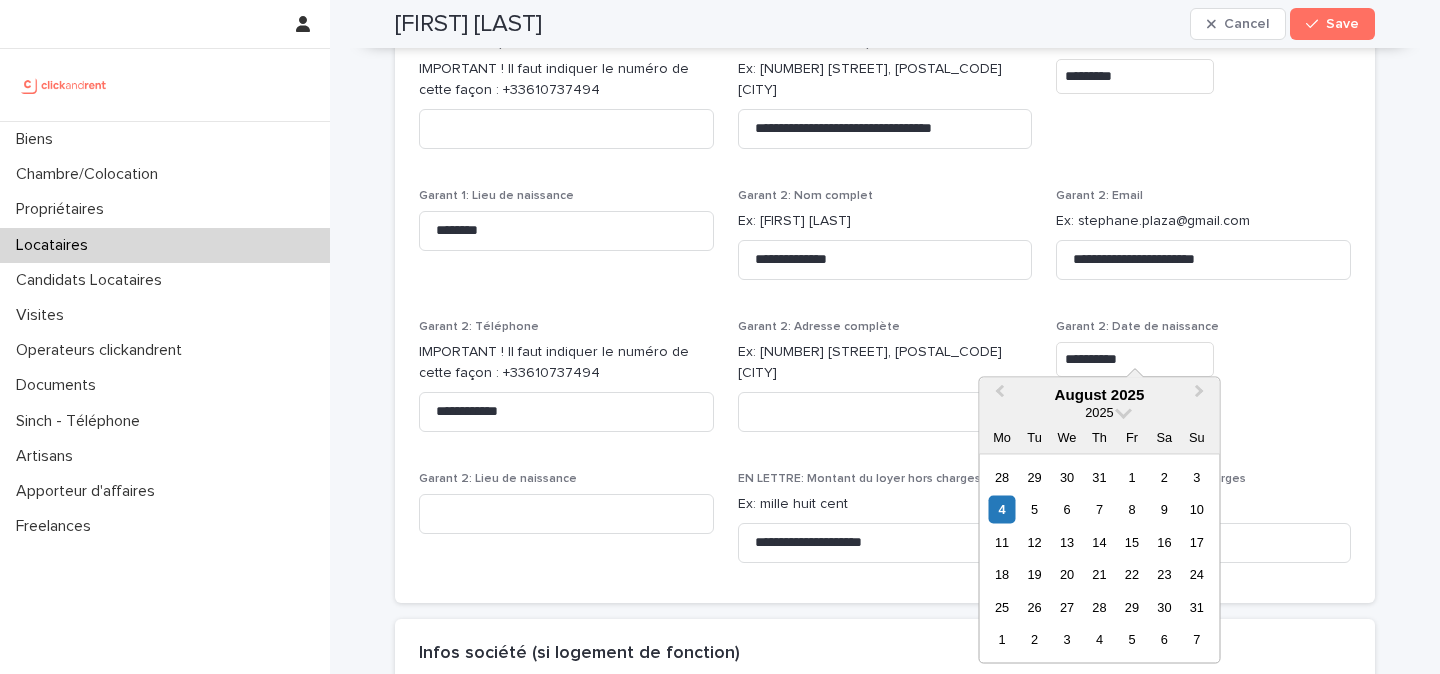 click on "**********" at bounding box center [1135, 359] 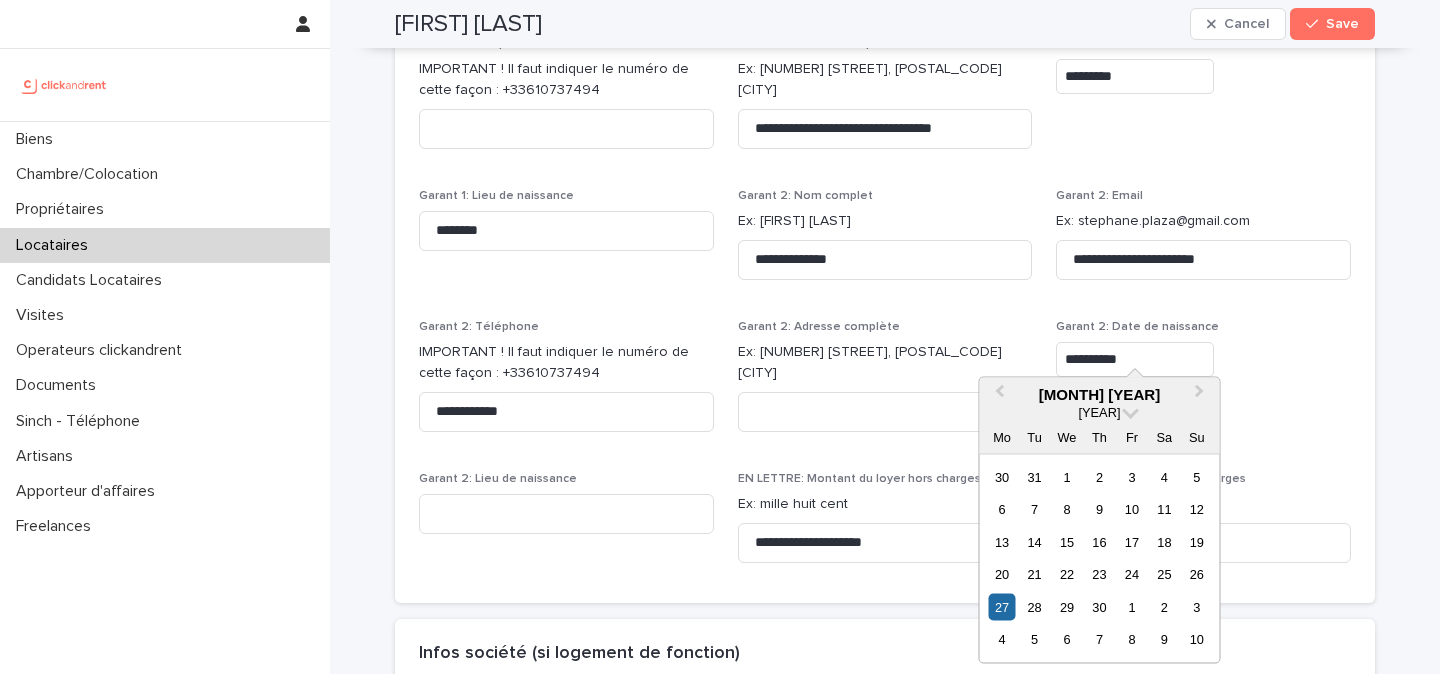 type on "*********" 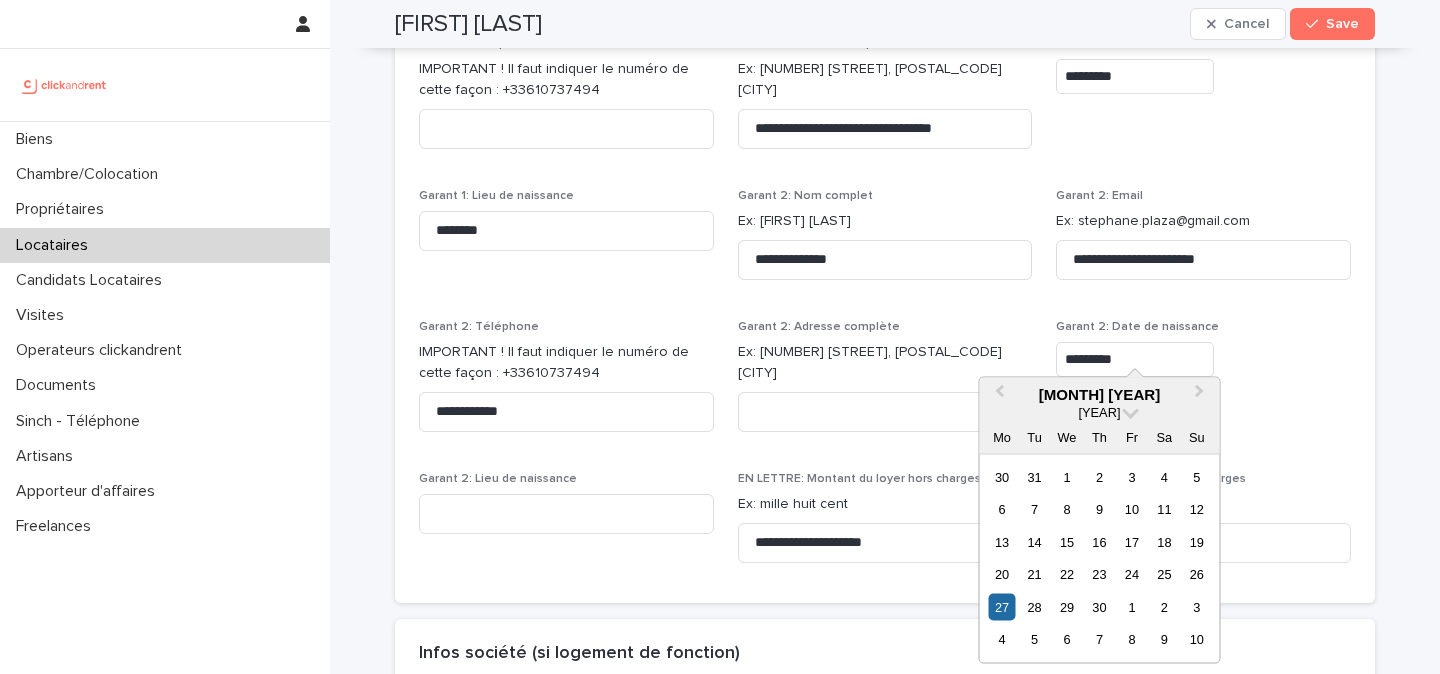click on "Ex: [NUMBER] [STREET], [POSTAL_CODE] [CITY]" at bounding box center (885, 363) 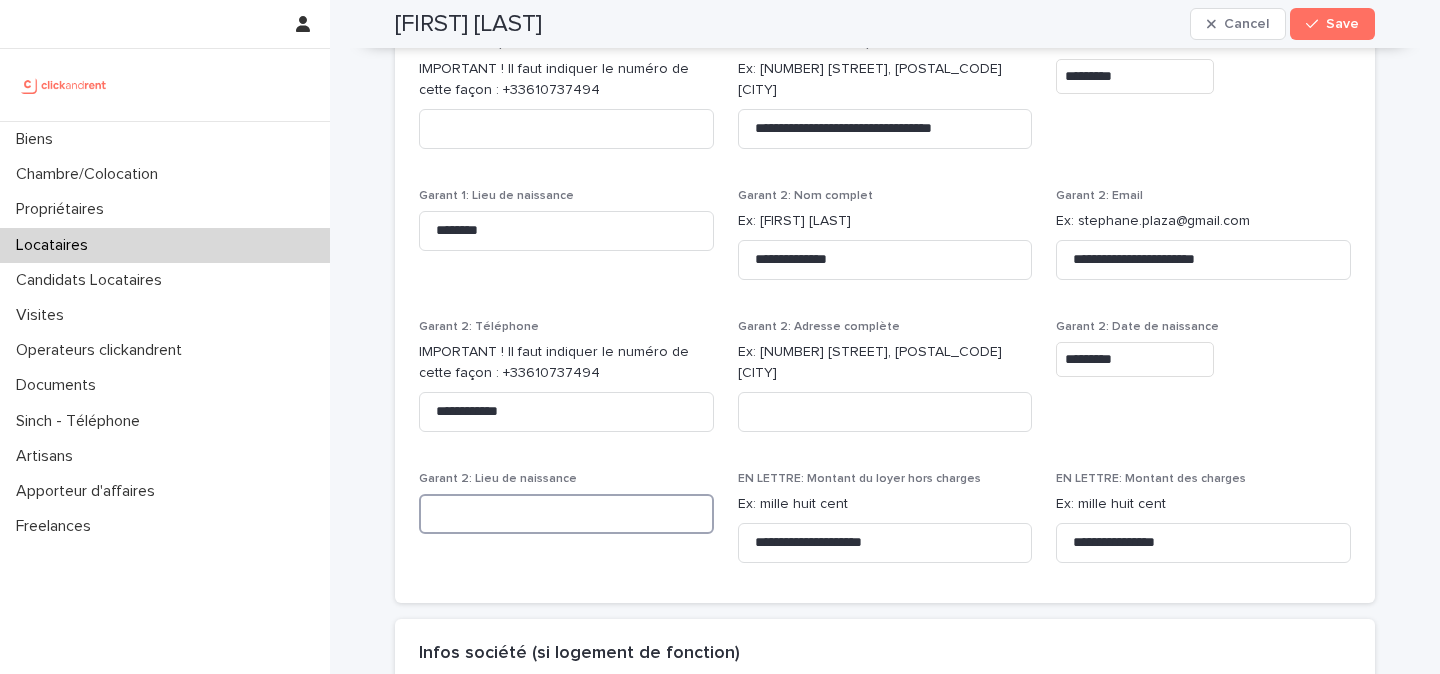 click at bounding box center [566, 514] 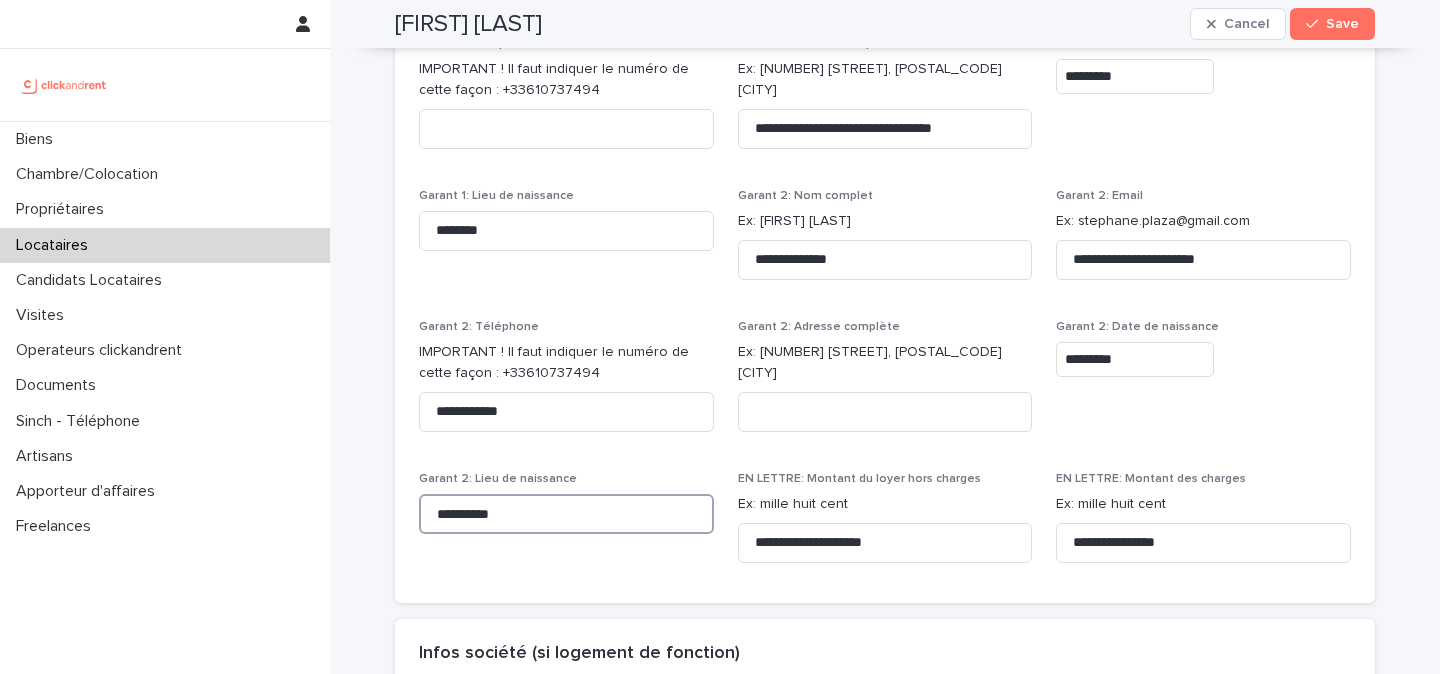 click on "**********" at bounding box center [566, 514] 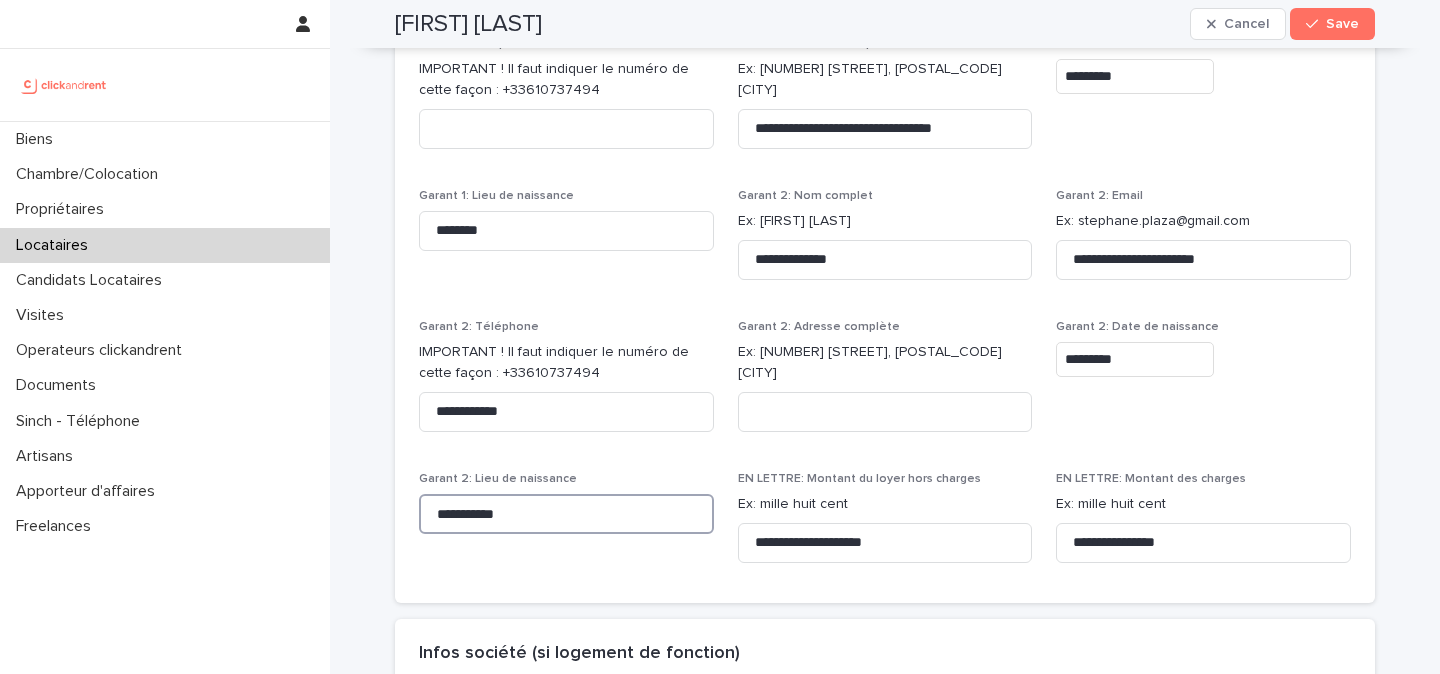 type on "**********" 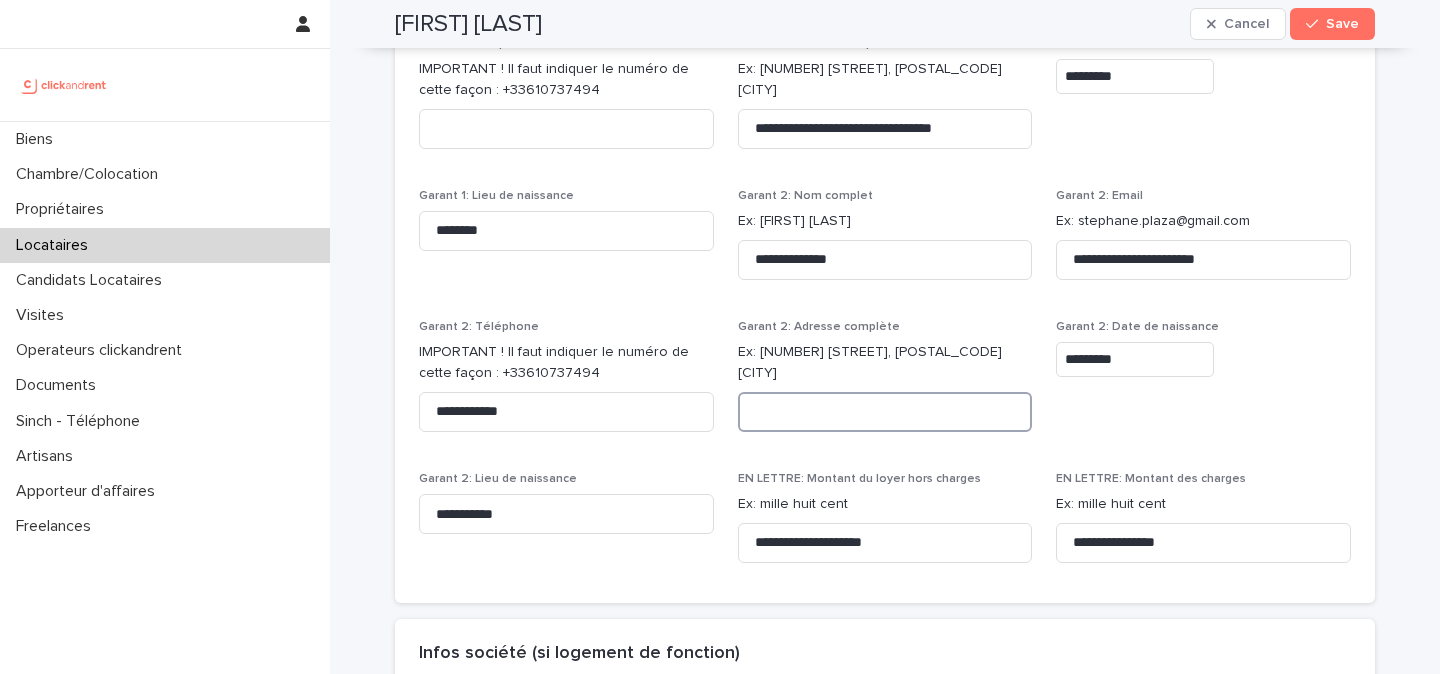 click at bounding box center (885, 412) 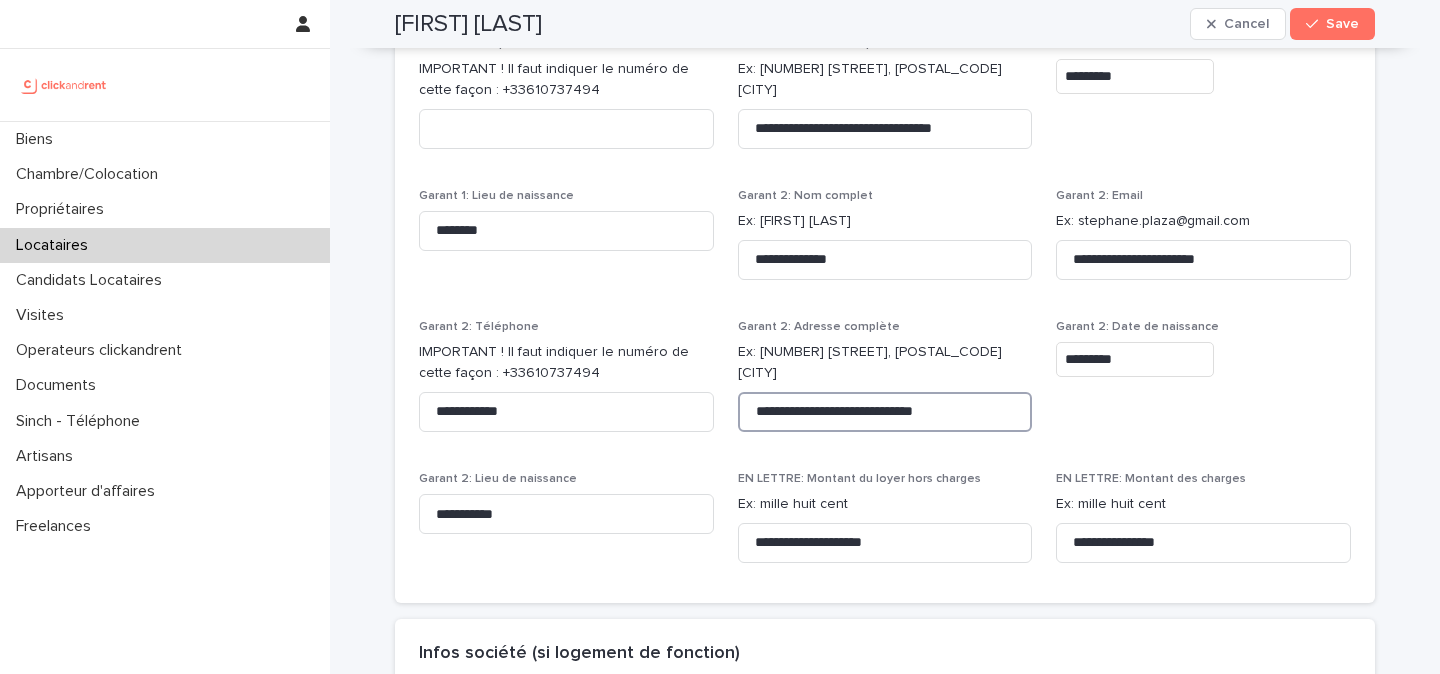 type on "**********" 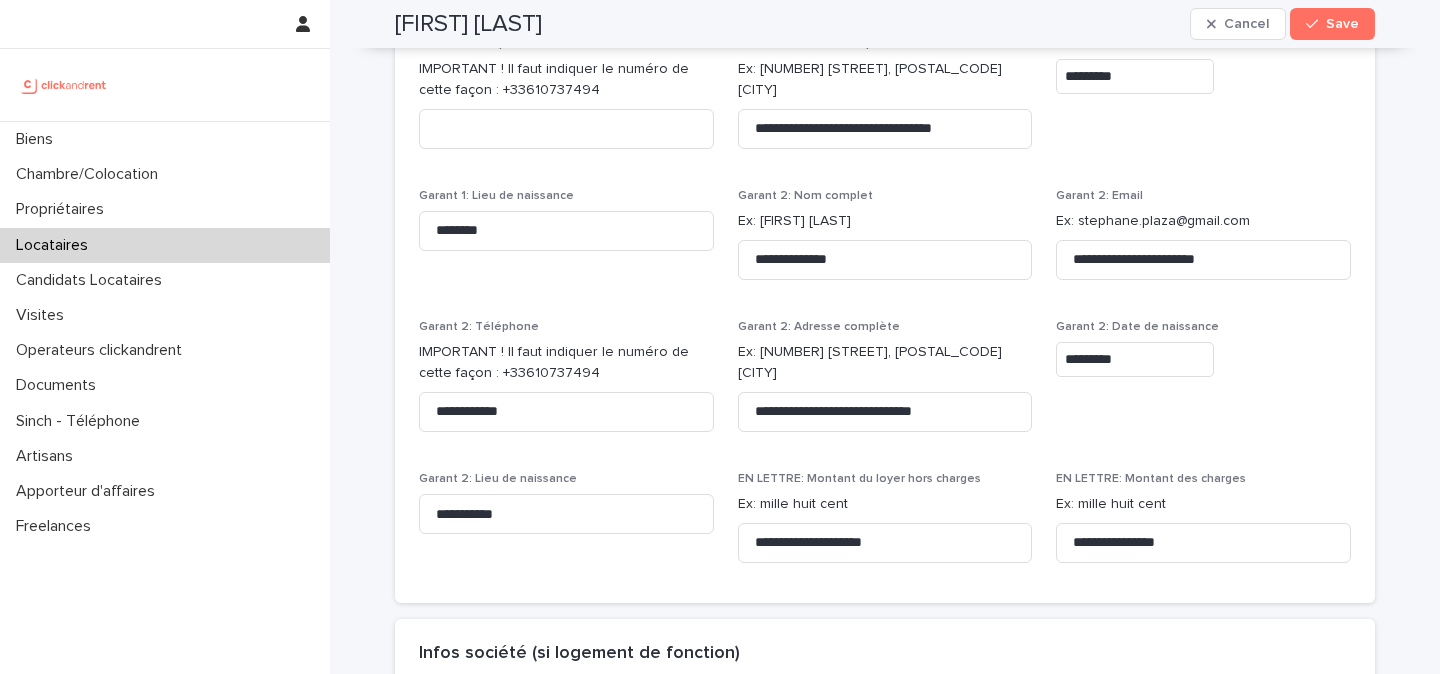 click on "**********" at bounding box center [885, 384] 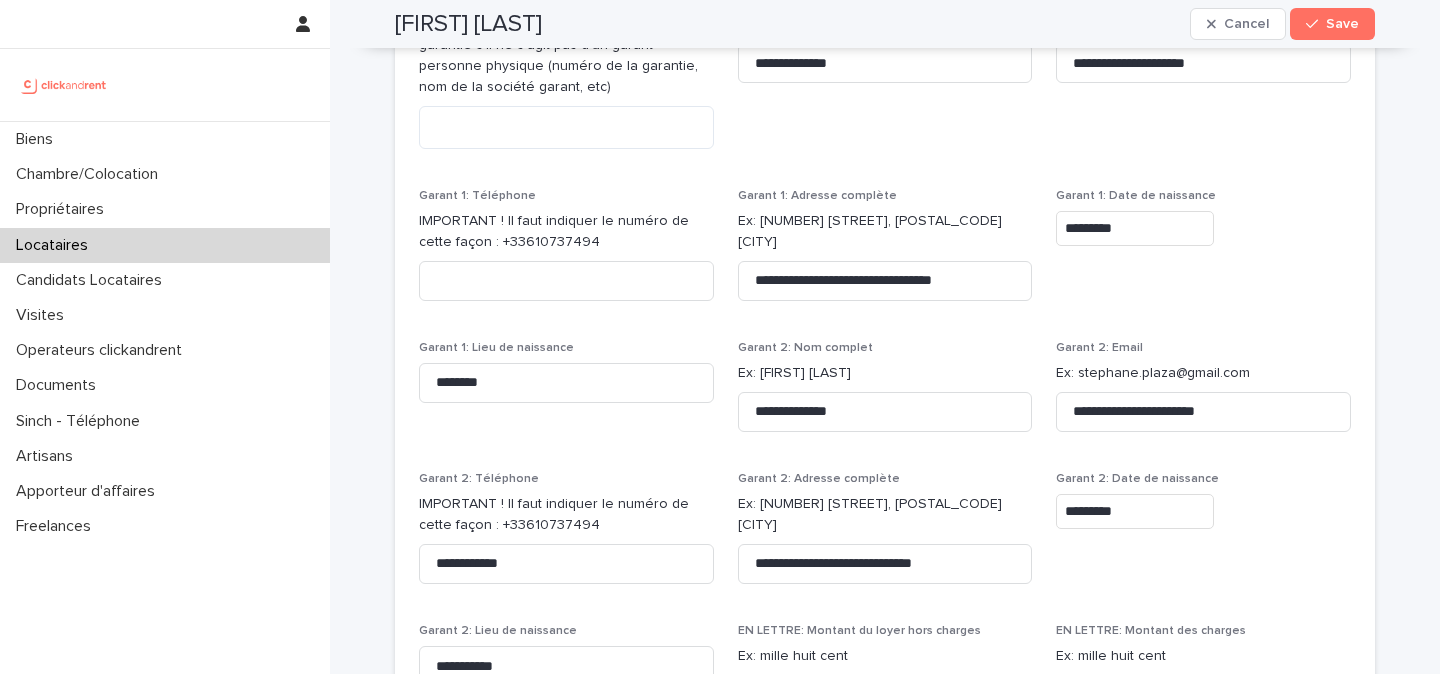 scroll, scrollTop: 2001, scrollLeft: 0, axis: vertical 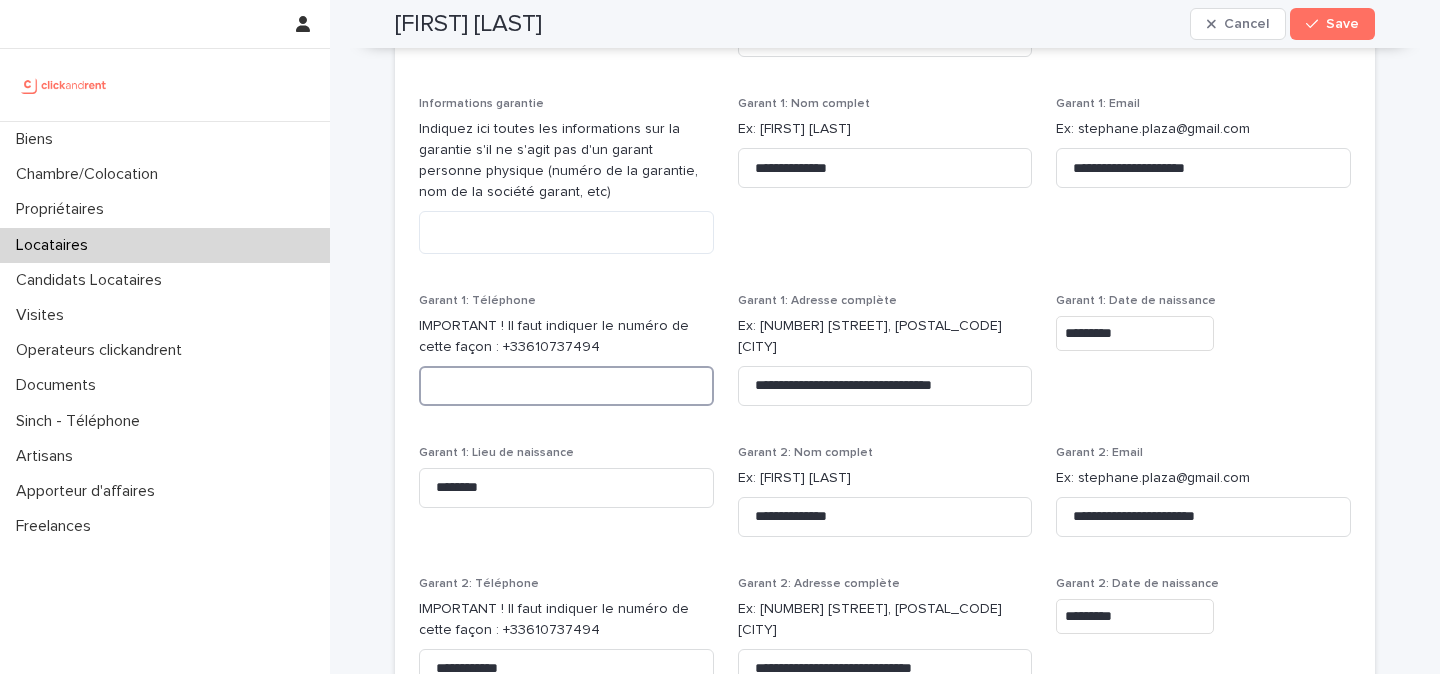 click at bounding box center [566, 386] 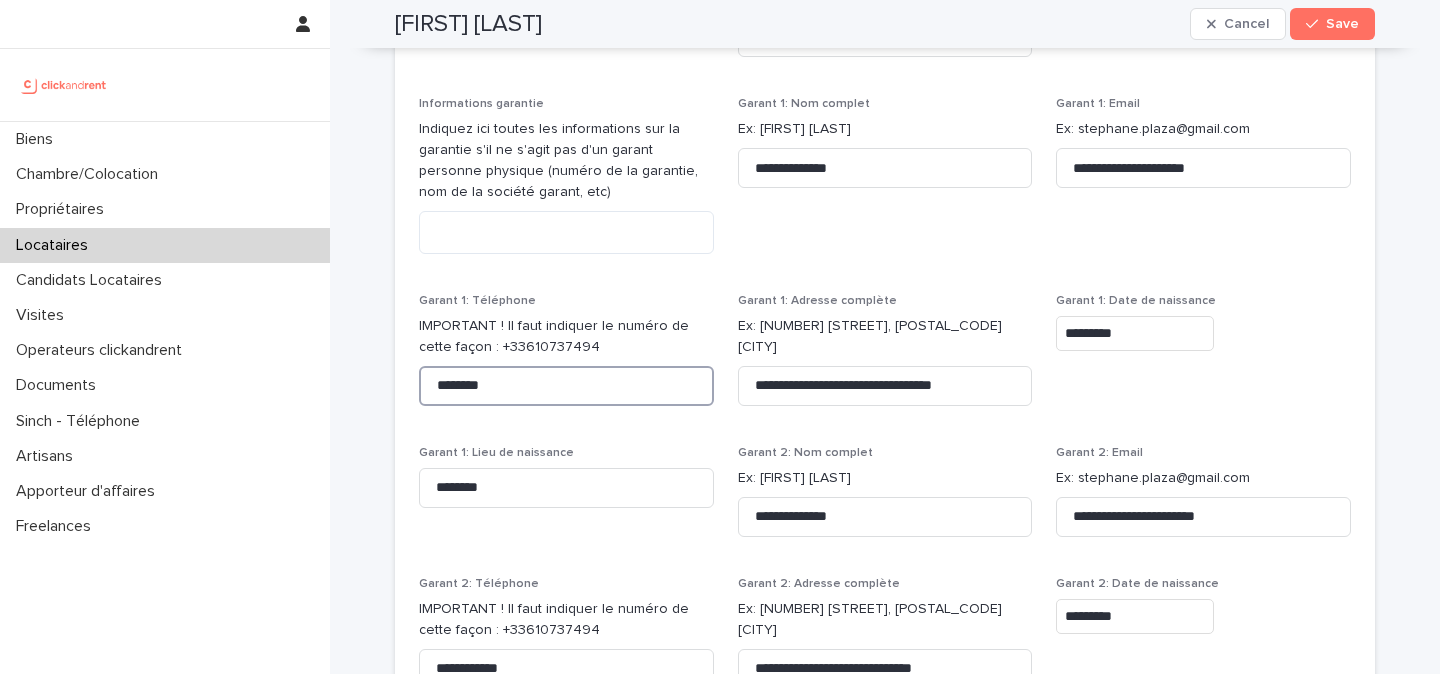 click on "********" at bounding box center [566, 386] 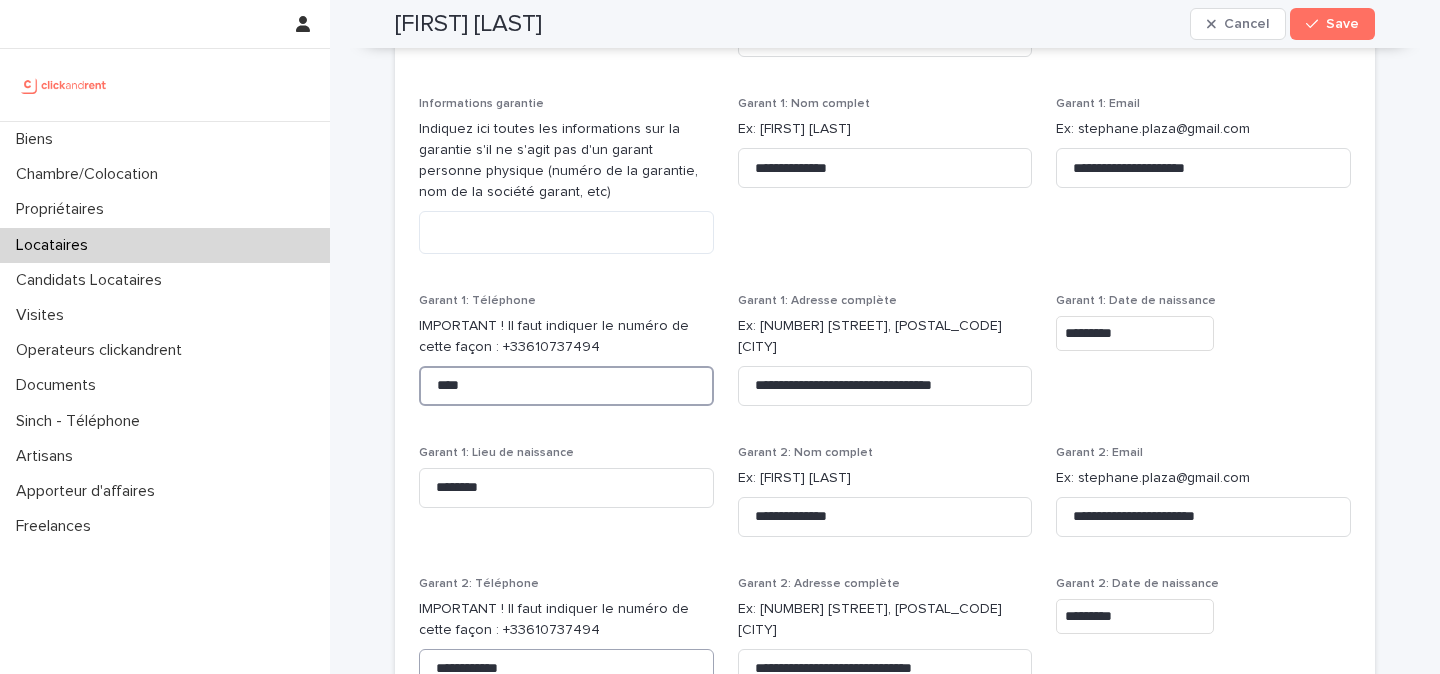 type on "****" 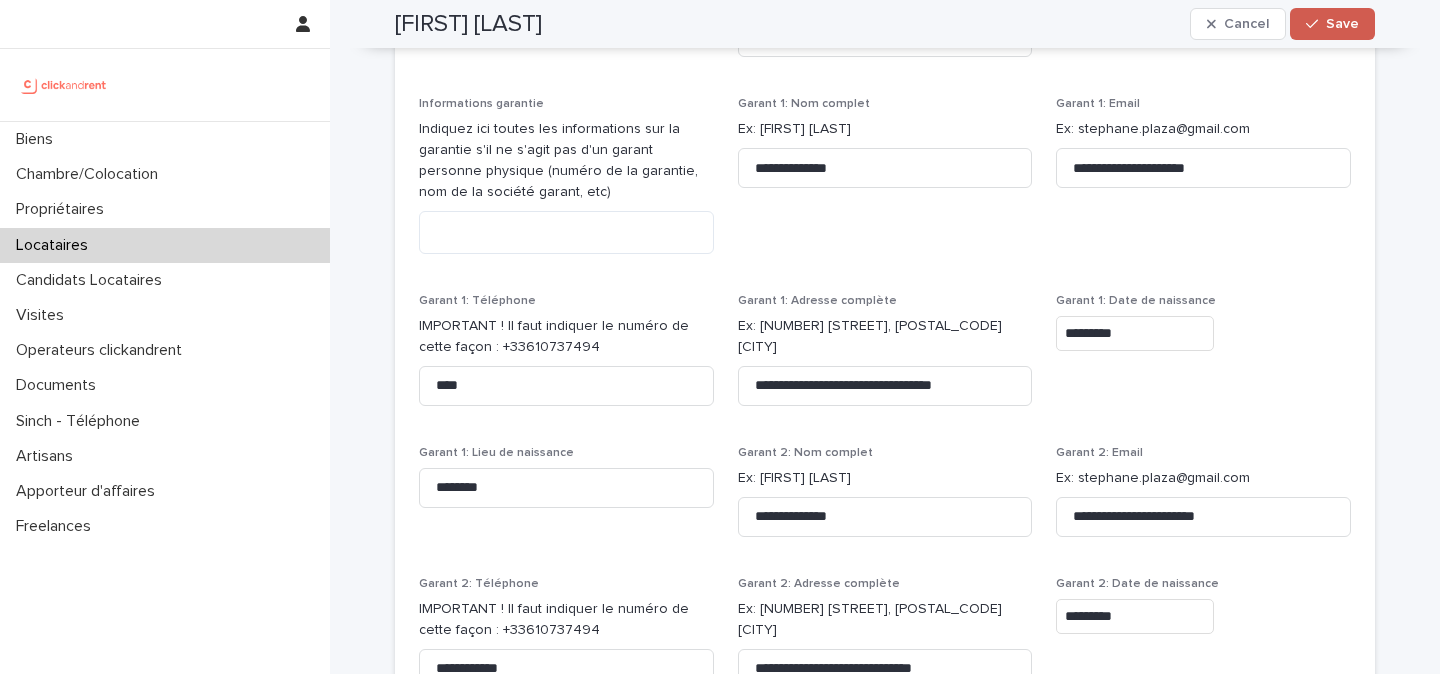click on "Save" at bounding box center (1342, 24) 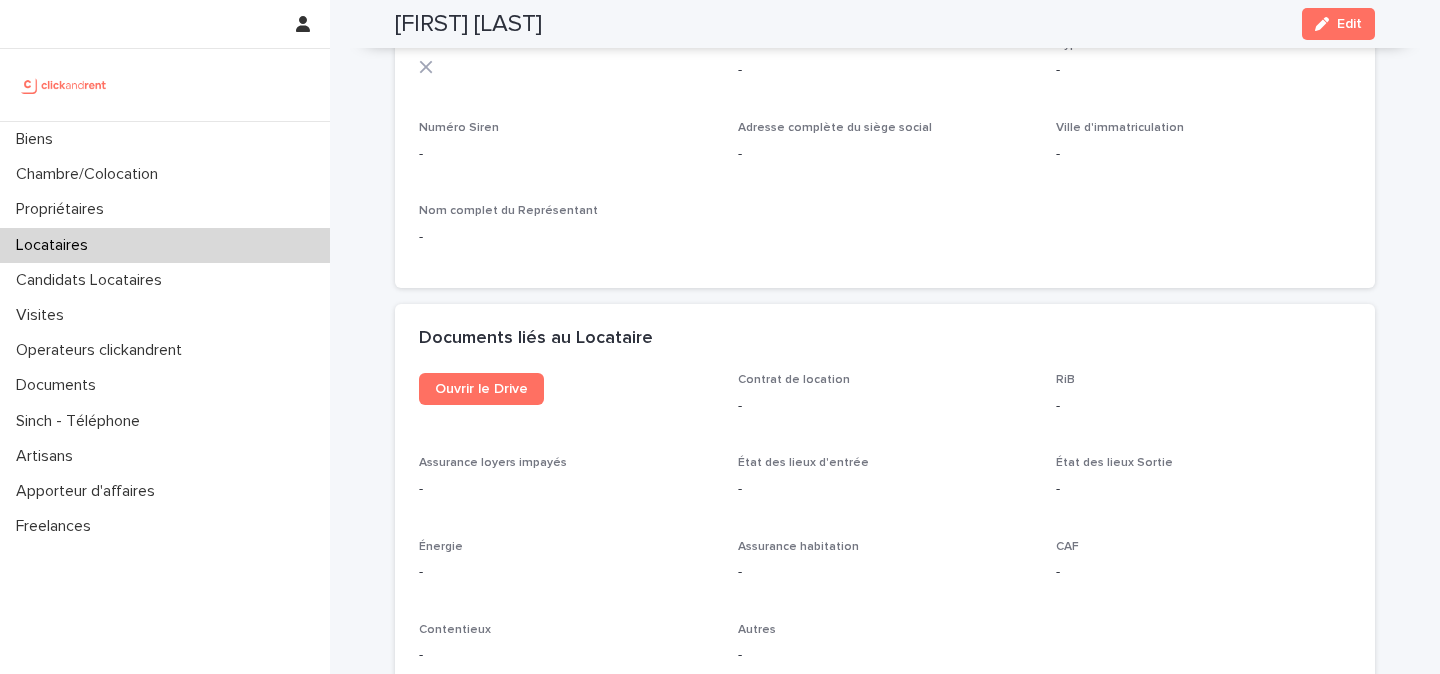 scroll, scrollTop: 1159, scrollLeft: 0, axis: vertical 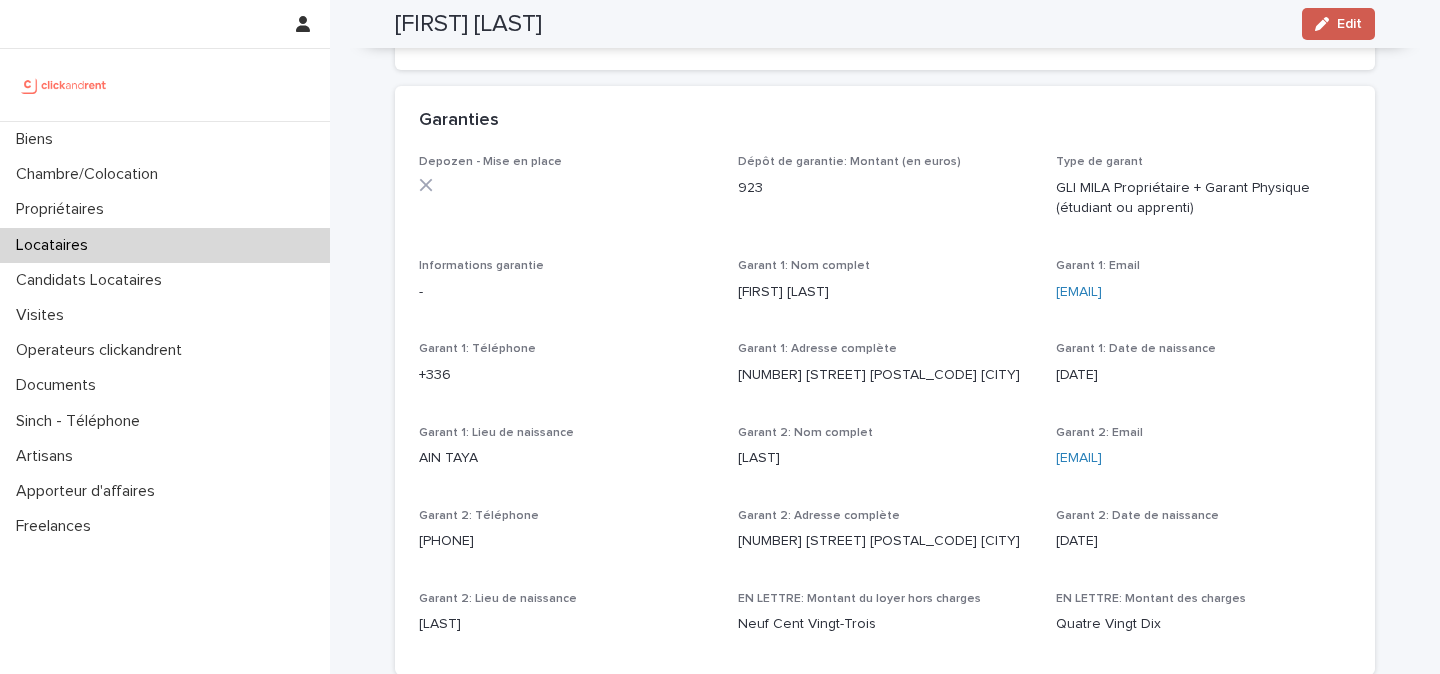 click on "Edit" at bounding box center [1349, 24] 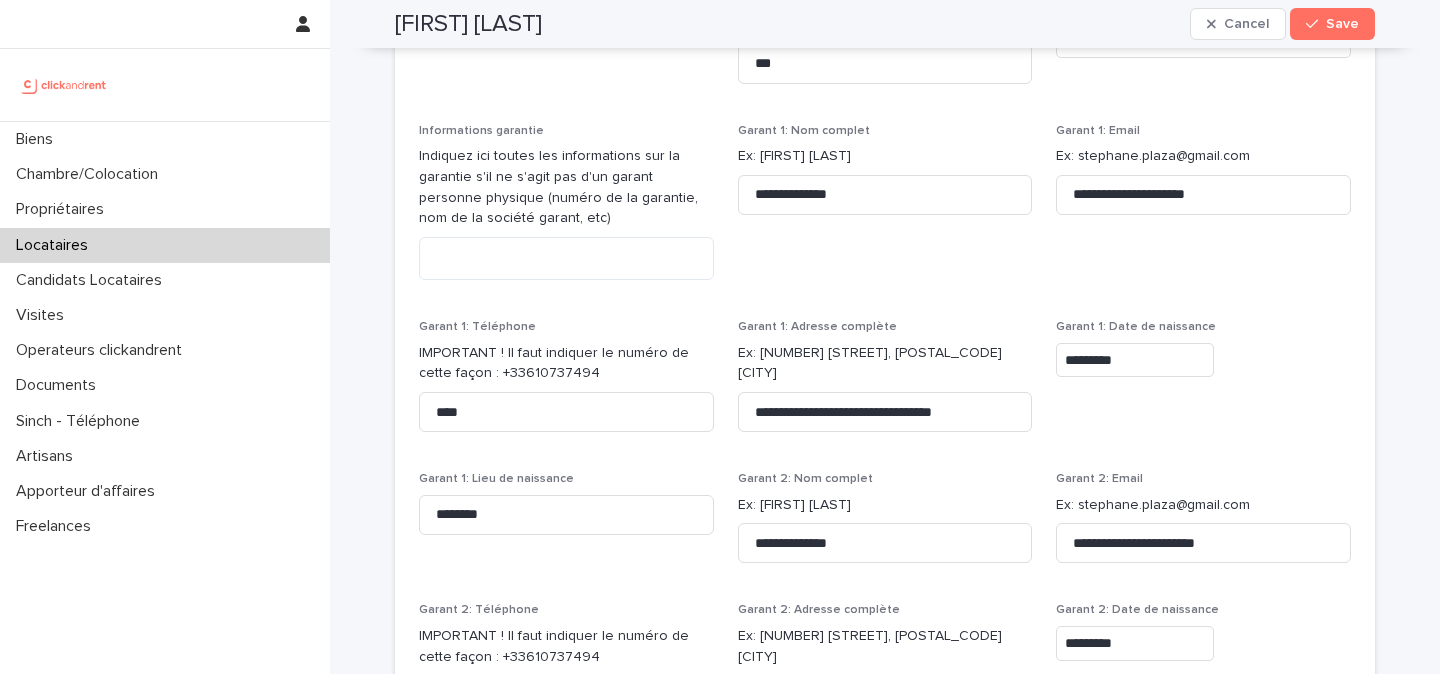 scroll, scrollTop: 1940, scrollLeft: 0, axis: vertical 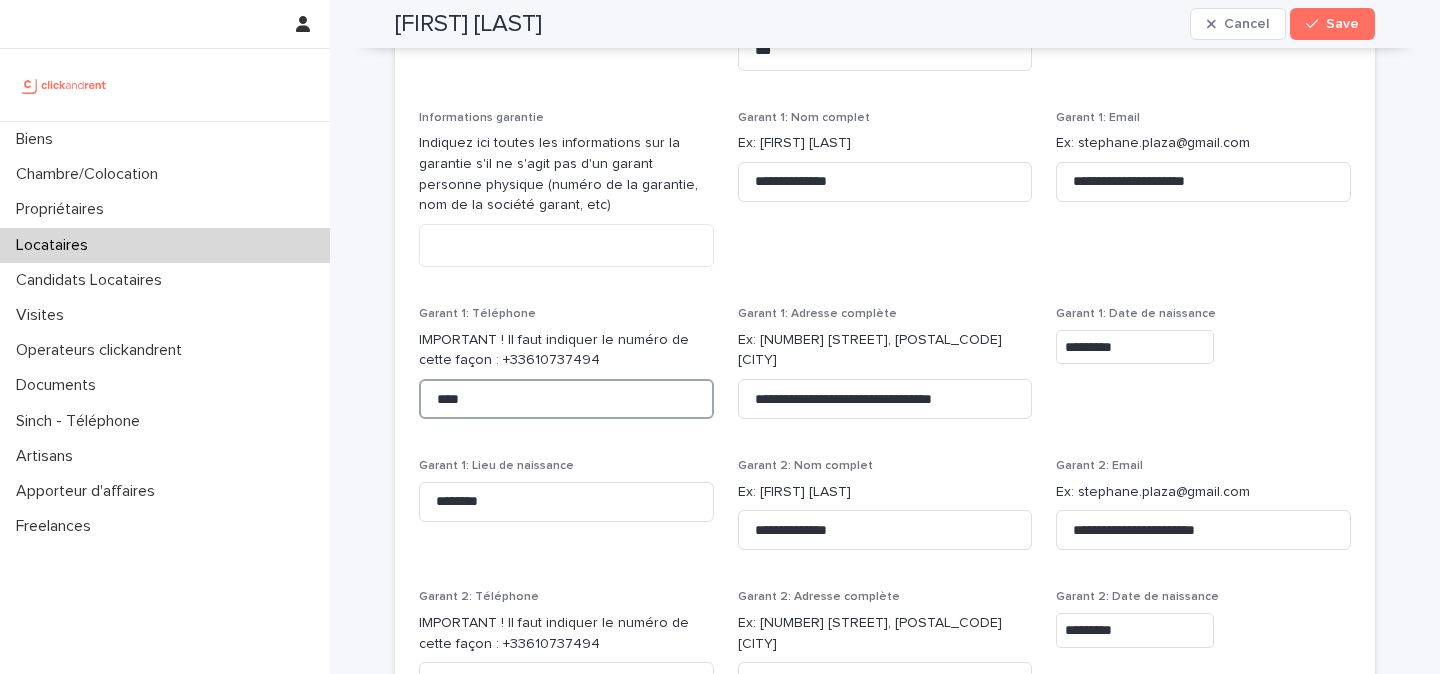 click on "****" at bounding box center (566, 399) 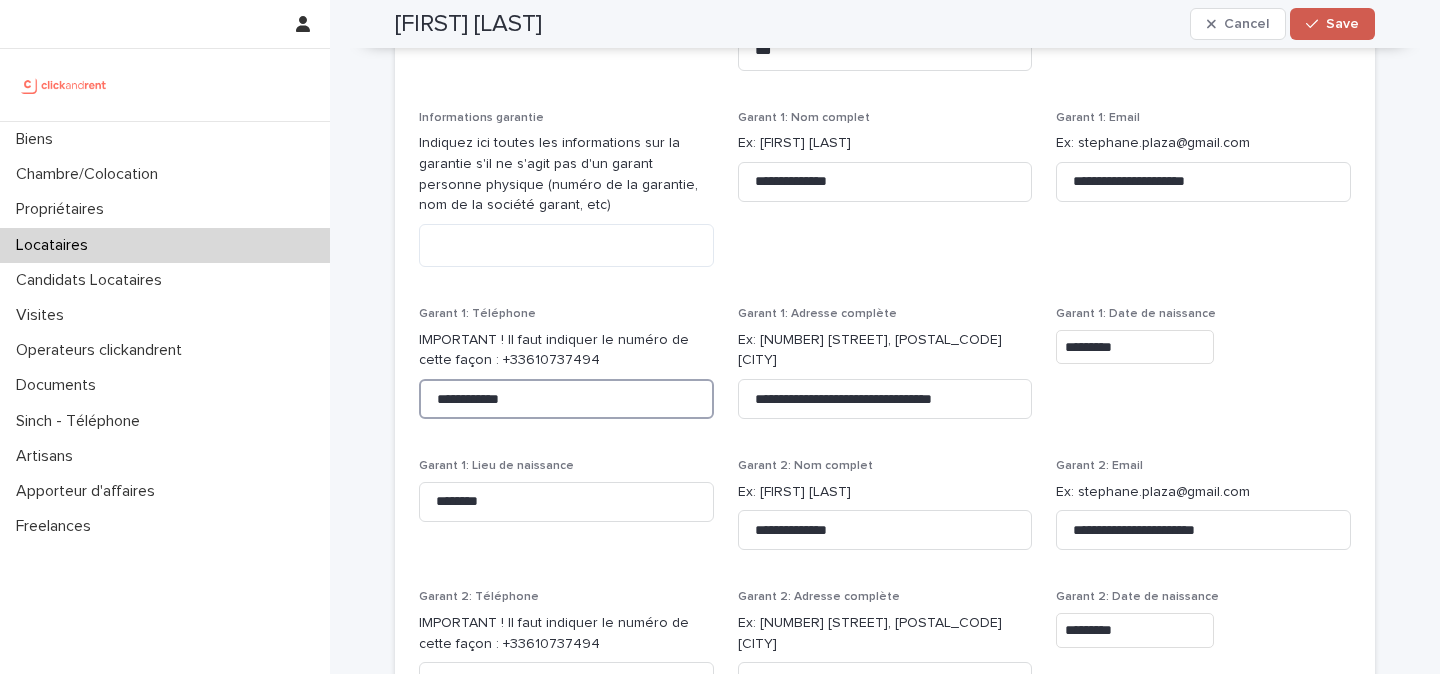 type on "**********" 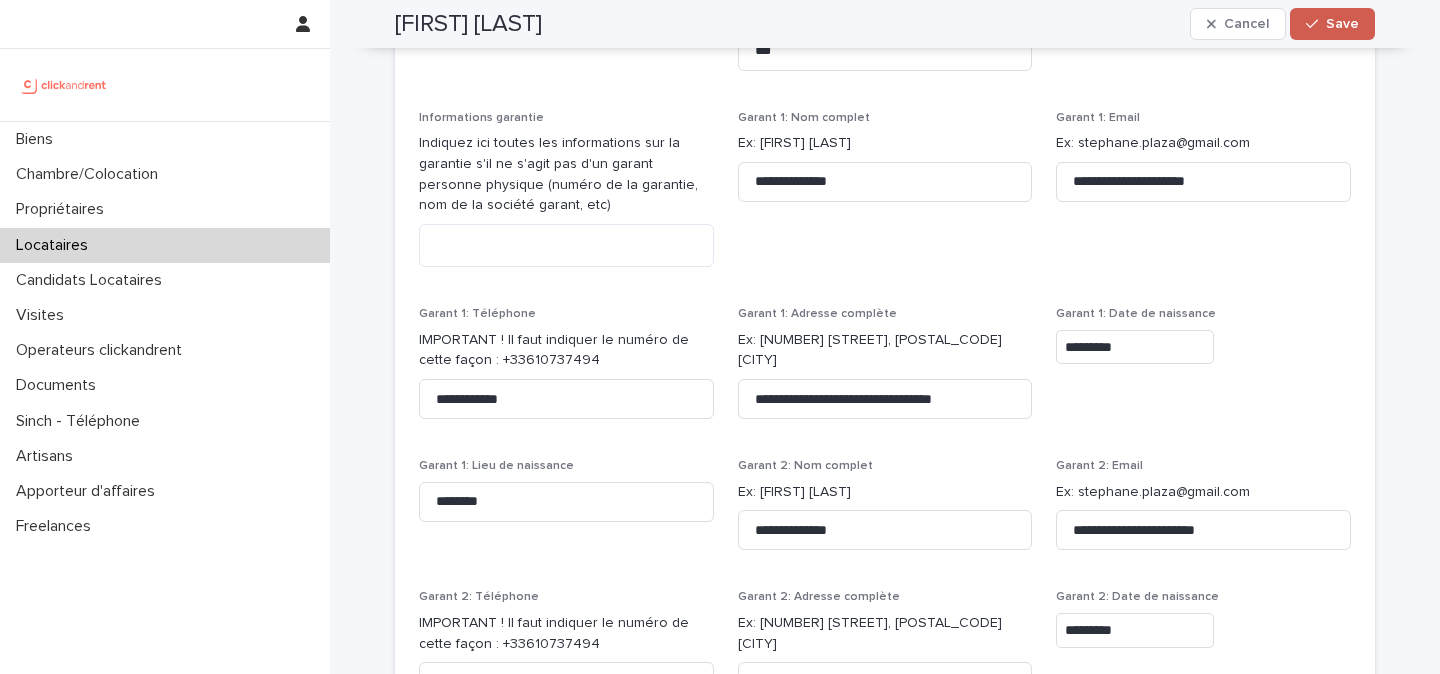 click at bounding box center [1316, 24] 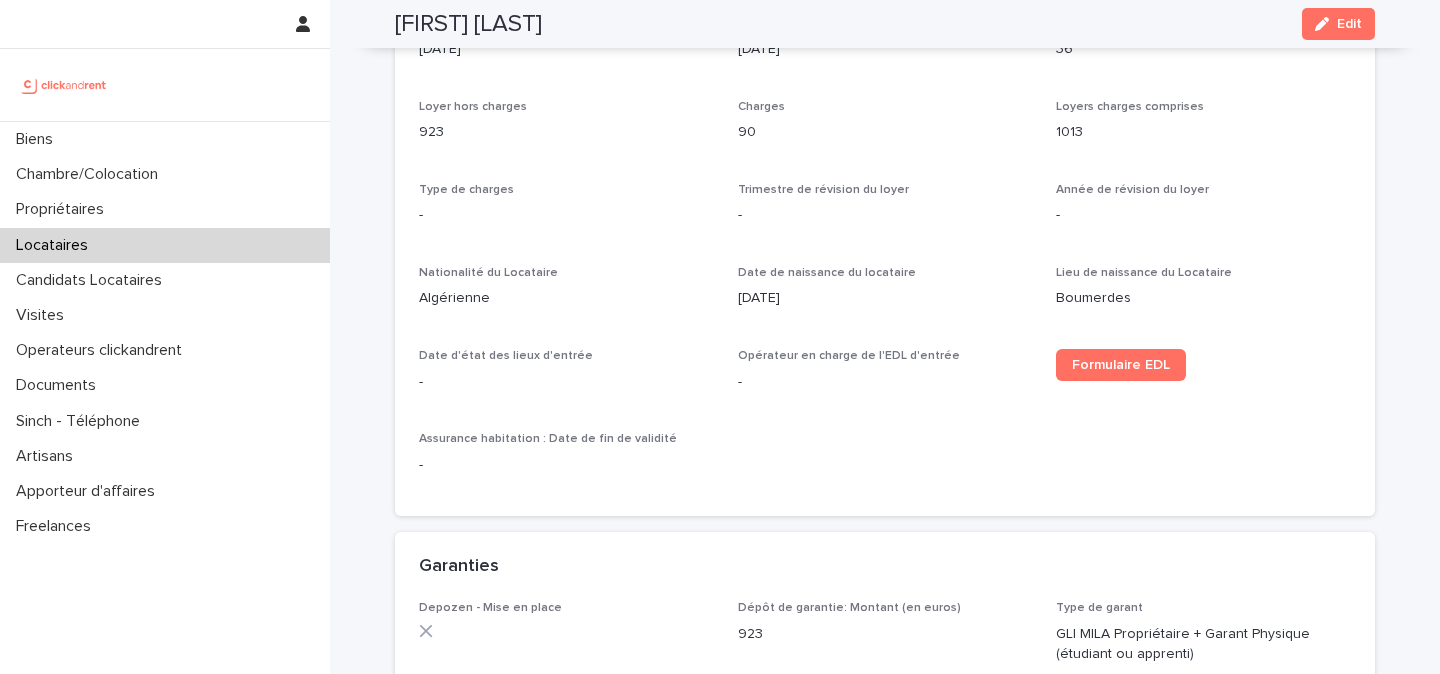 scroll, scrollTop: 694, scrollLeft: 0, axis: vertical 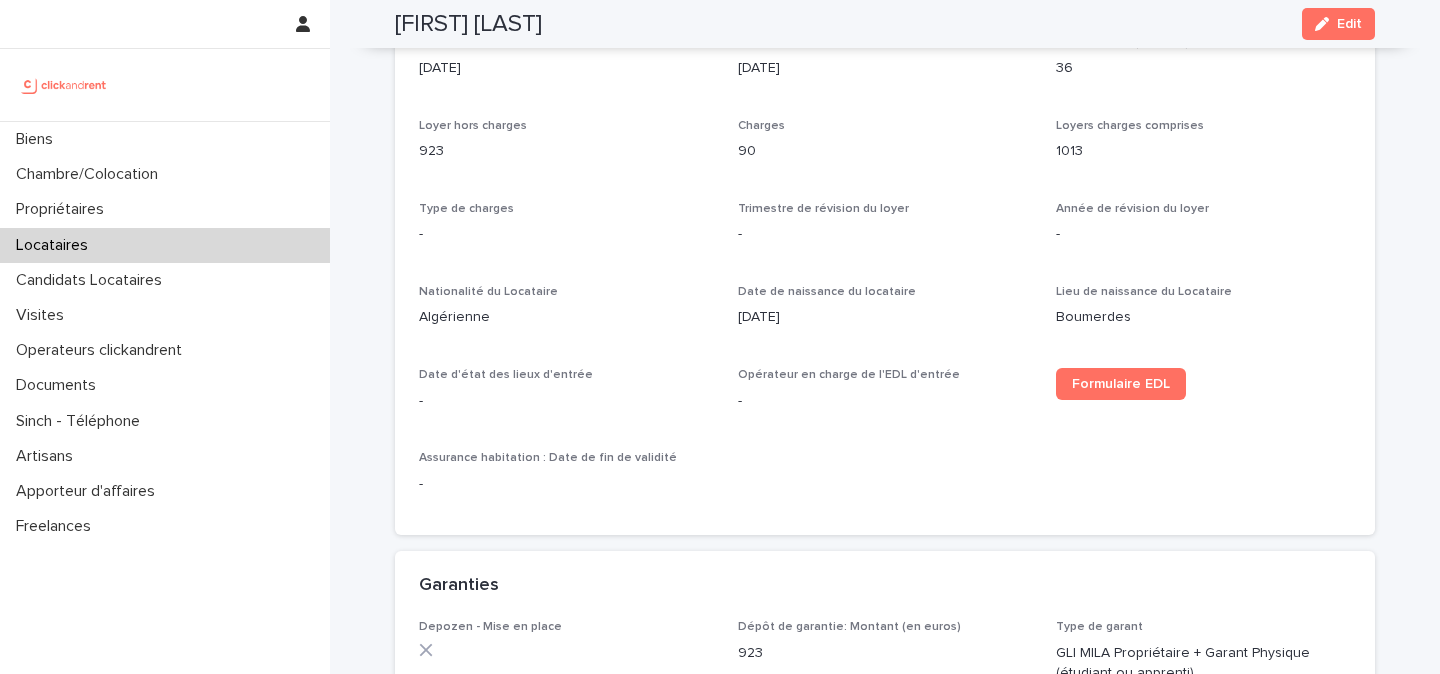 click on "Edit" at bounding box center (1349, 24) 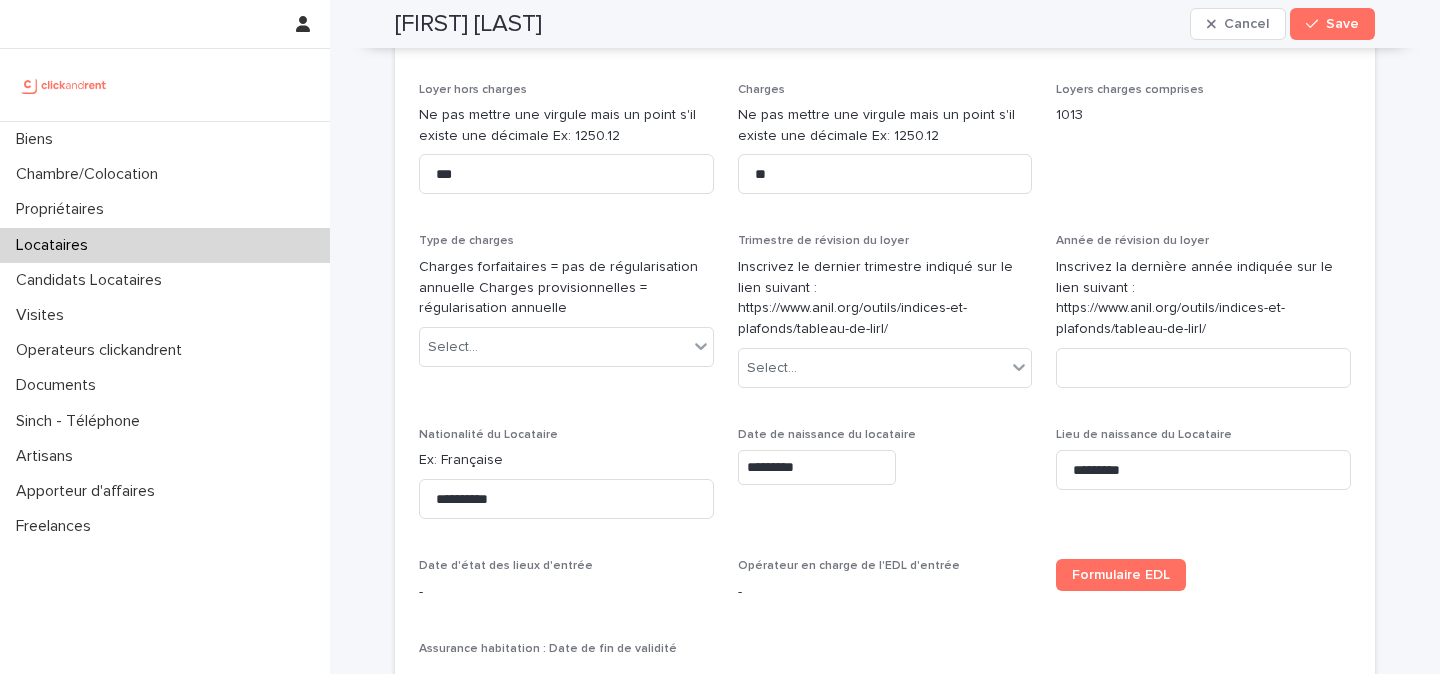 scroll, scrollTop: 1024, scrollLeft: 0, axis: vertical 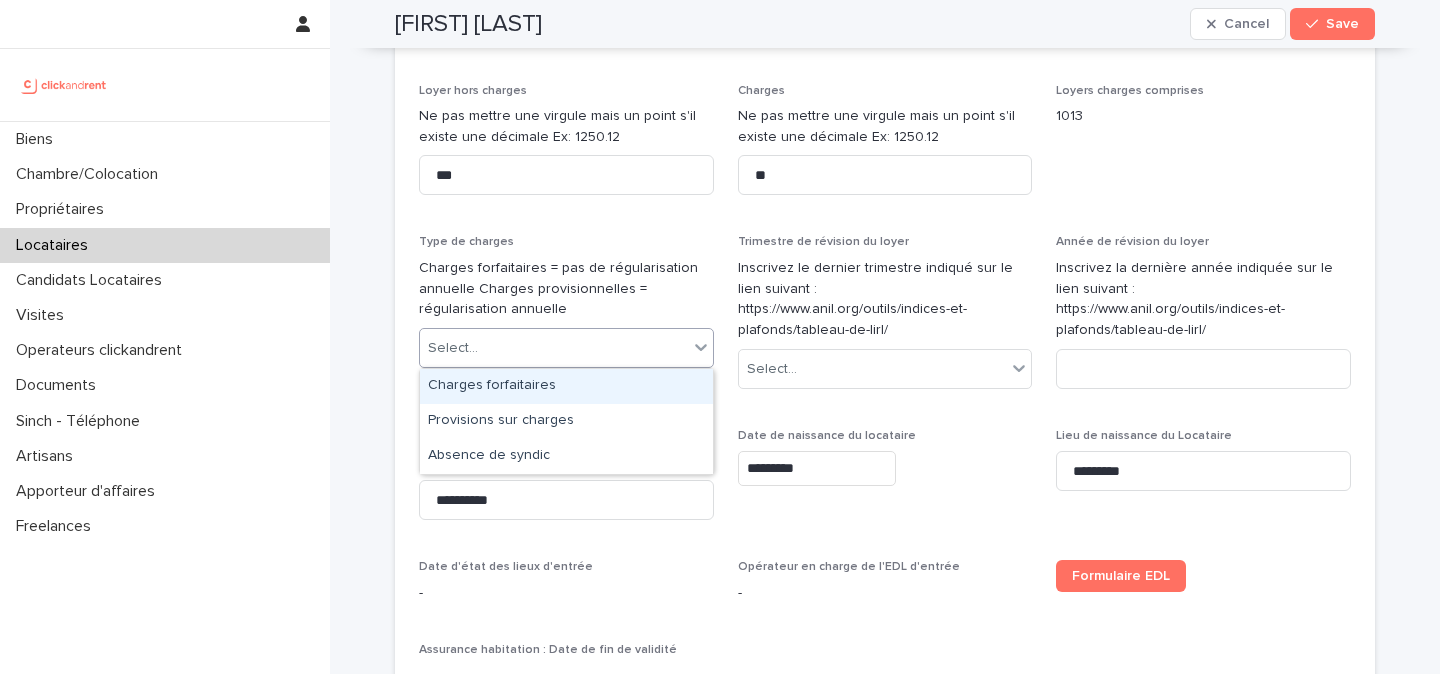click on "Select..." at bounding box center [554, 348] 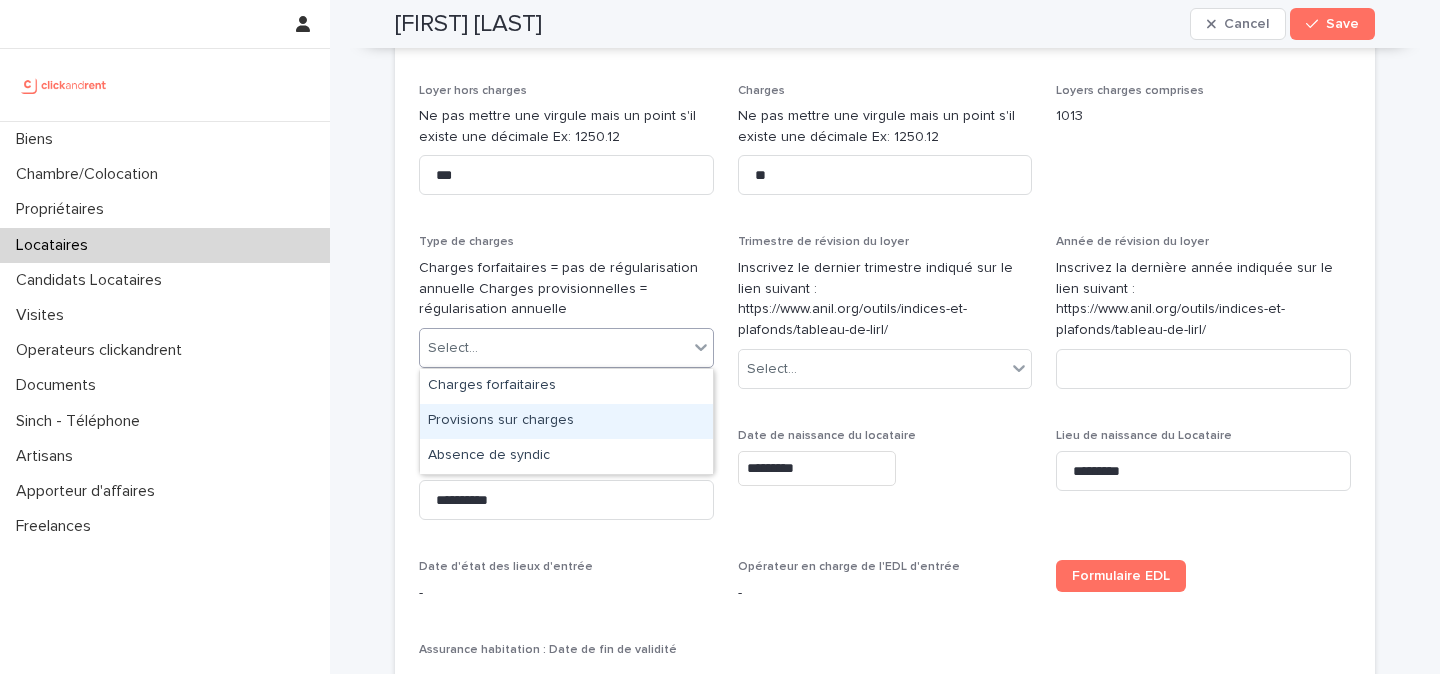 click on "Provisions sur charges" at bounding box center (566, 421) 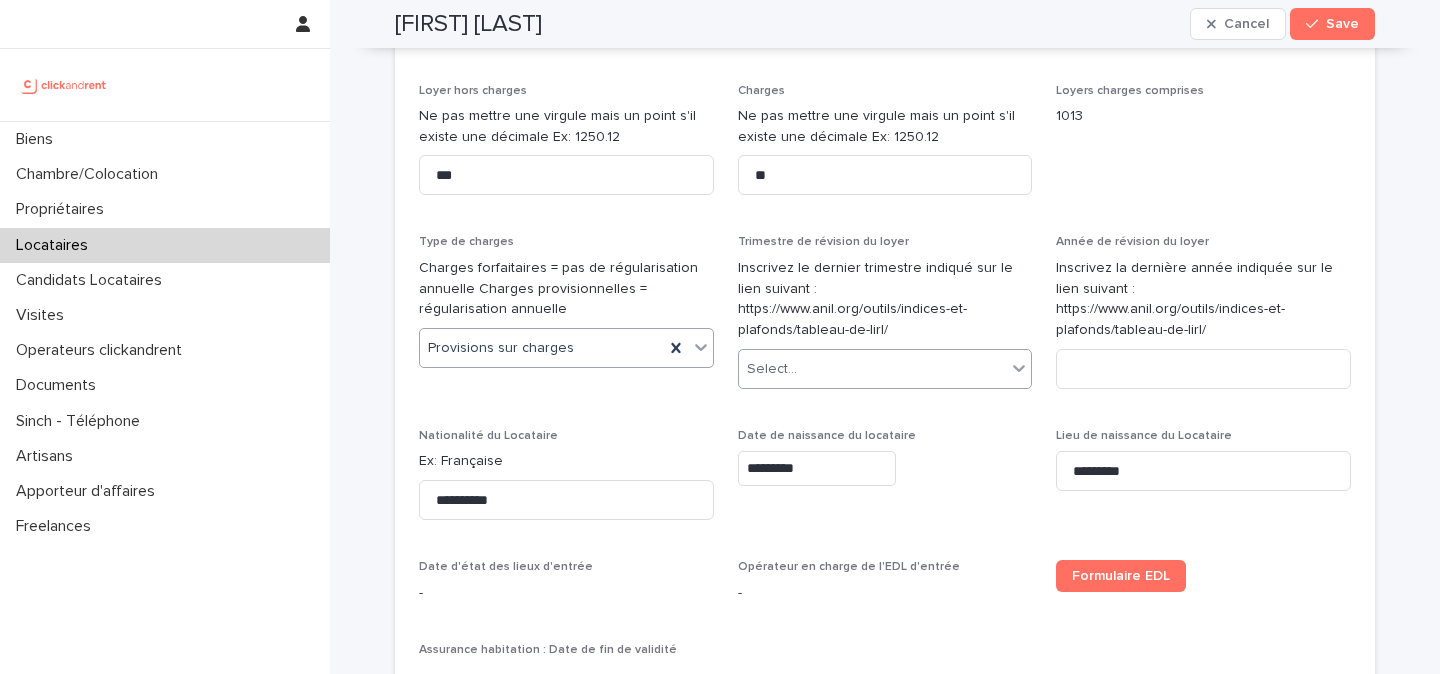 click on "Select..." at bounding box center [772, 369] 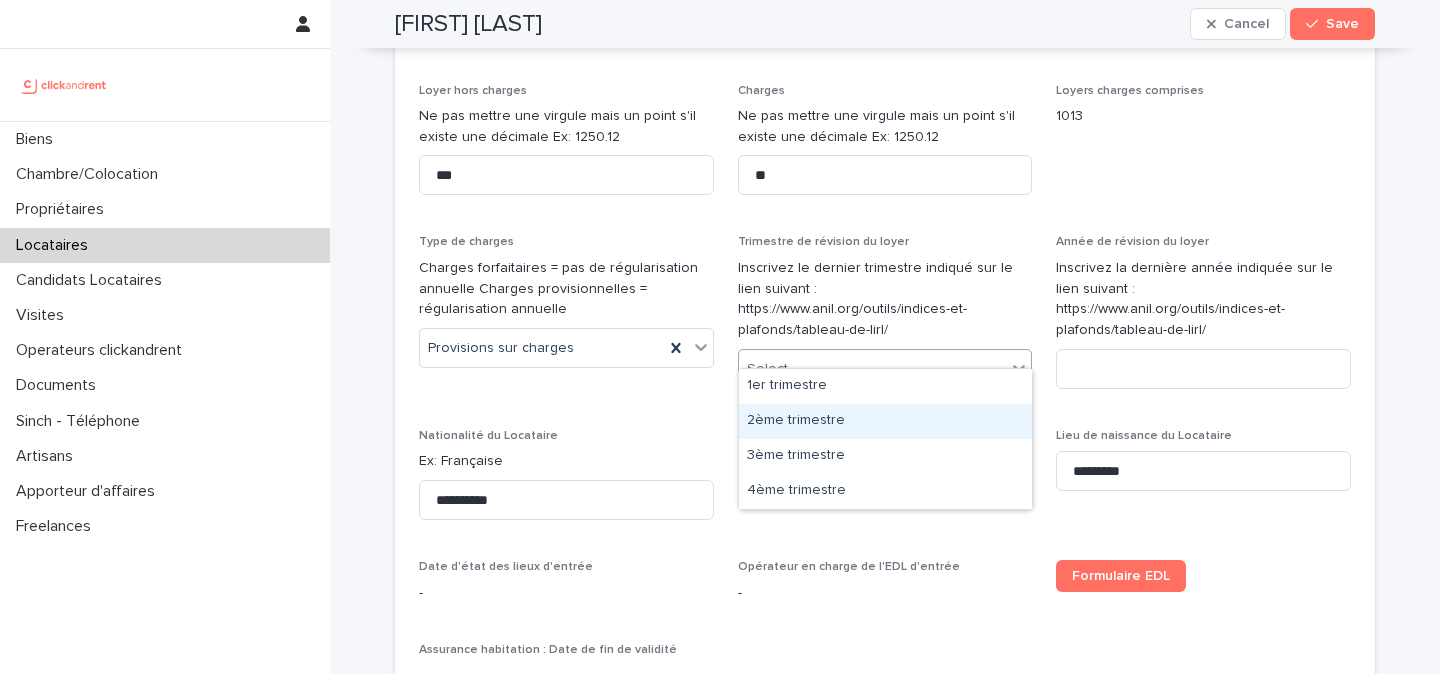 click on "2ème trimestre" at bounding box center (885, 421) 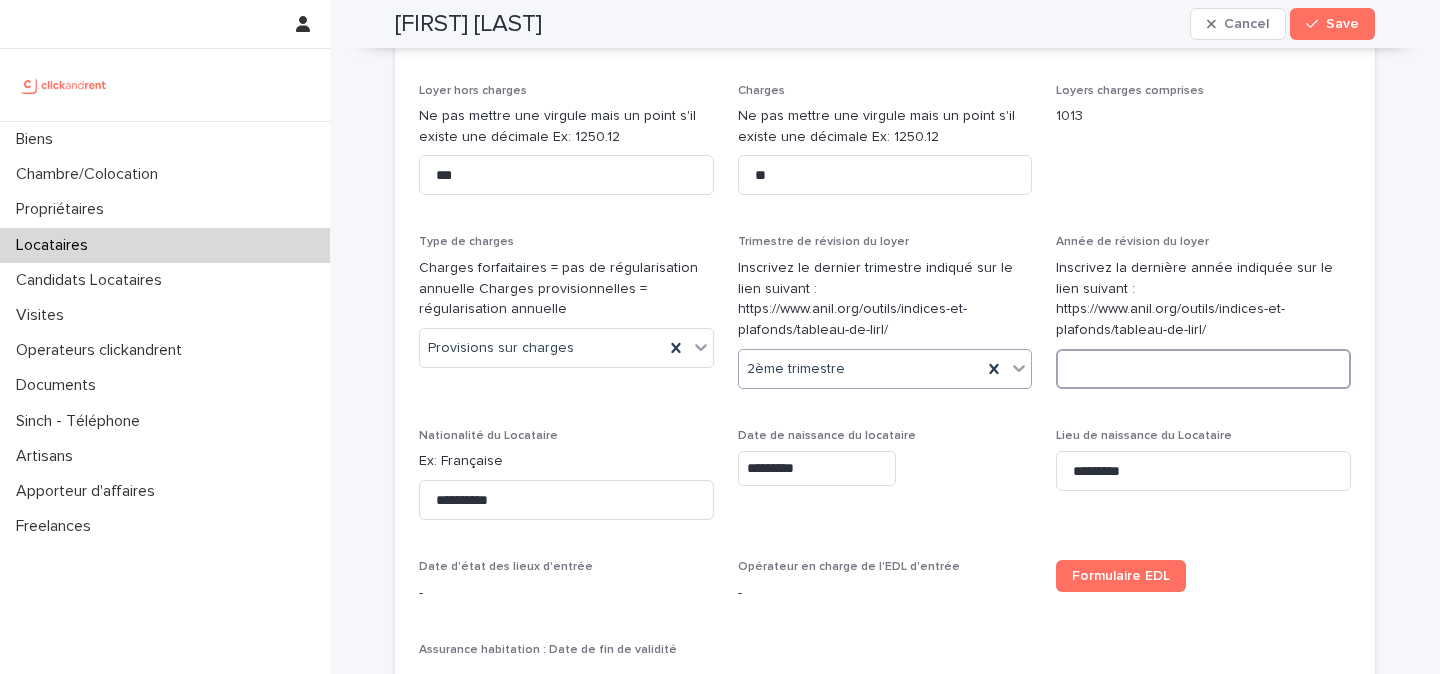 click at bounding box center [1203, 369] 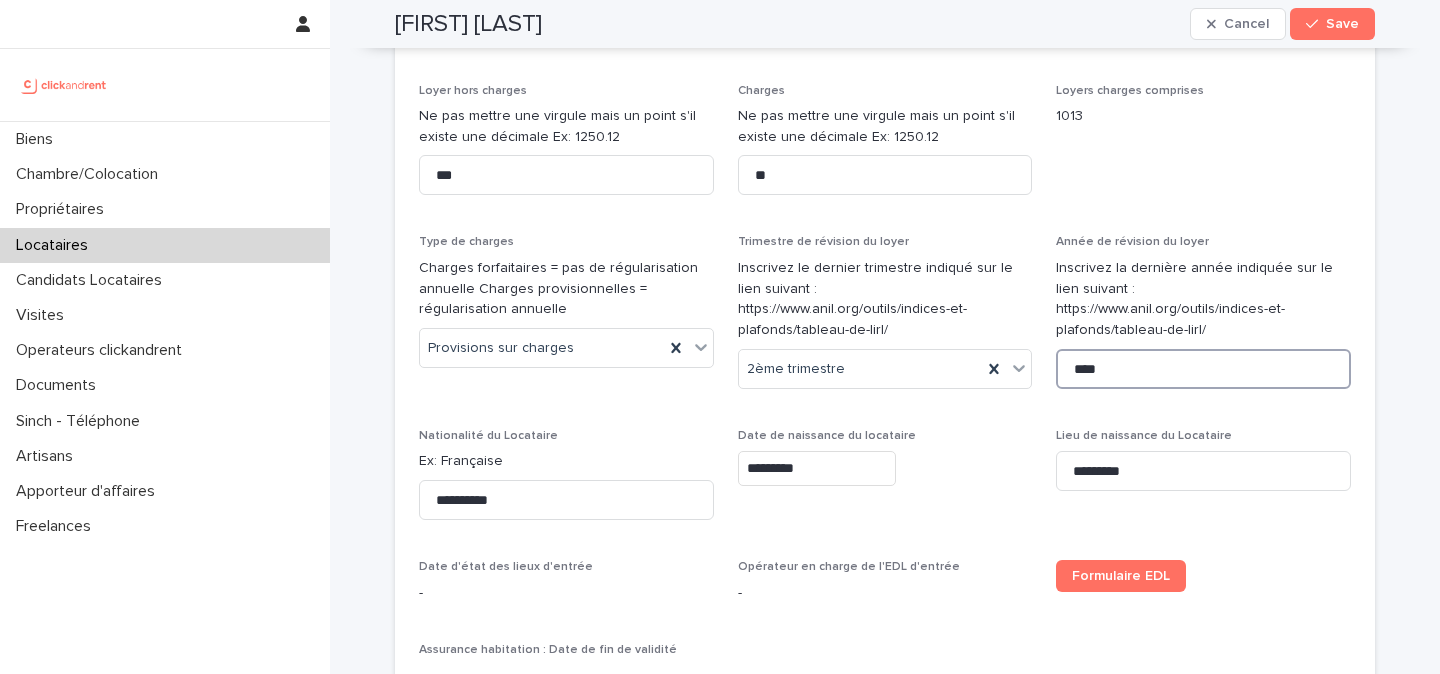 type on "****" 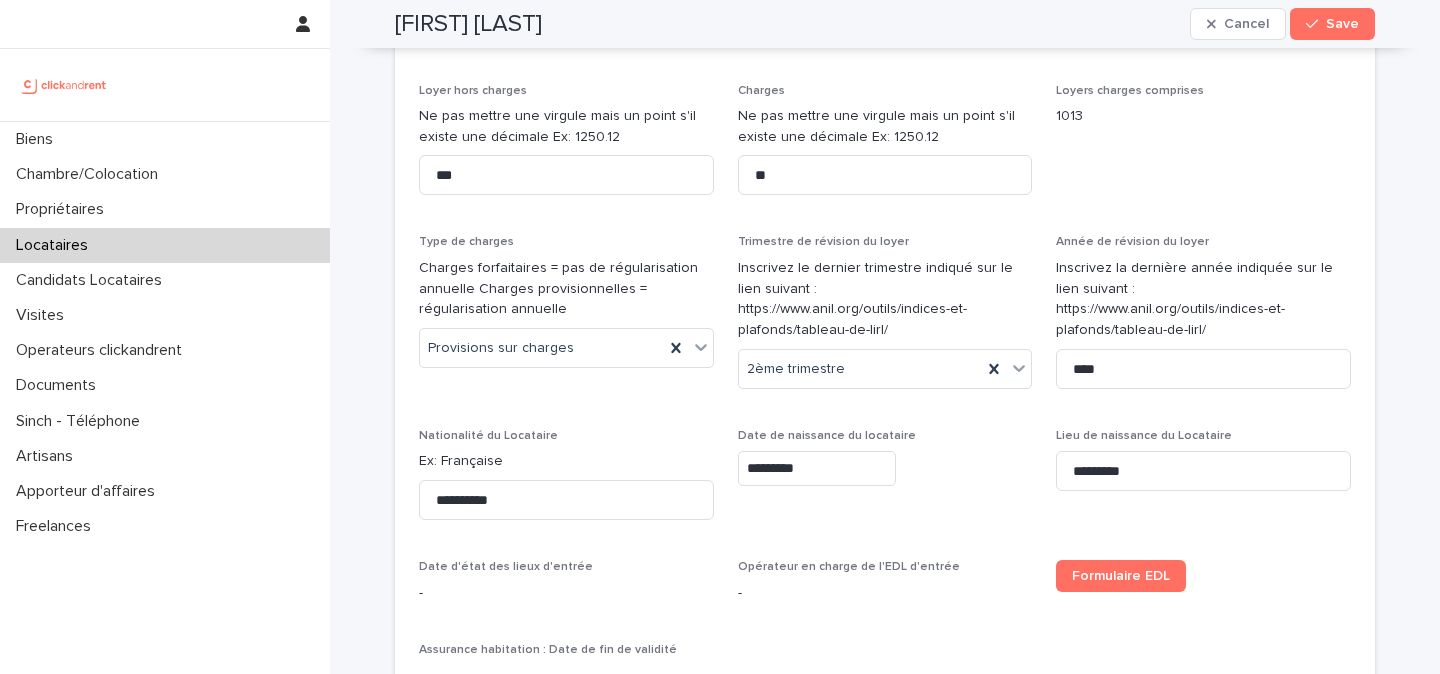 click on "*********" at bounding box center (885, 468) 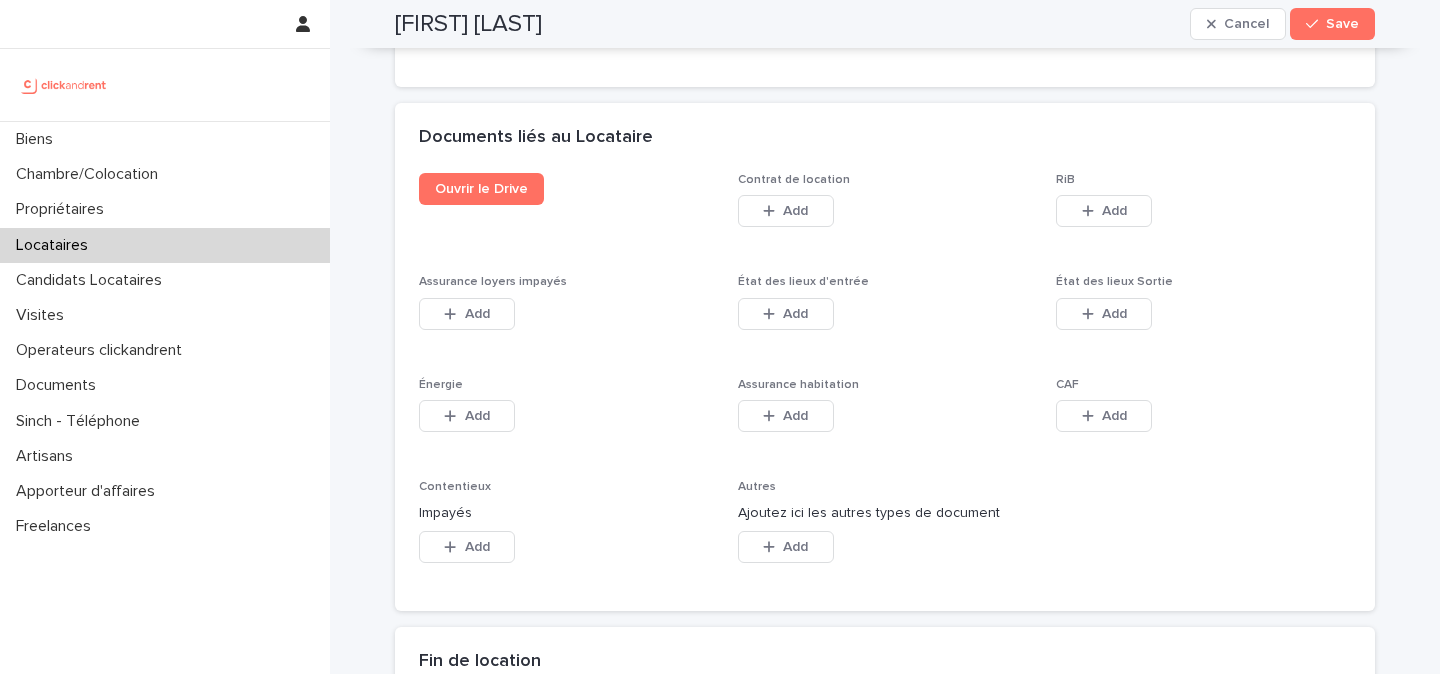 scroll, scrollTop: 3317, scrollLeft: 0, axis: vertical 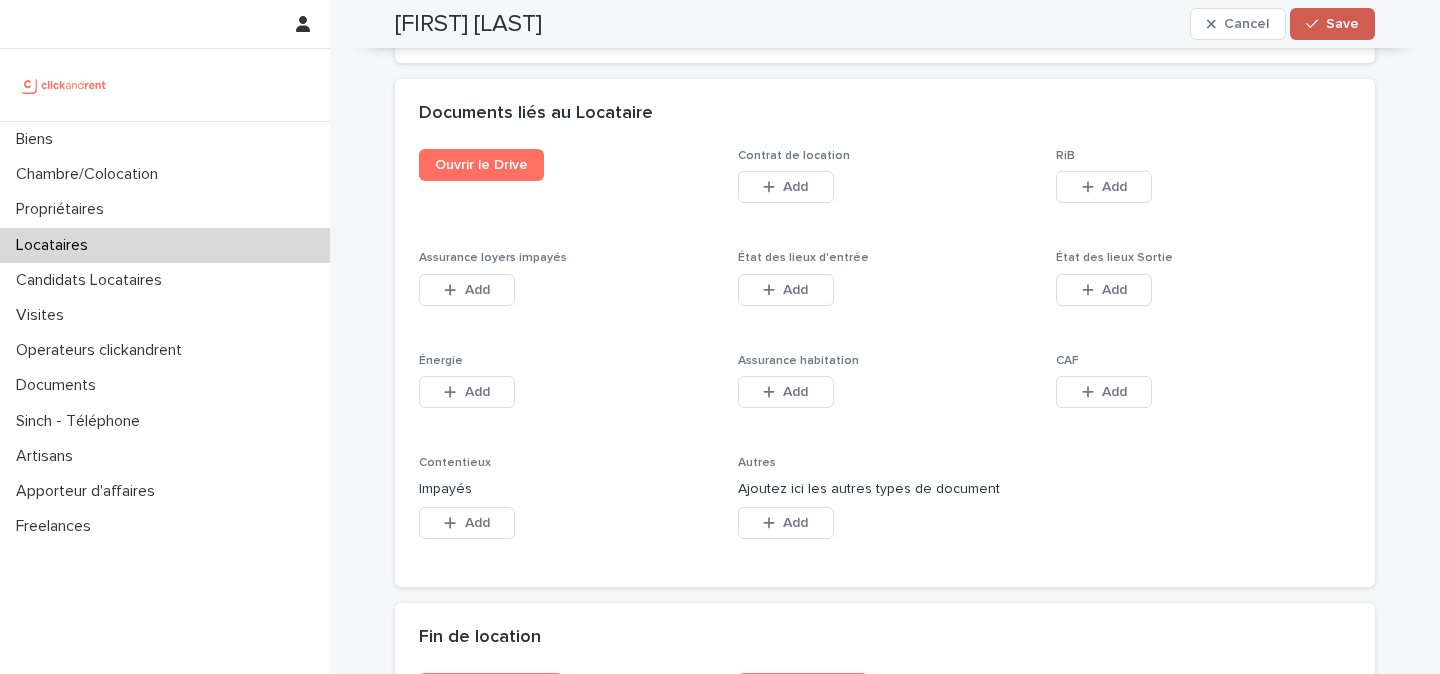 click on "Save" at bounding box center (1332, 24) 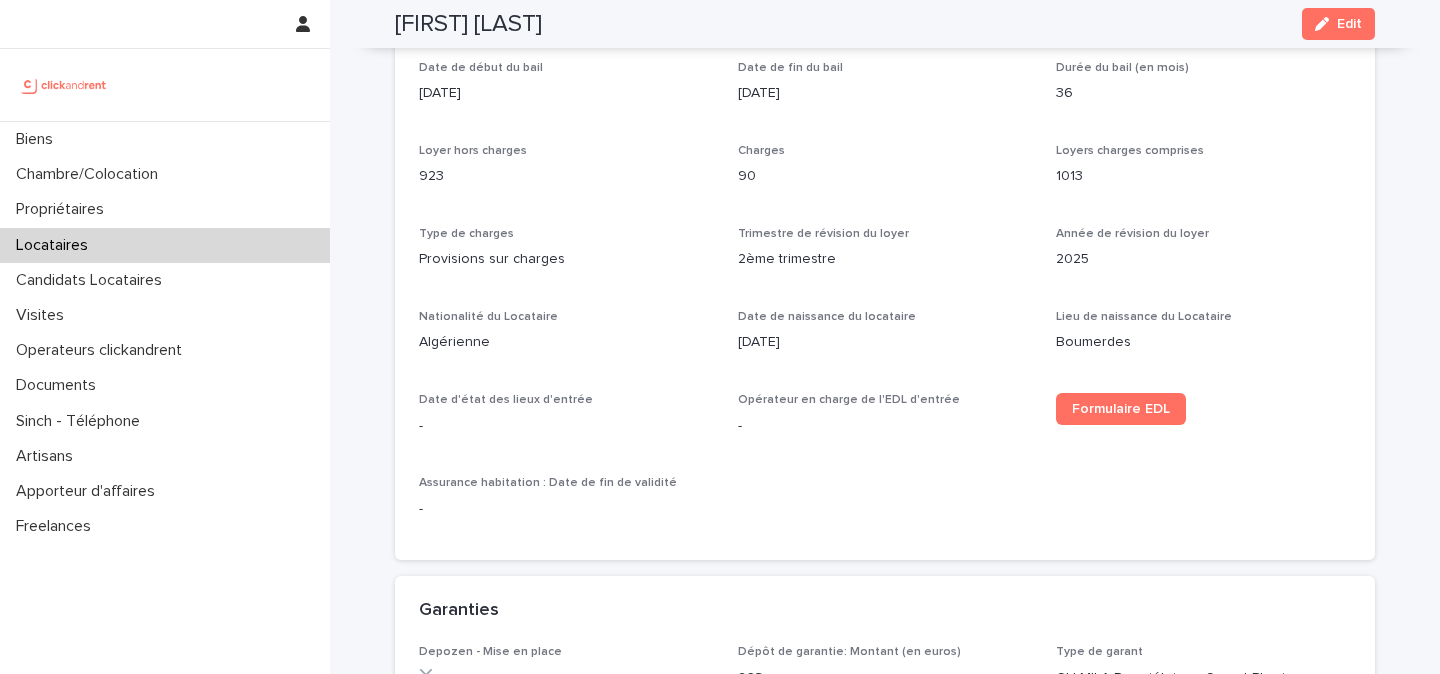 scroll, scrollTop: 693, scrollLeft: 0, axis: vertical 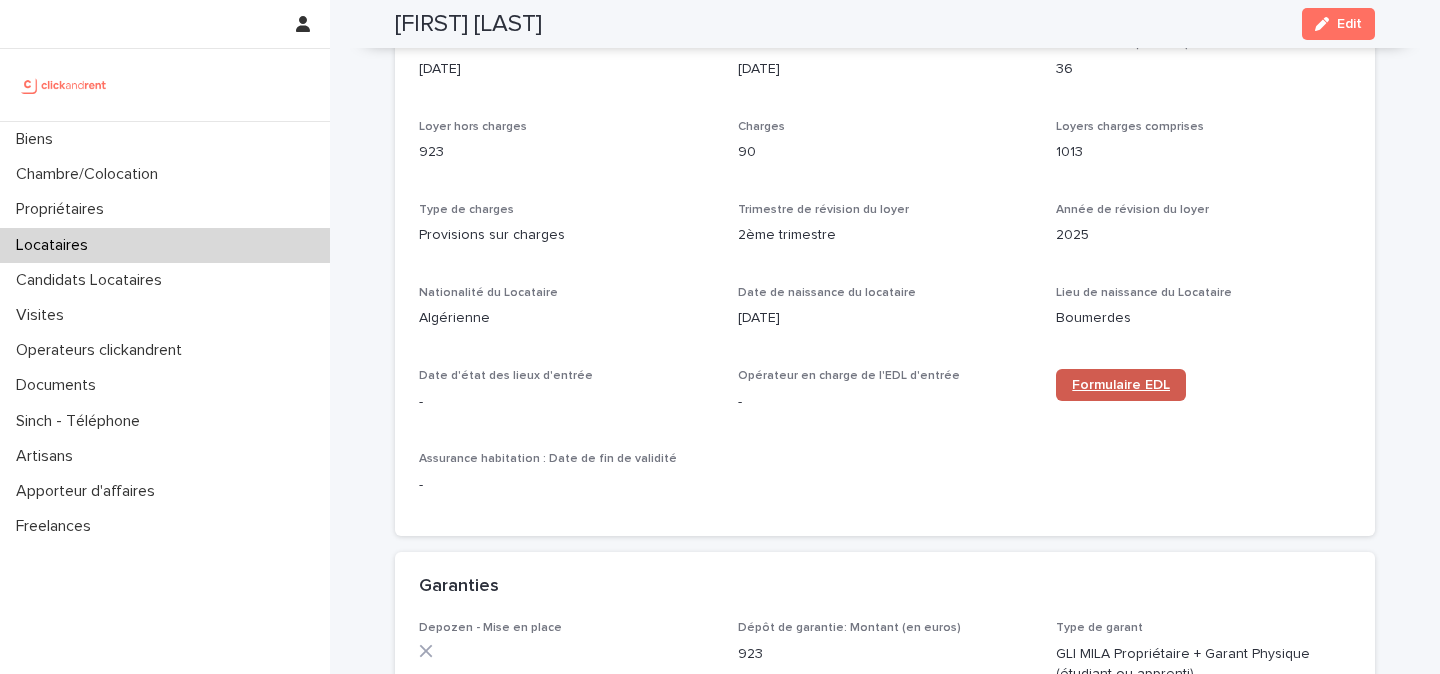 click on "Formulaire EDL" at bounding box center (1121, 385) 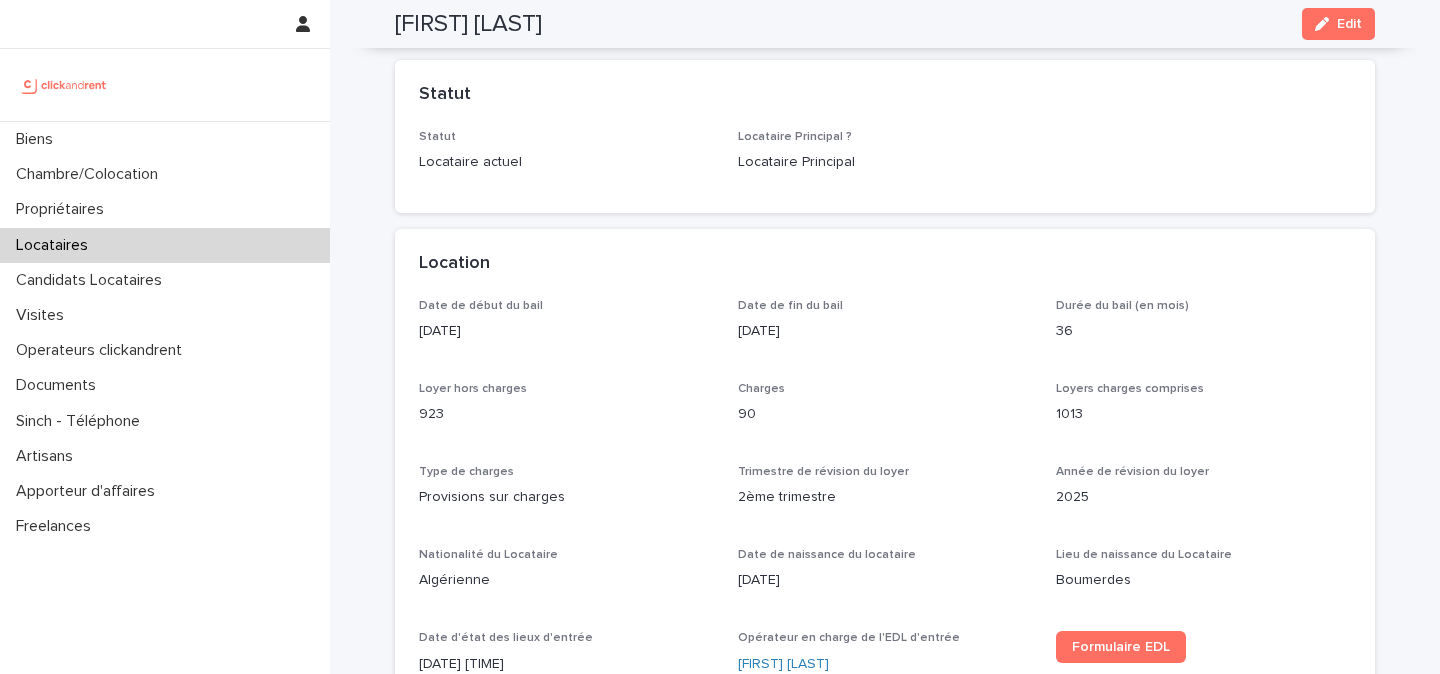 scroll, scrollTop: 388, scrollLeft: 0, axis: vertical 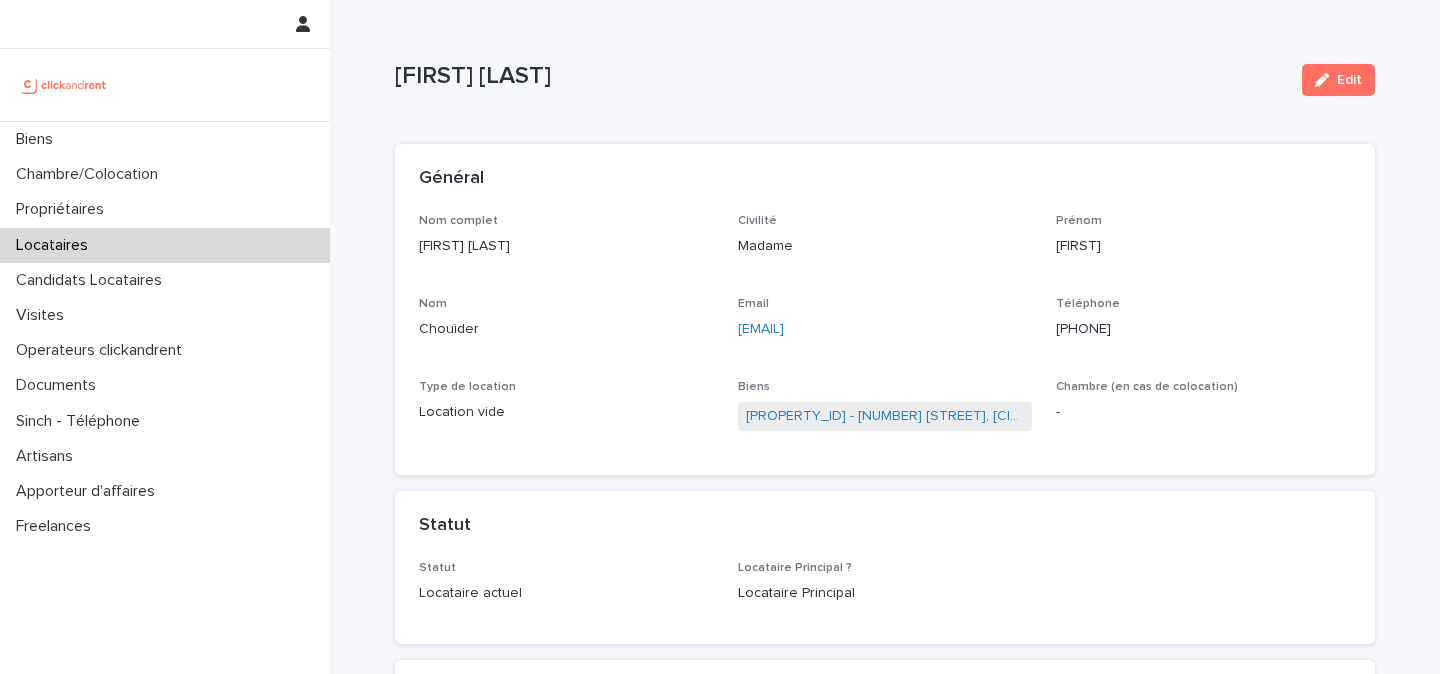 click on "melissanour.chouider@gmail.com" at bounding box center [885, 329] 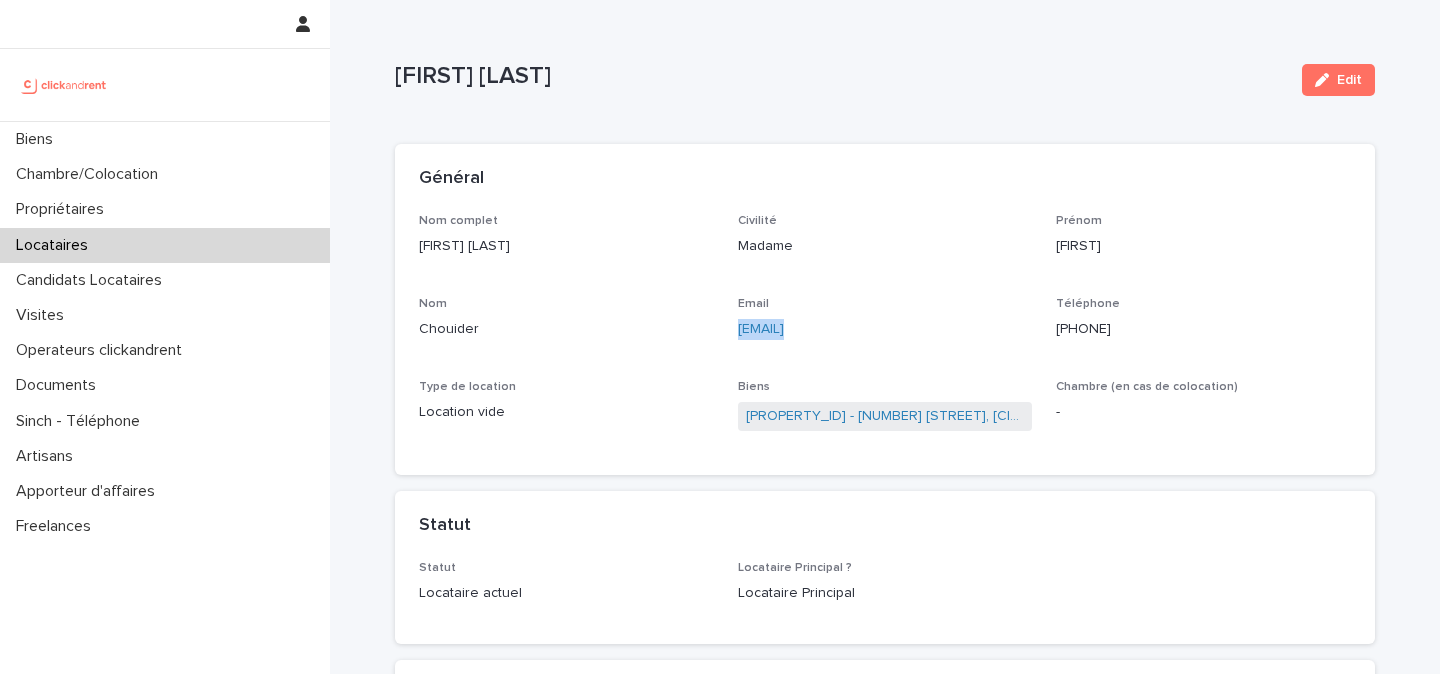click on "melissanour.chouider@gmail.com" at bounding box center [885, 329] 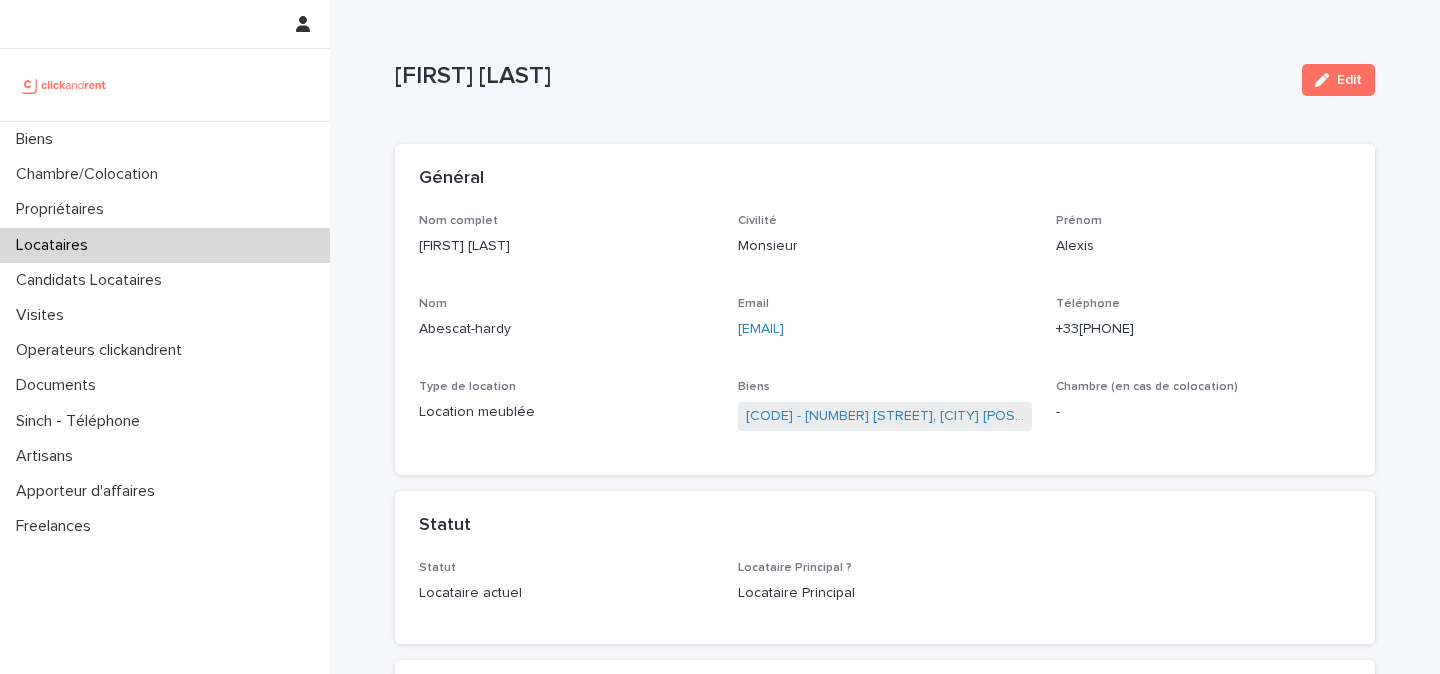 scroll, scrollTop: 0, scrollLeft: 0, axis: both 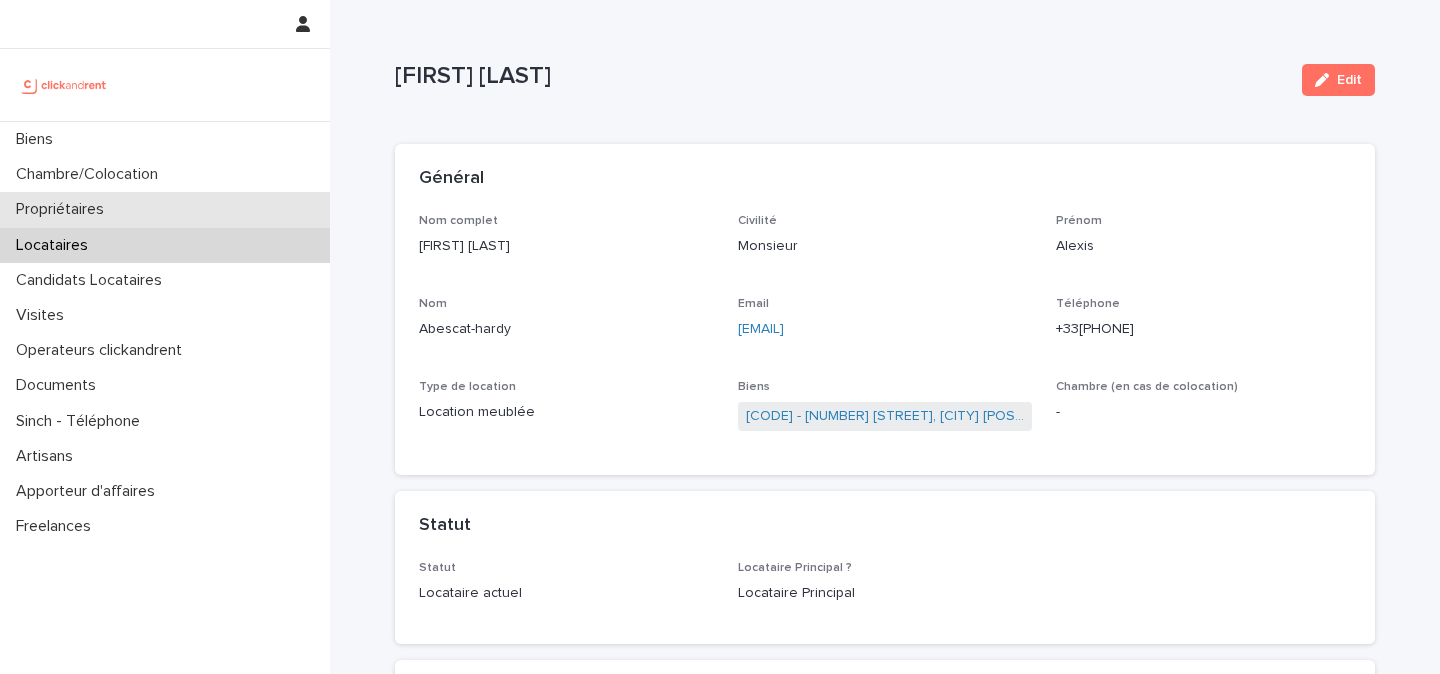 click on "Propriétaires" at bounding box center [64, 209] 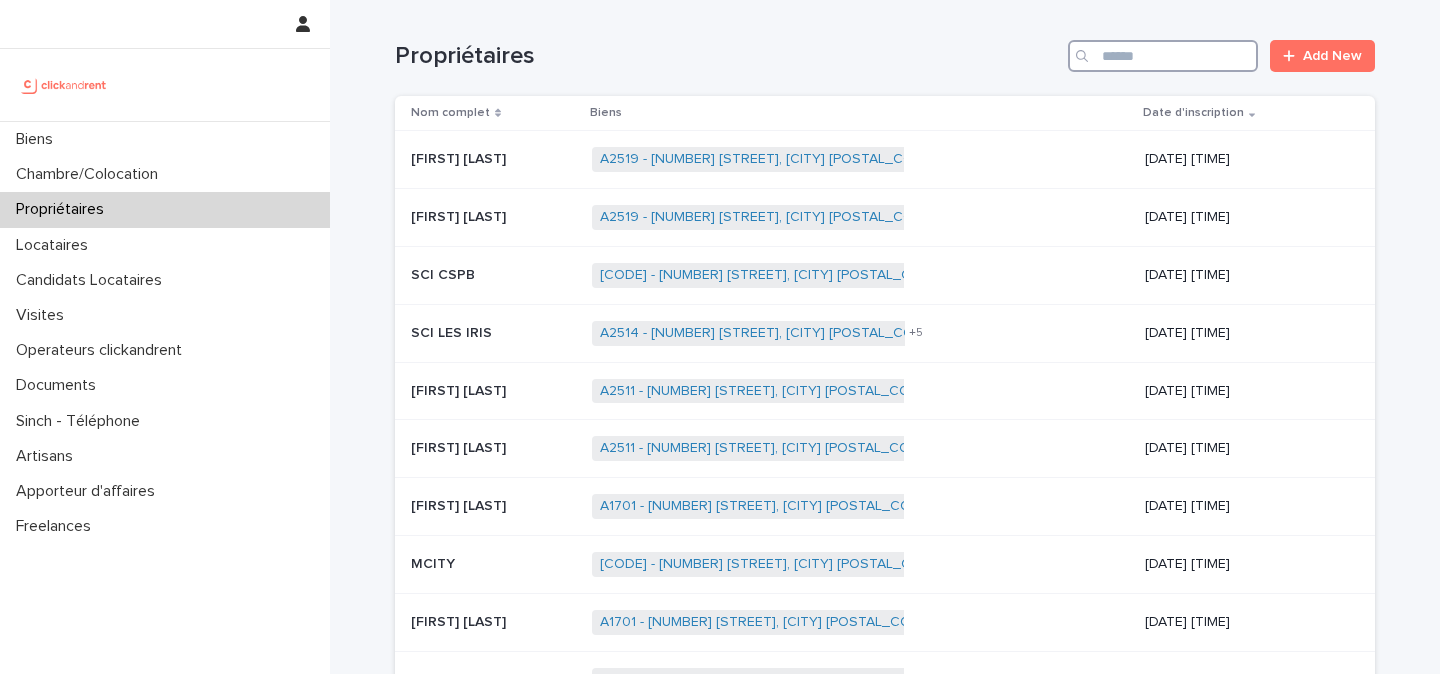 click at bounding box center [1163, 56] 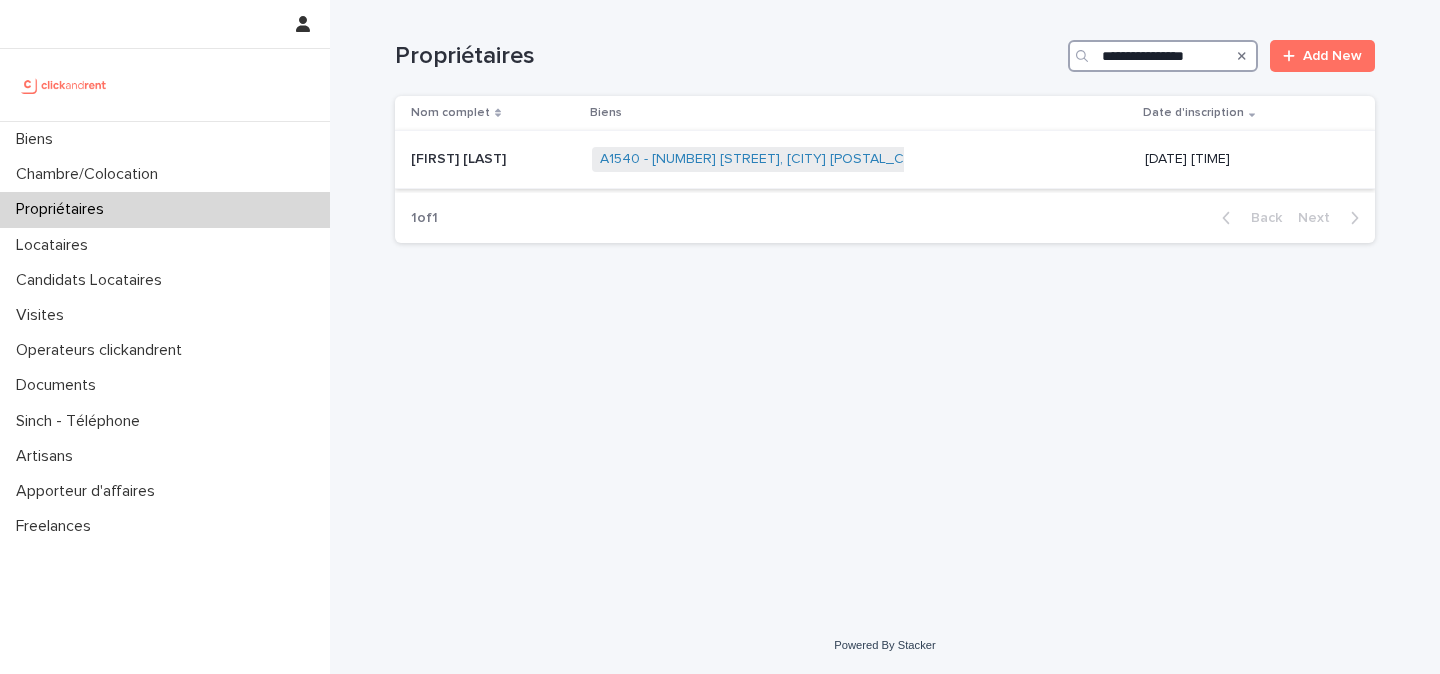 type on "**********" 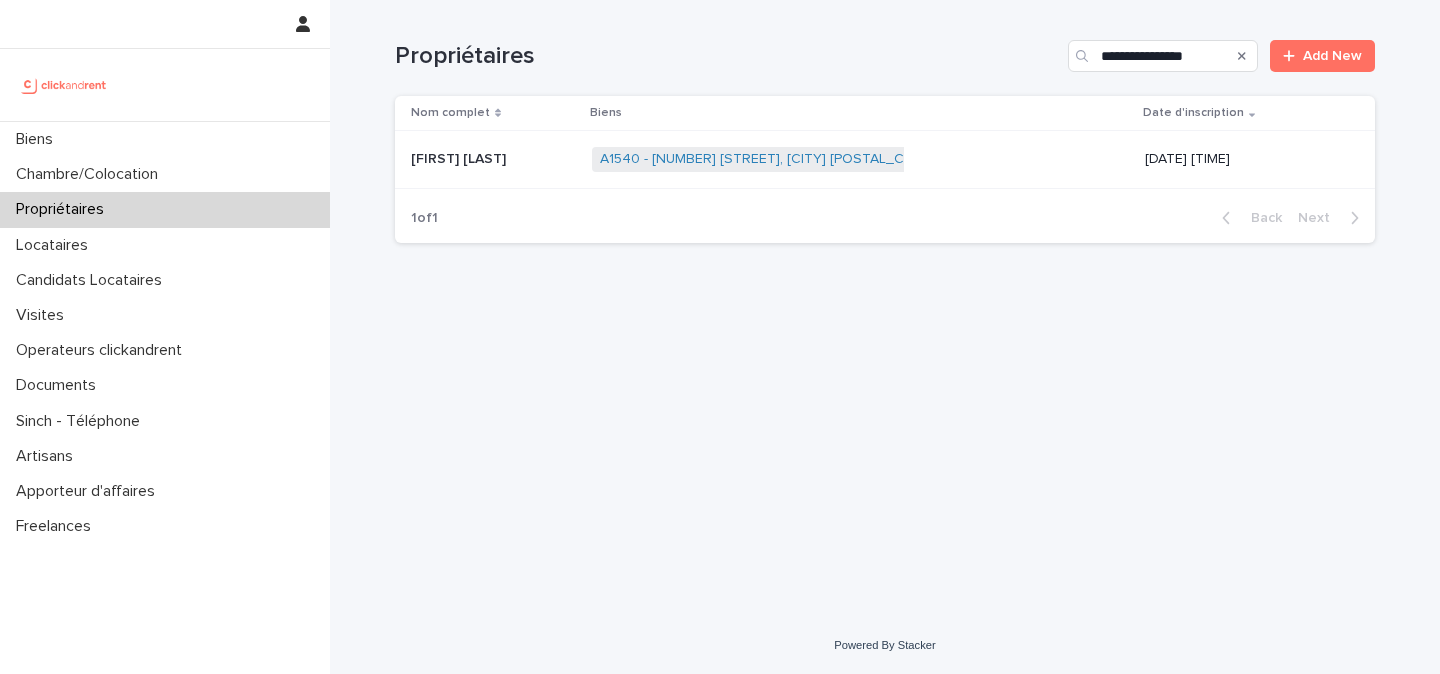 click on "[FIRST] [LAST]" at bounding box center (460, 157) 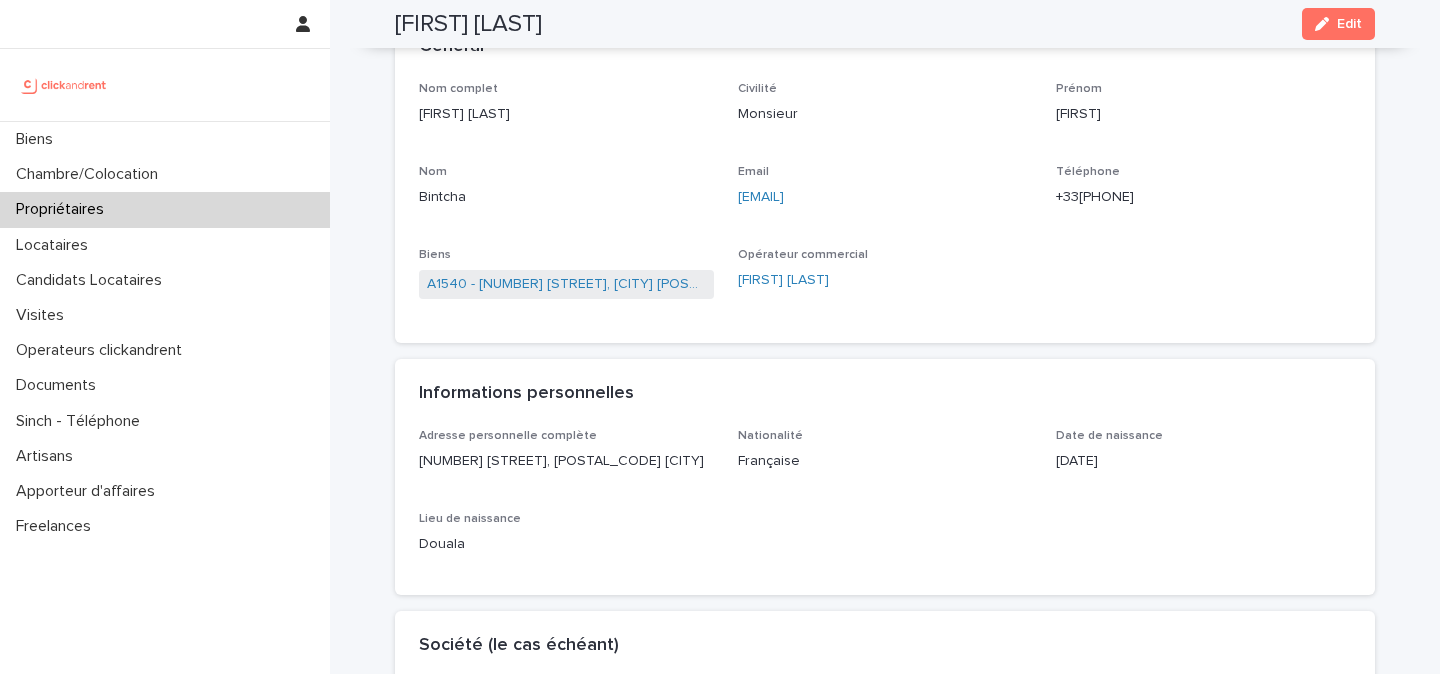 scroll, scrollTop: 0, scrollLeft: 0, axis: both 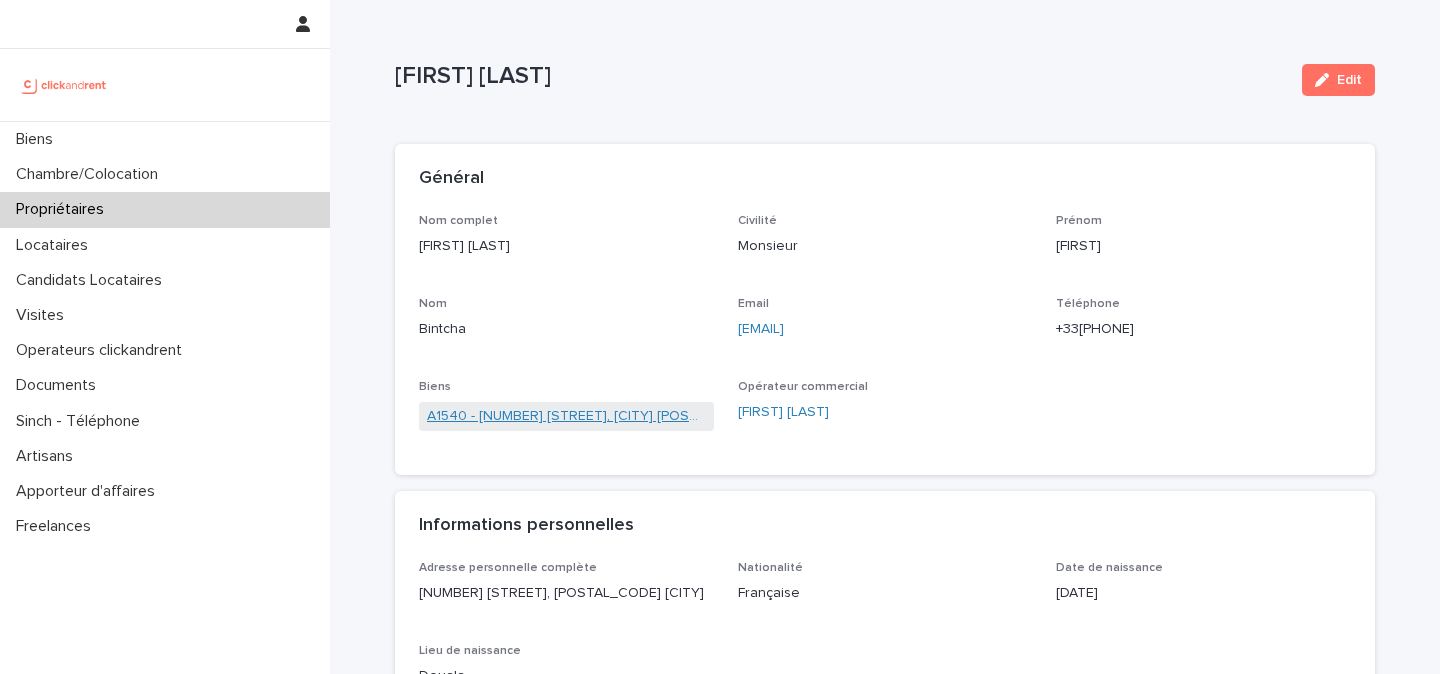 click on "A1540 - [NUMBER] [STREET], [CITY] [POSTAL_CODE]" at bounding box center [566, 416] 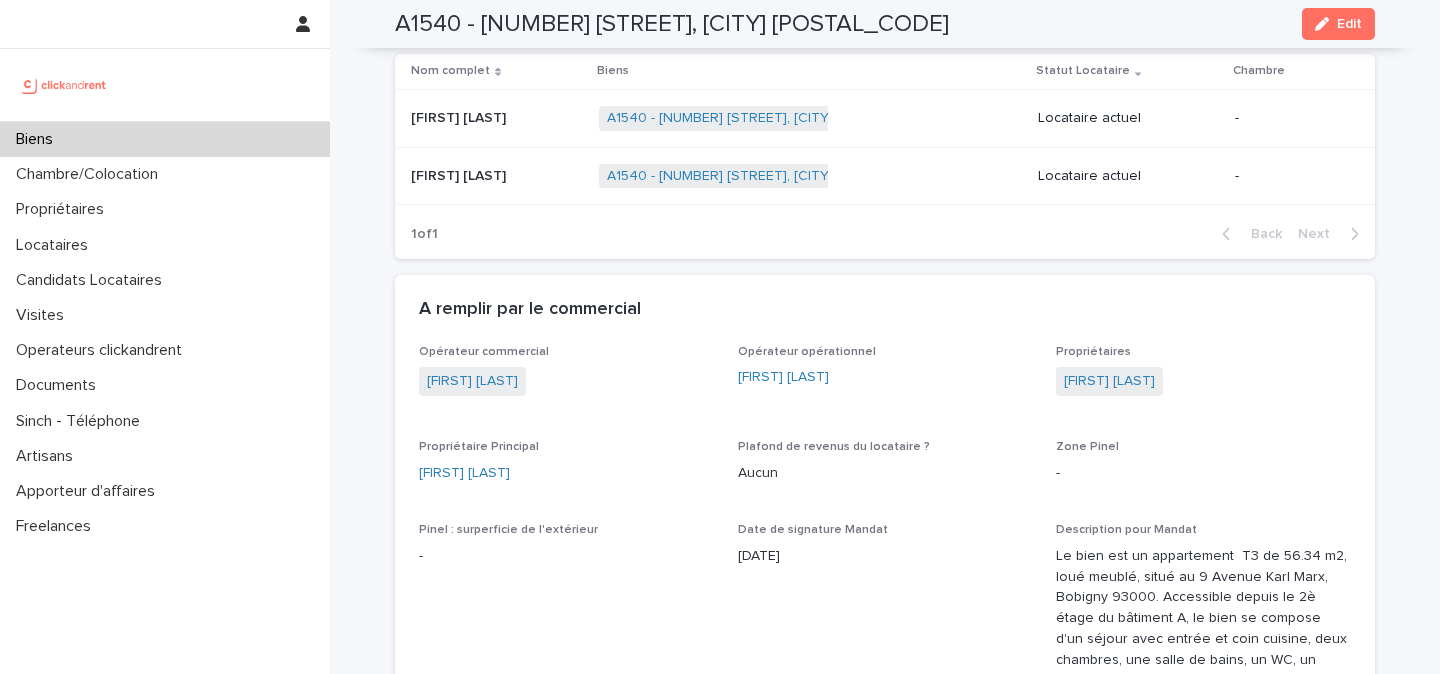 scroll, scrollTop: 1098, scrollLeft: 0, axis: vertical 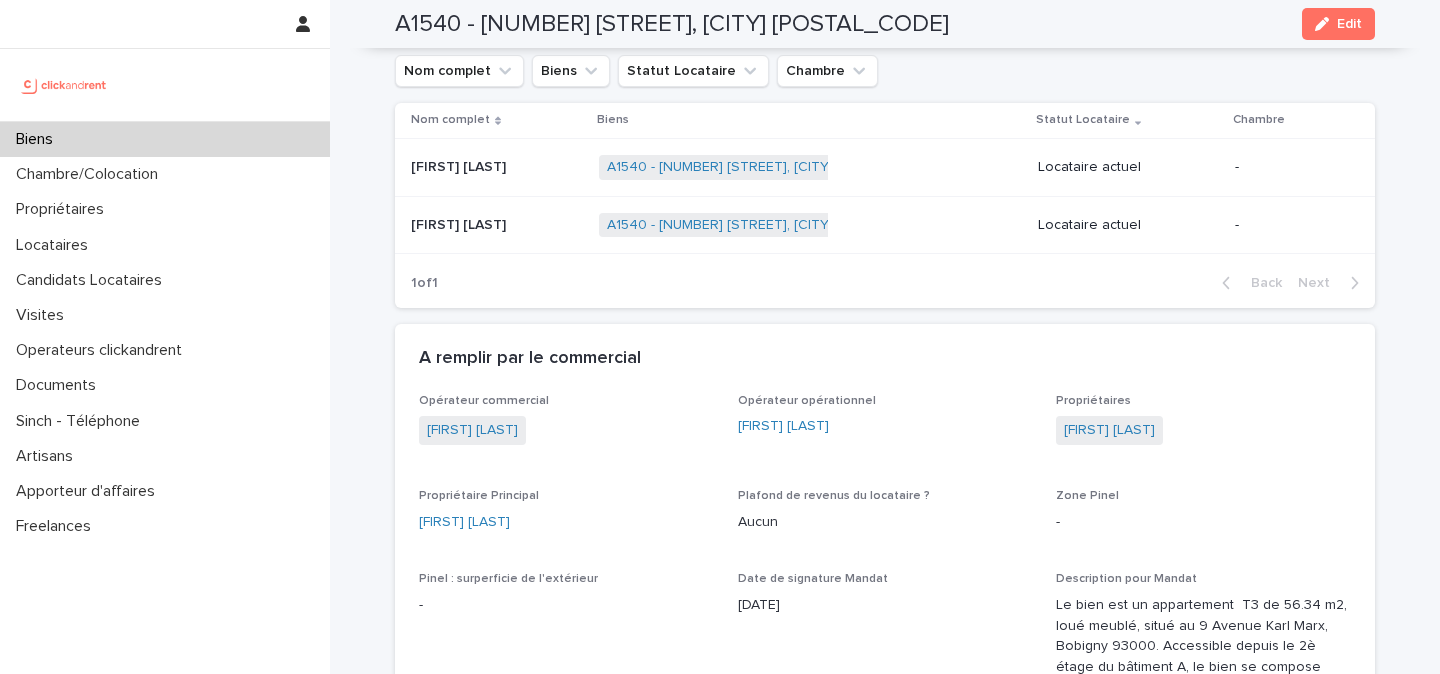 click on "[FIRST] [LAST]" at bounding box center (460, 165) 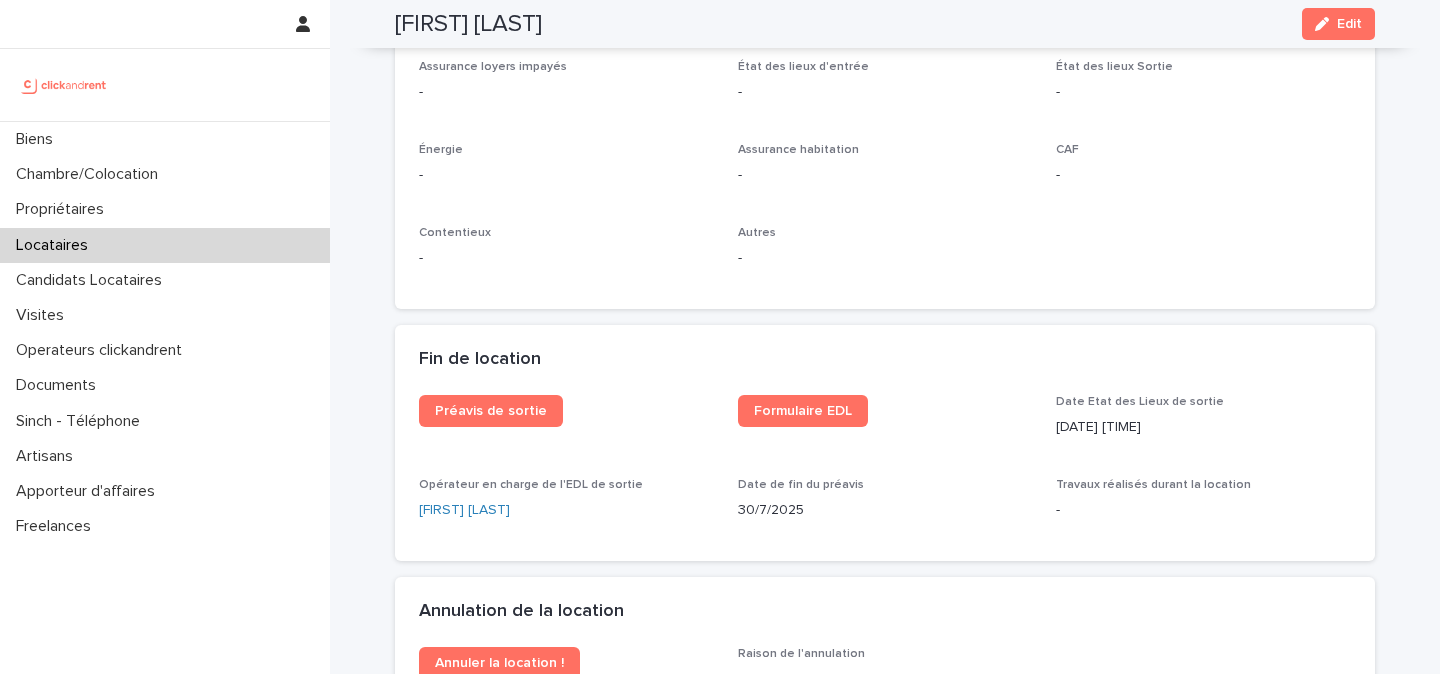 scroll, scrollTop: 2483, scrollLeft: 0, axis: vertical 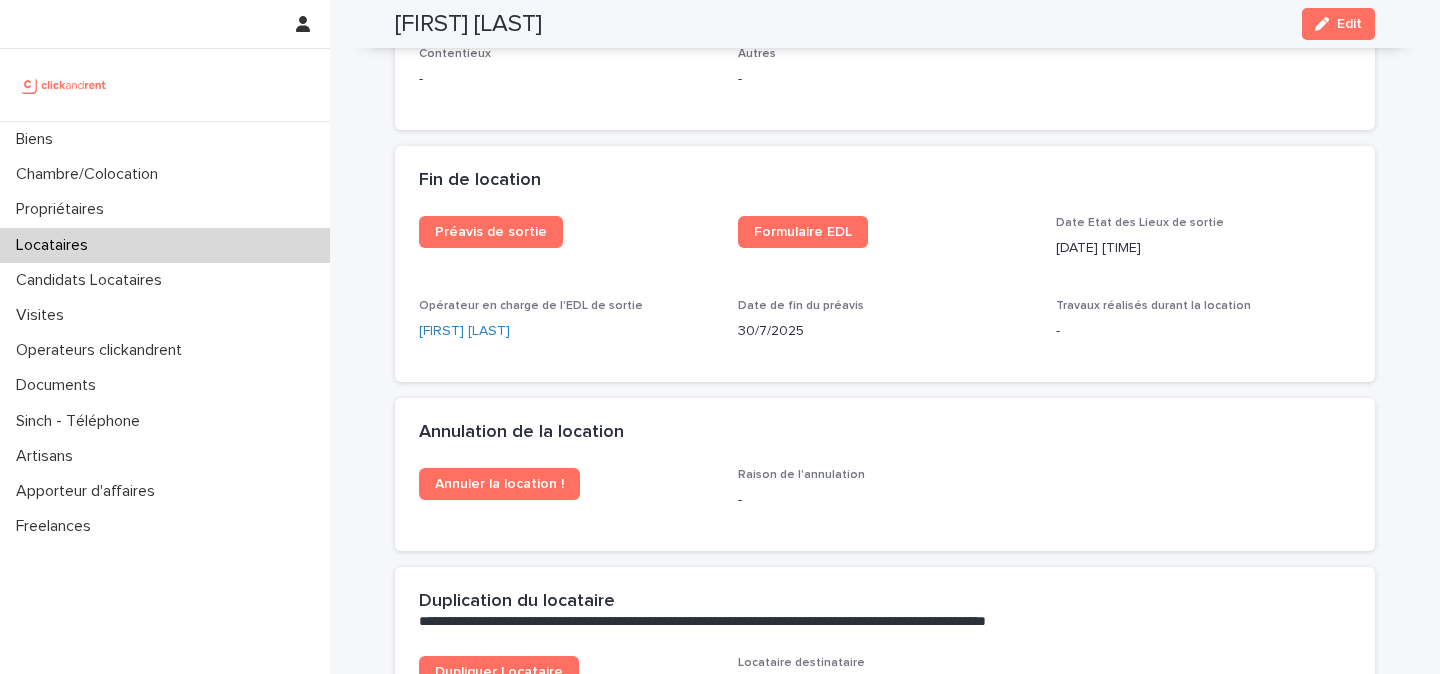 click at bounding box center [64, 85] 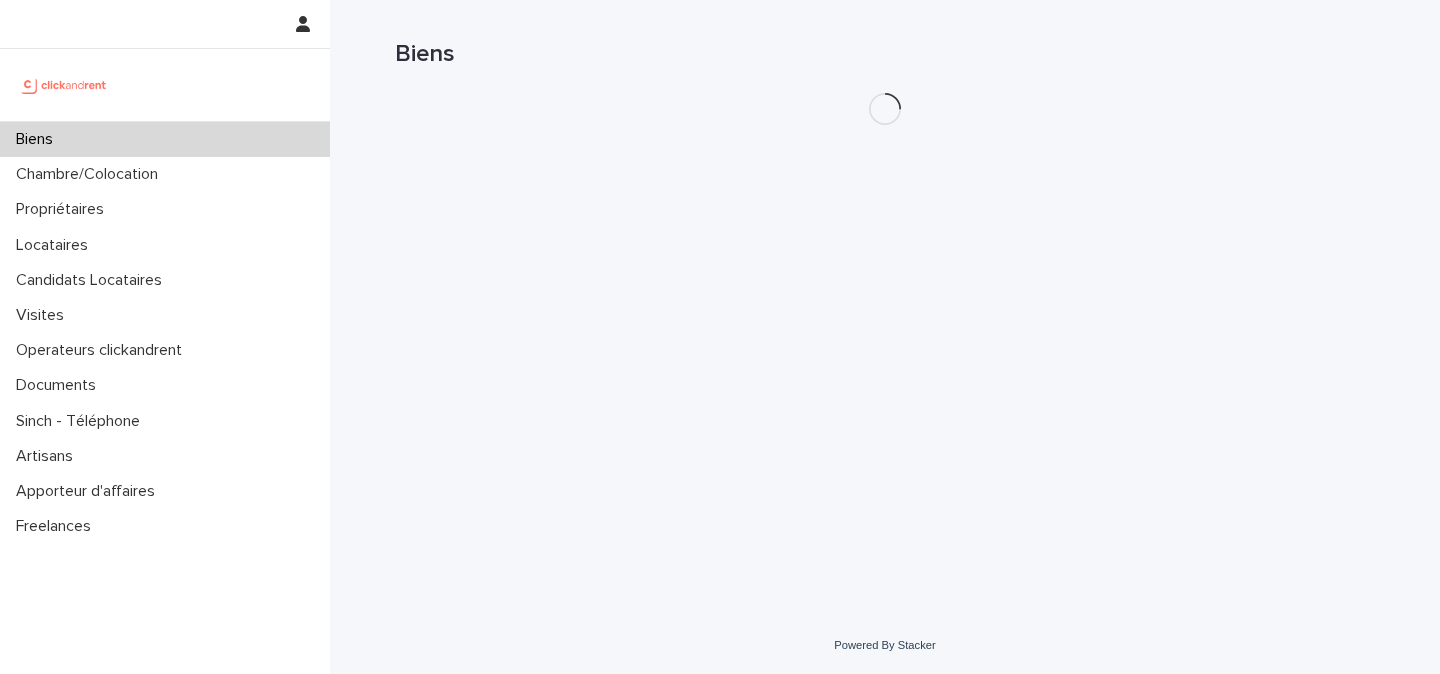 scroll, scrollTop: 0, scrollLeft: 0, axis: both 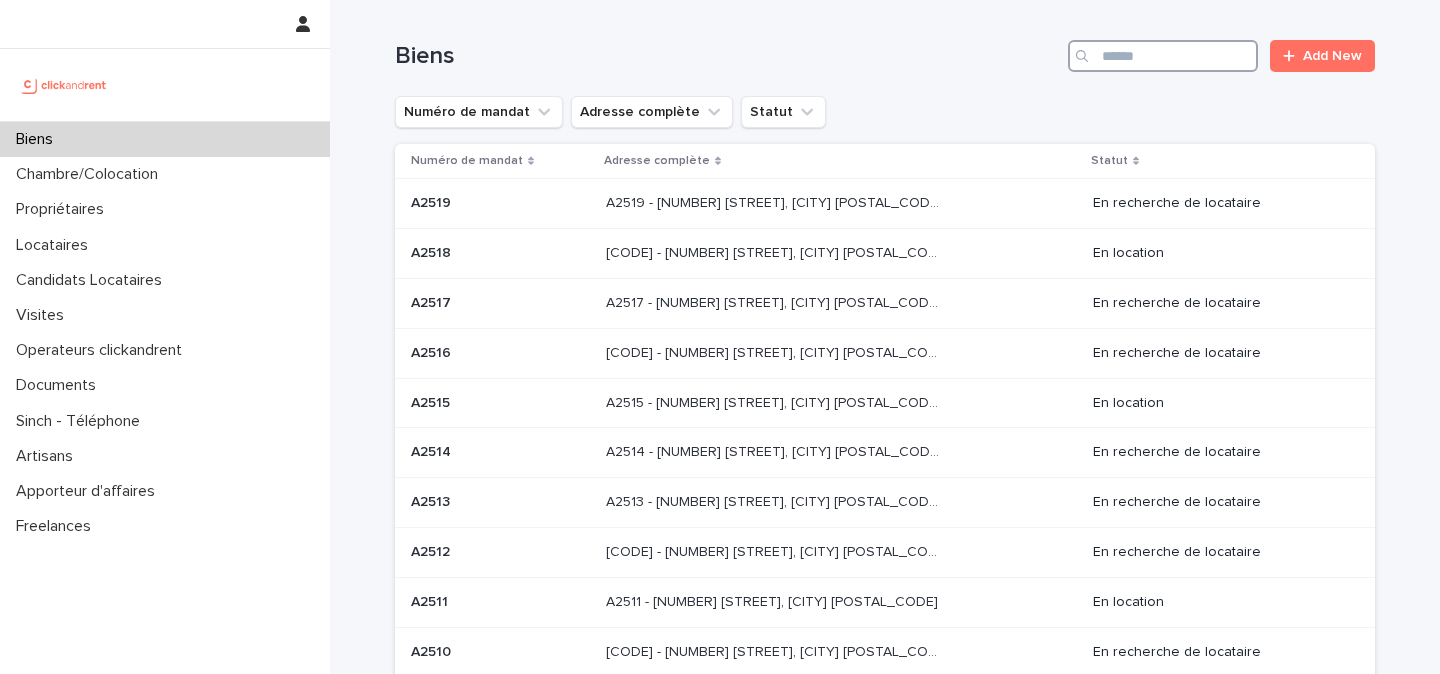 click at bounding box center [1163, 56] 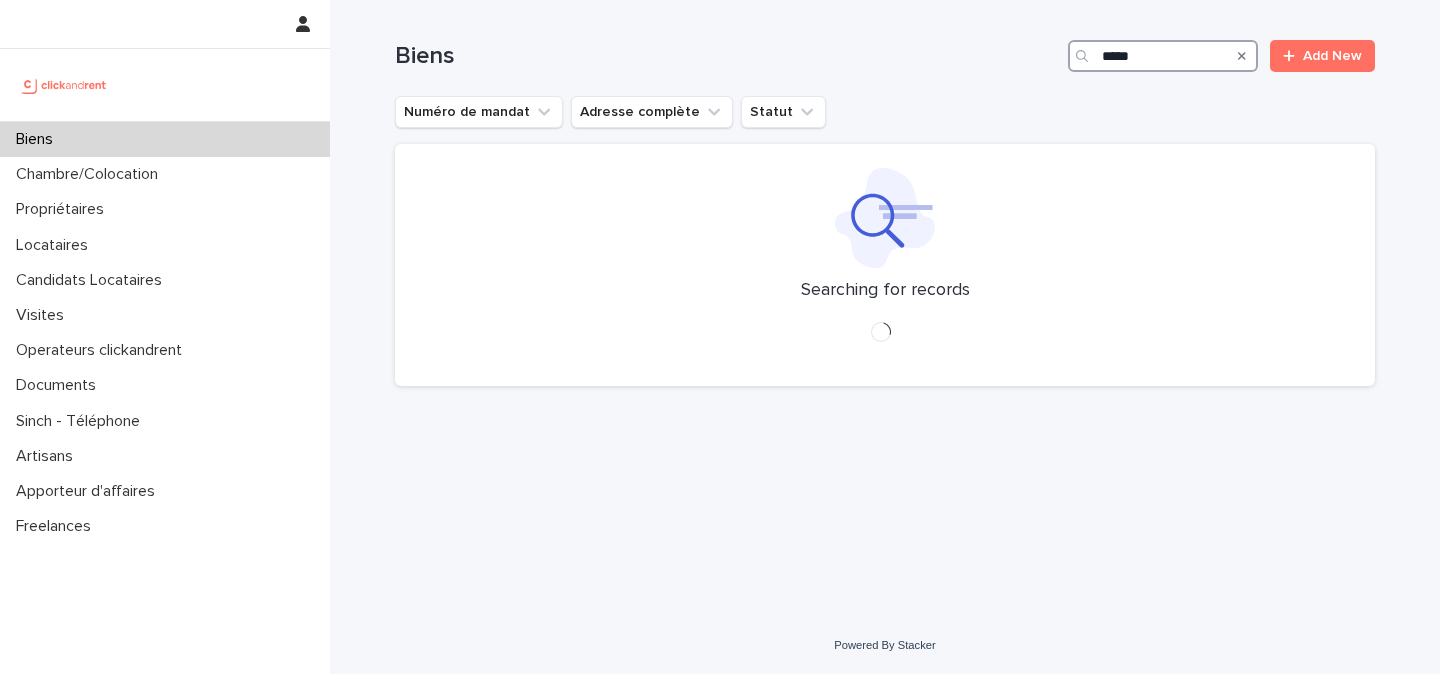 type on "*****" 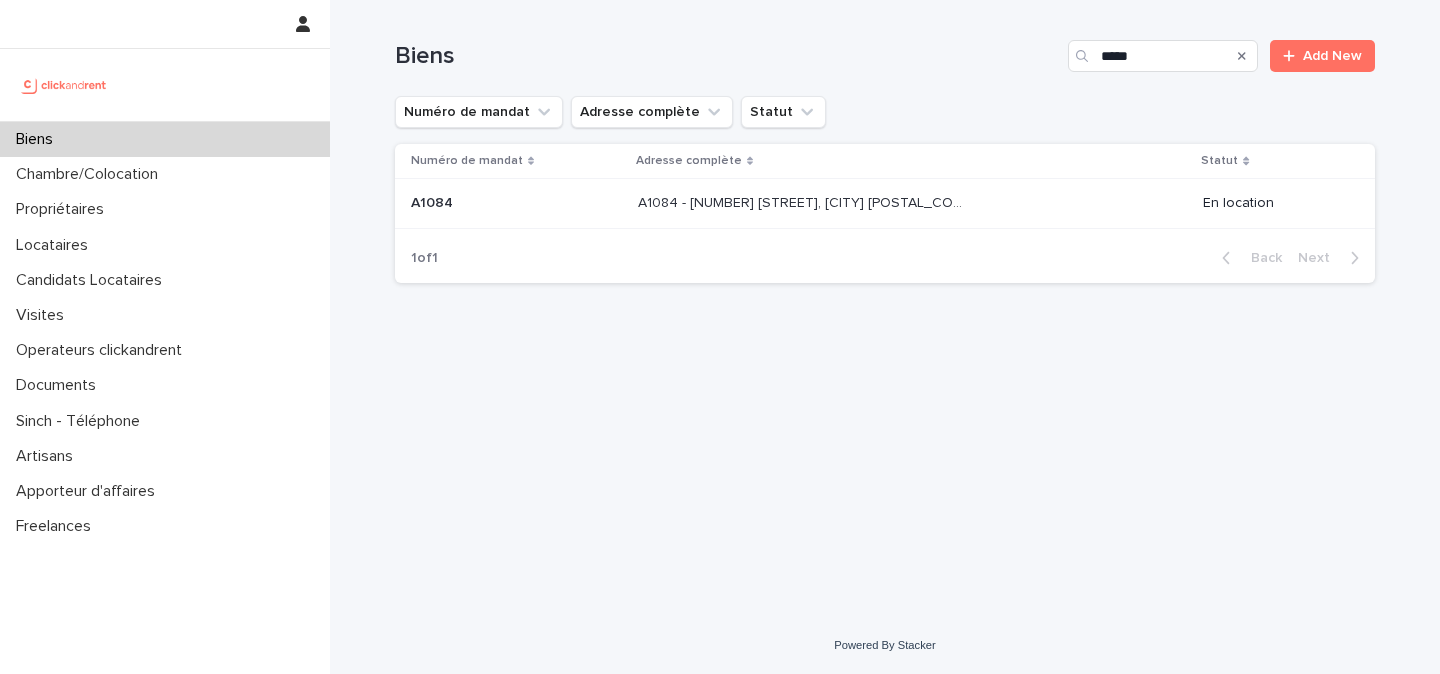 click on "[CODE] - [NUMBER] [STREET], [CITY] [POSTAL_CODE] [CODE] - [NUMBER] [STREET], [CITY] [POSTAL_CODE]" at bounding box center (912, 203) 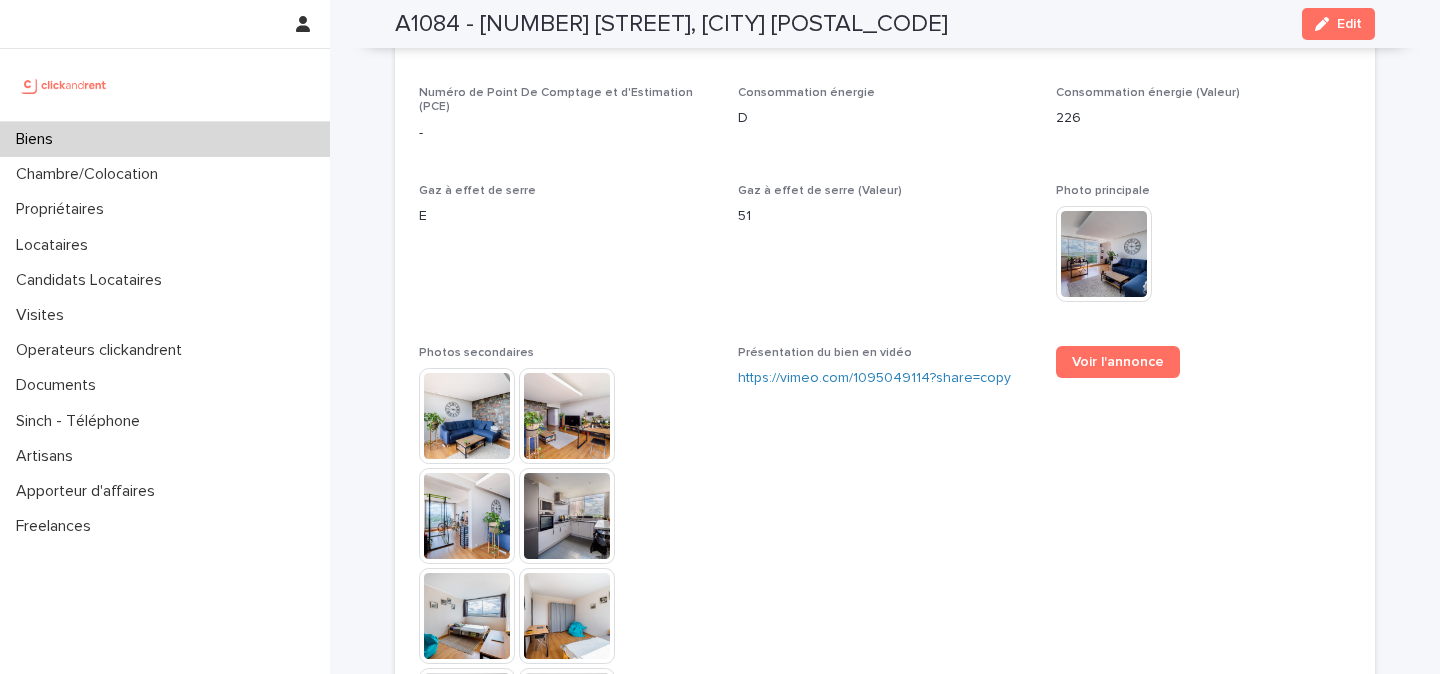 scroll, scrollTop: 5413, scrollLeft: 0, axis: vertical 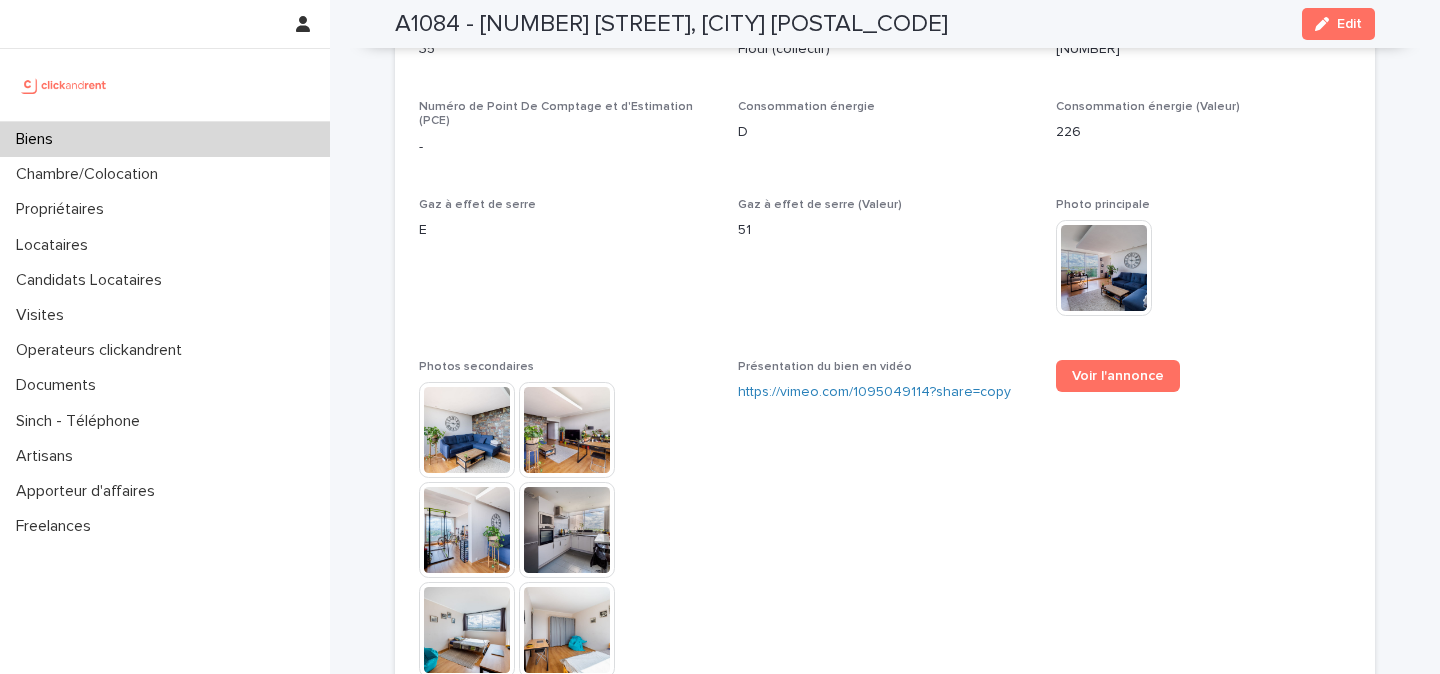 click at bounding box center (1326, 24) 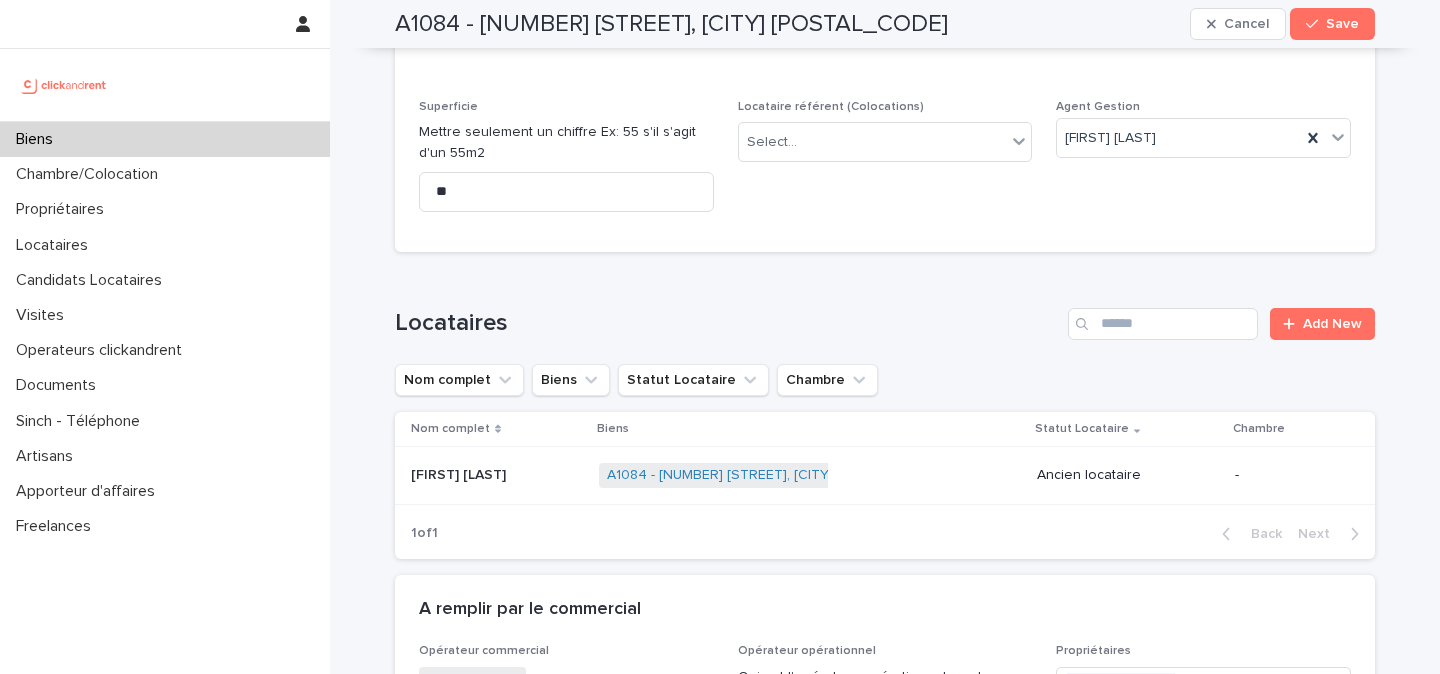 scroll, scrollTop: 1289, scrollLeft: 0, axis: vertical 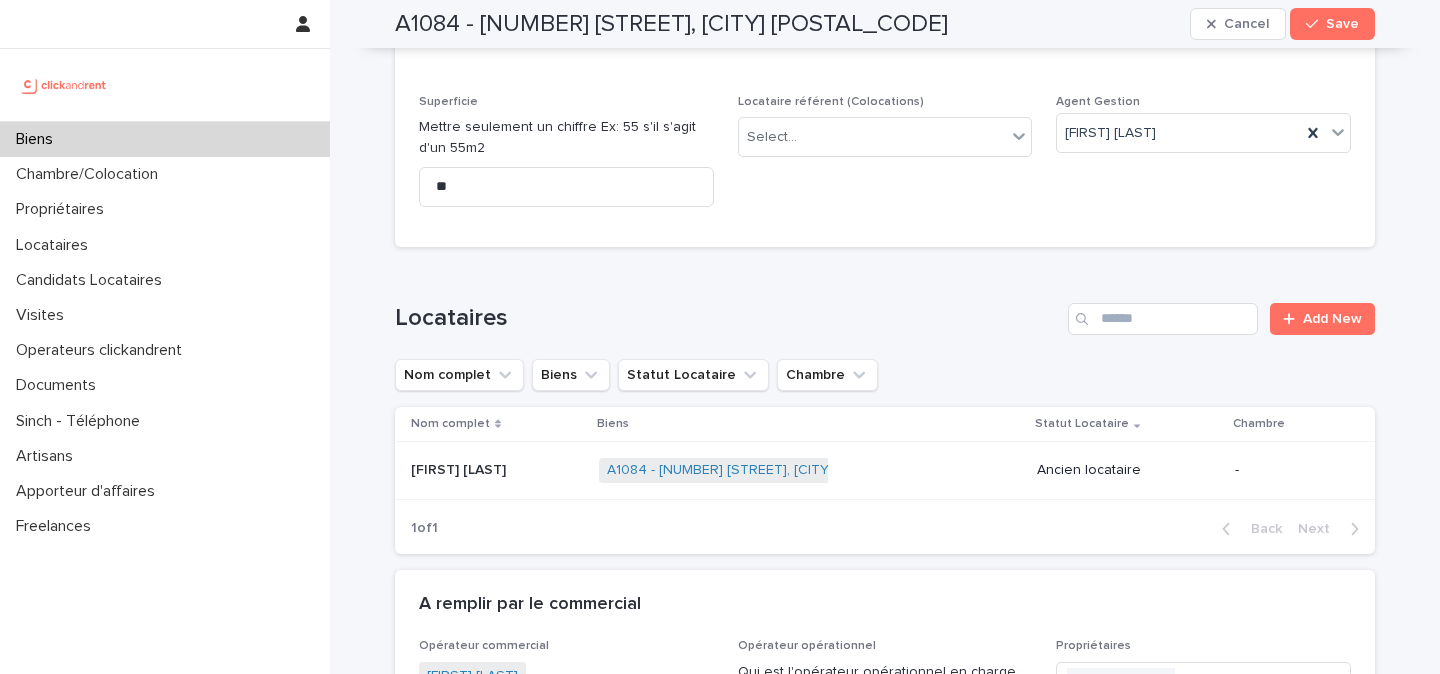 click on "A1084 - [NUMBER] [STREET], [CITY] [POSTAL_CODE]   + 0" at bounding box center (810, 470) 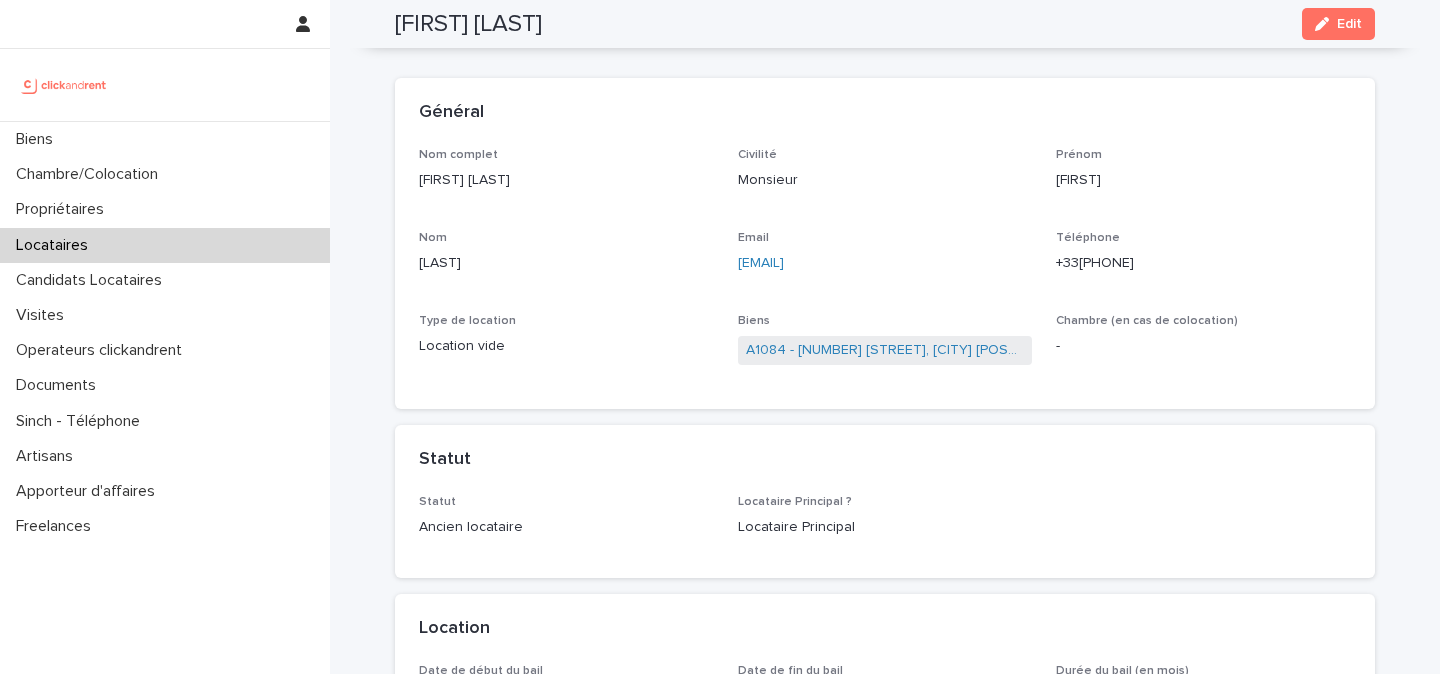 scroll, scrollTop: 0, scrollLeft: 0, axis: both 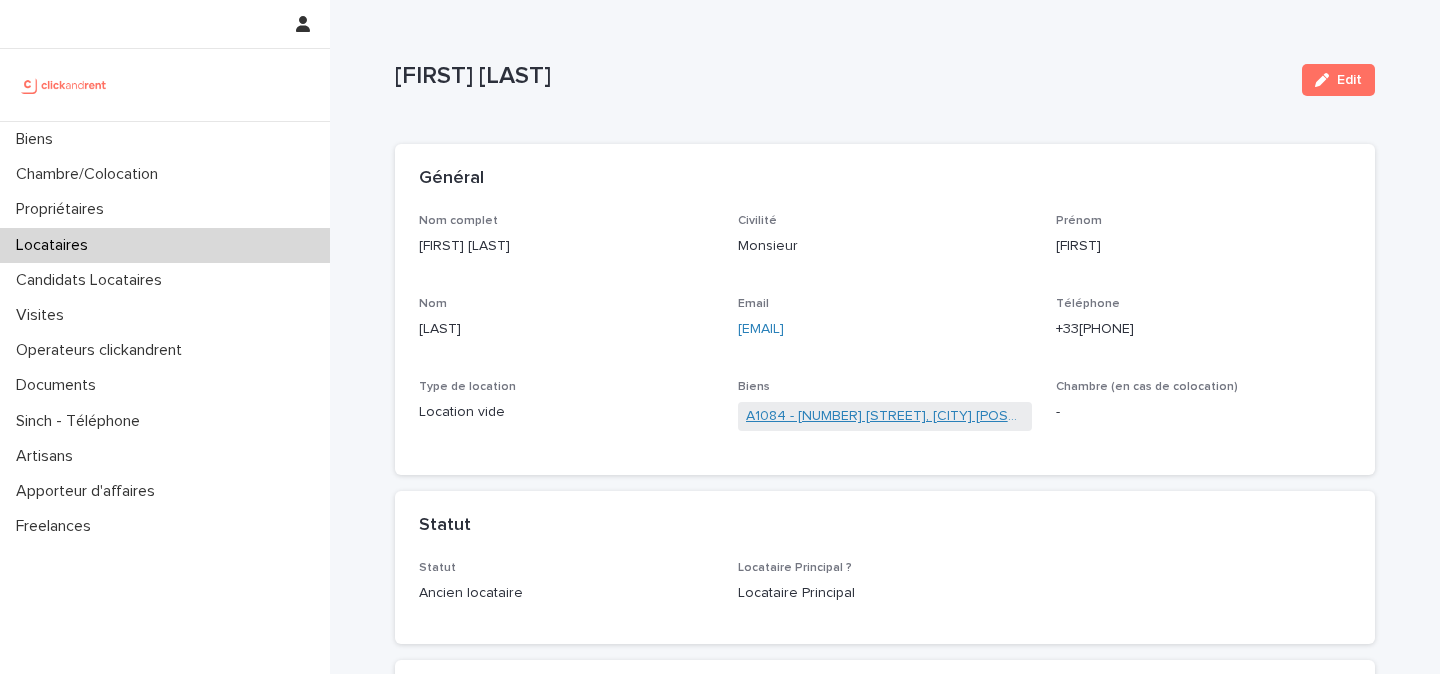 click on "A1084 - [NUMBER] [STREET], [CITY] [POSTAL_CODE]" at bounding box center (885, 416) 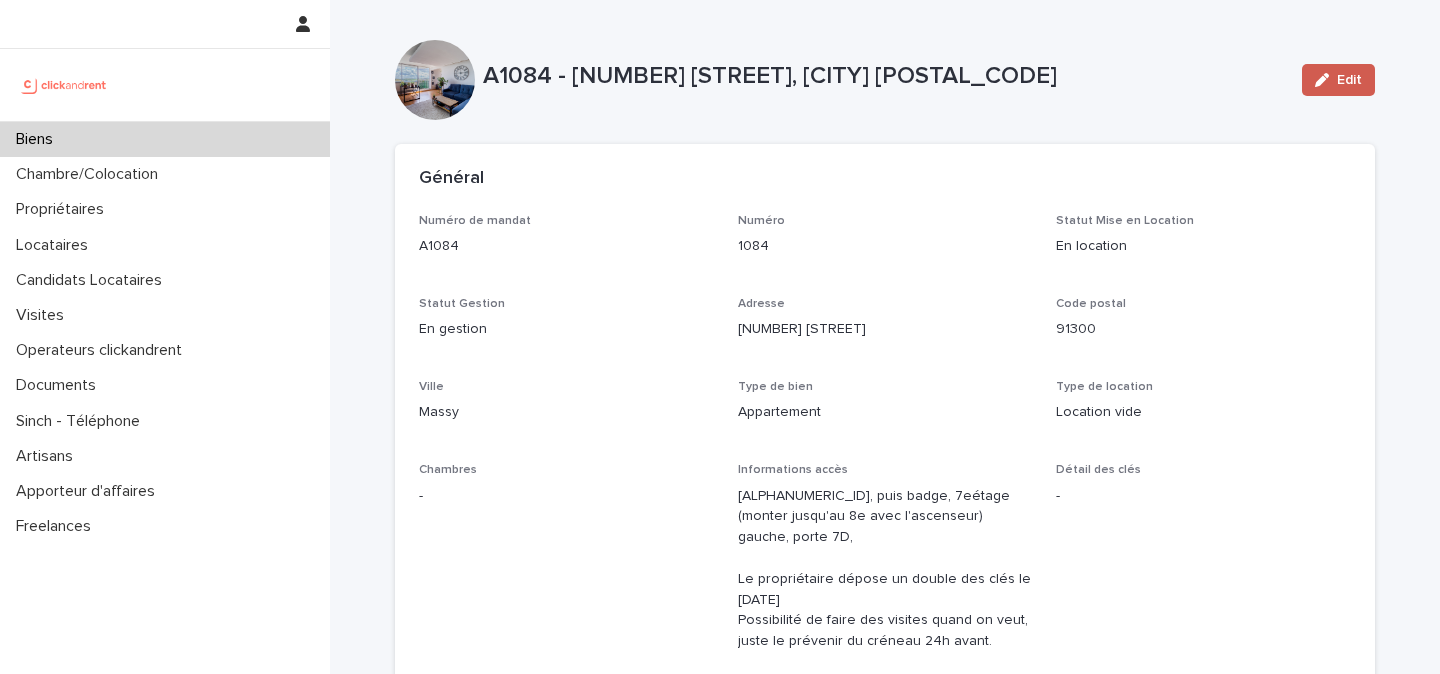 click at bounding box center (1326, 80) 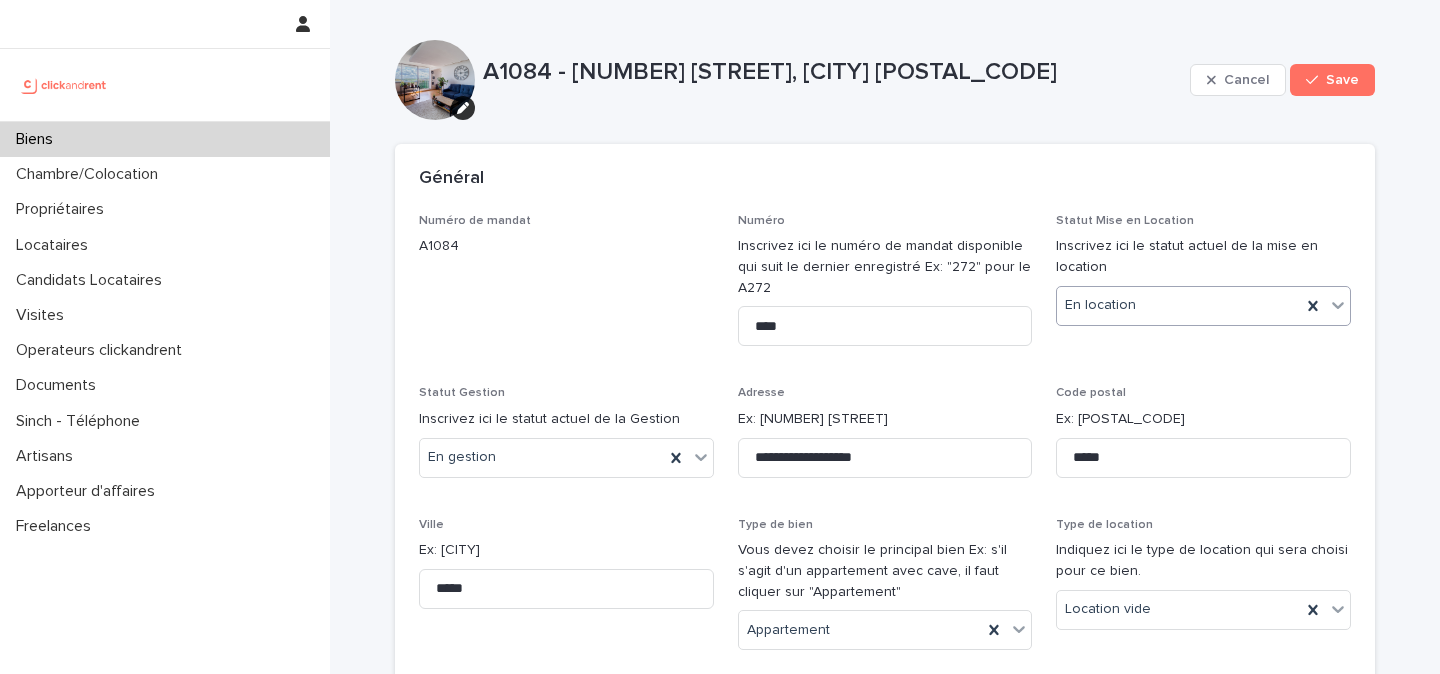 click on "En location" at bounding box center (1179, 305) 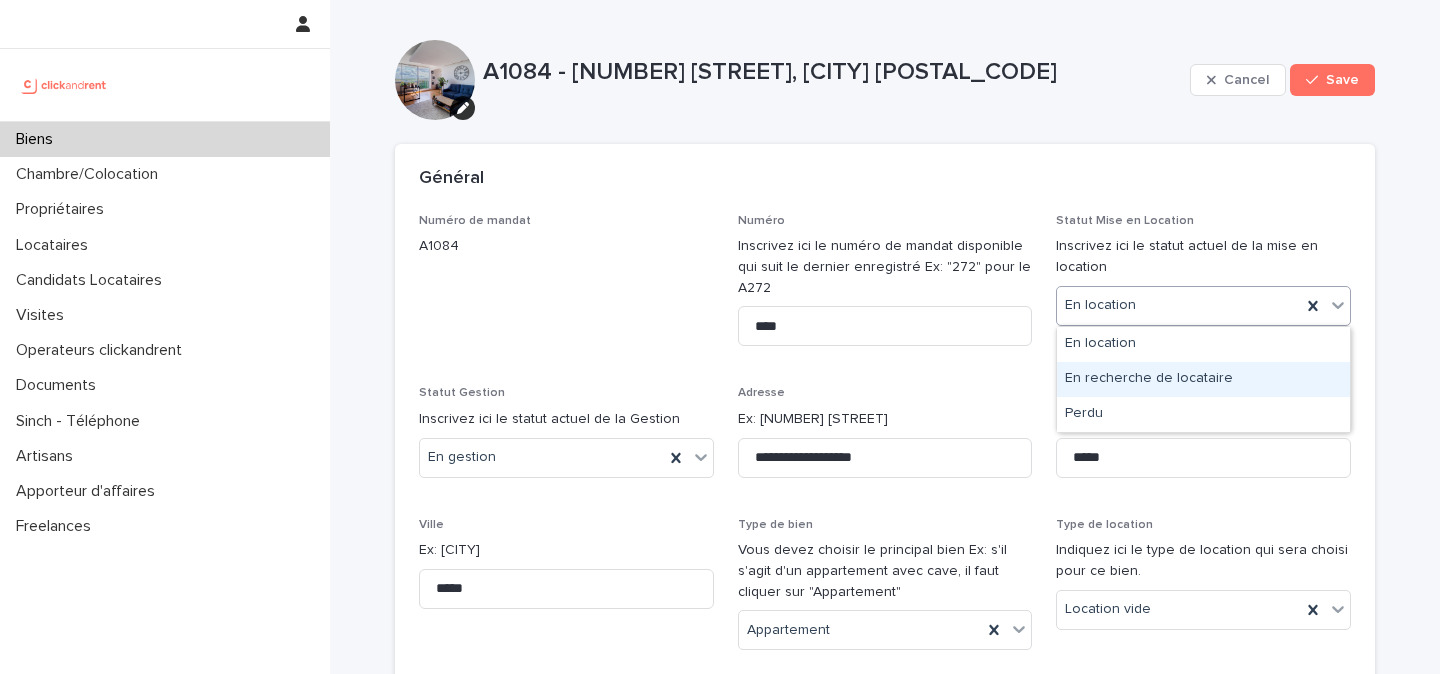 click on "En recherche de locataire" at bounding box center (1203, 379) 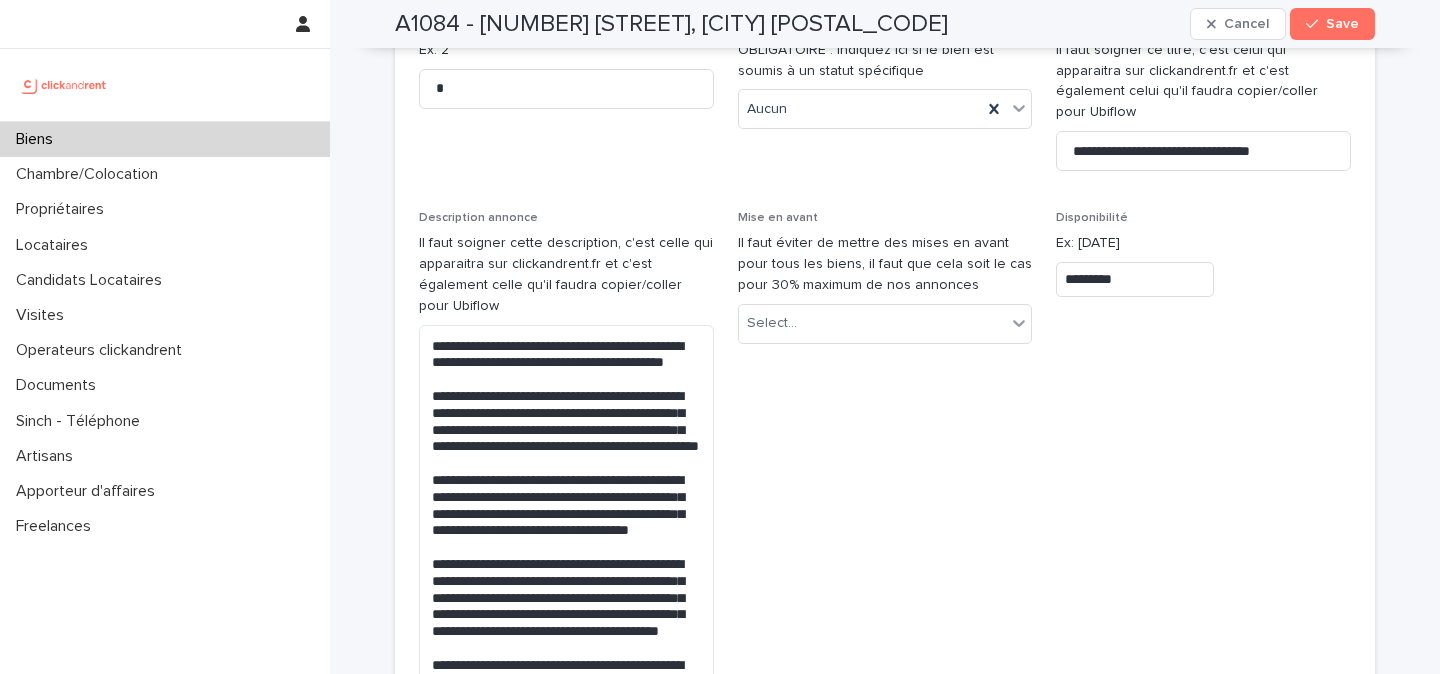 scroll, scrollTop: 6000, scrollLeft: 0, axis: vertical 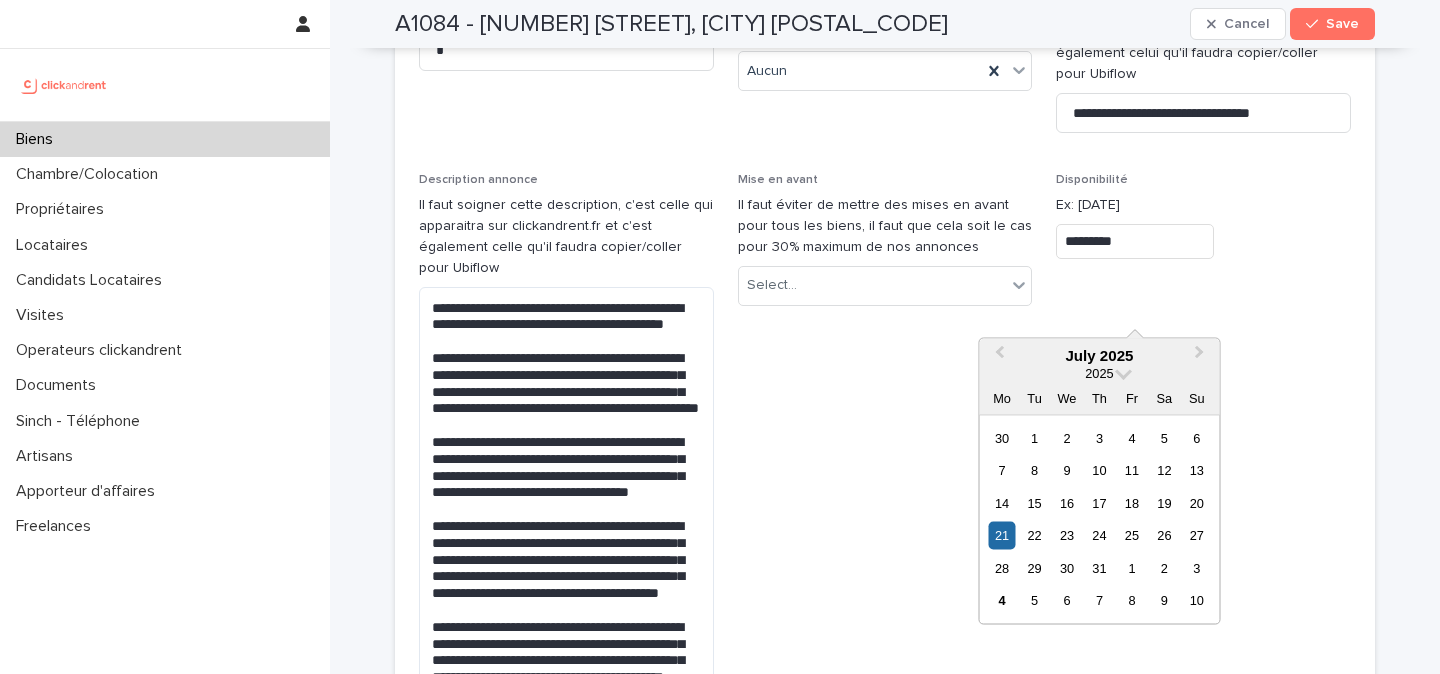 click on "*********" at bounding box center [1135, 241] 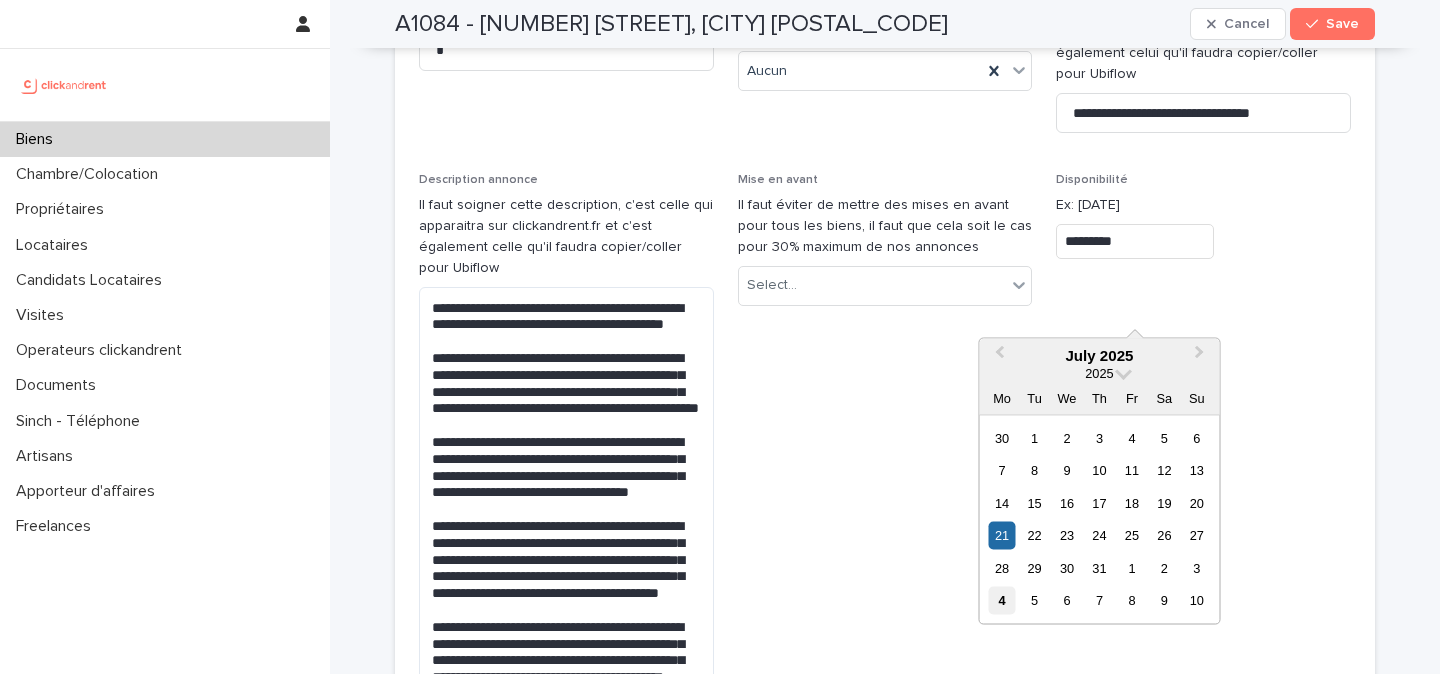 click on "4" at bounding box center (1001, 600) 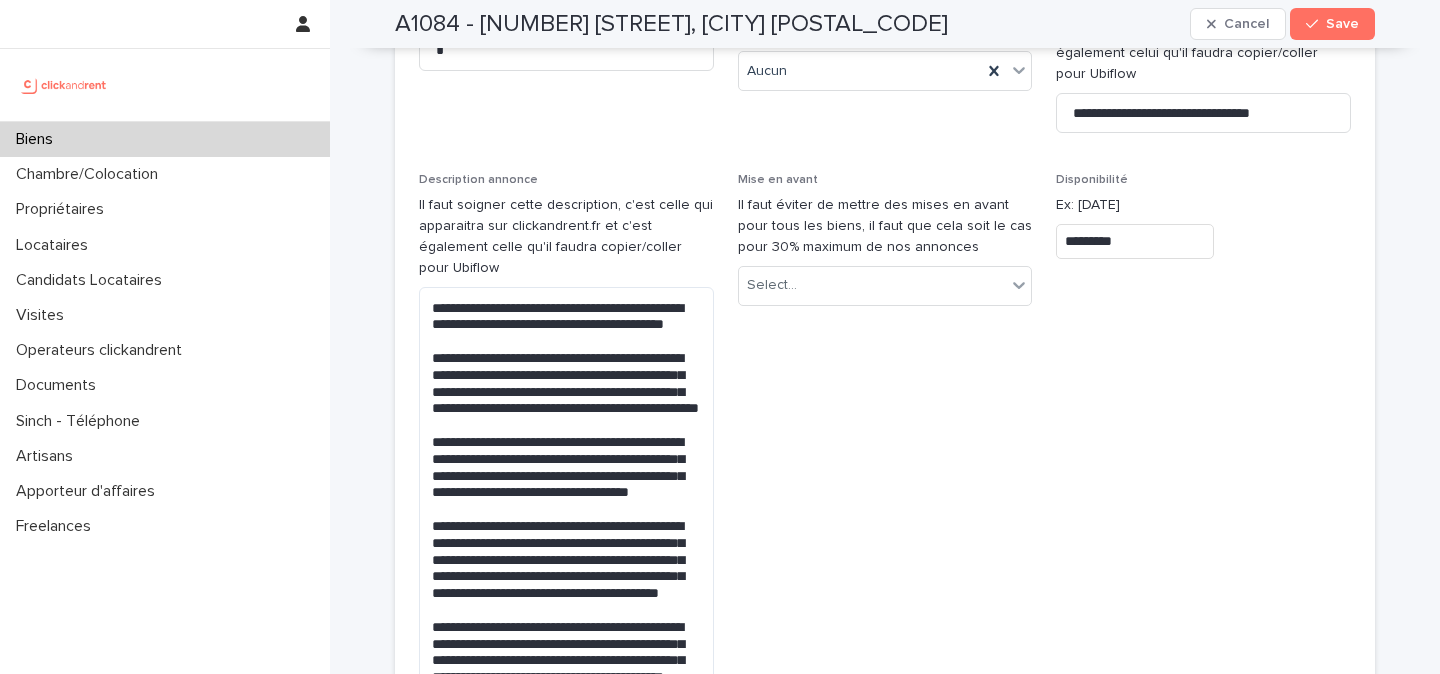 type on "********" 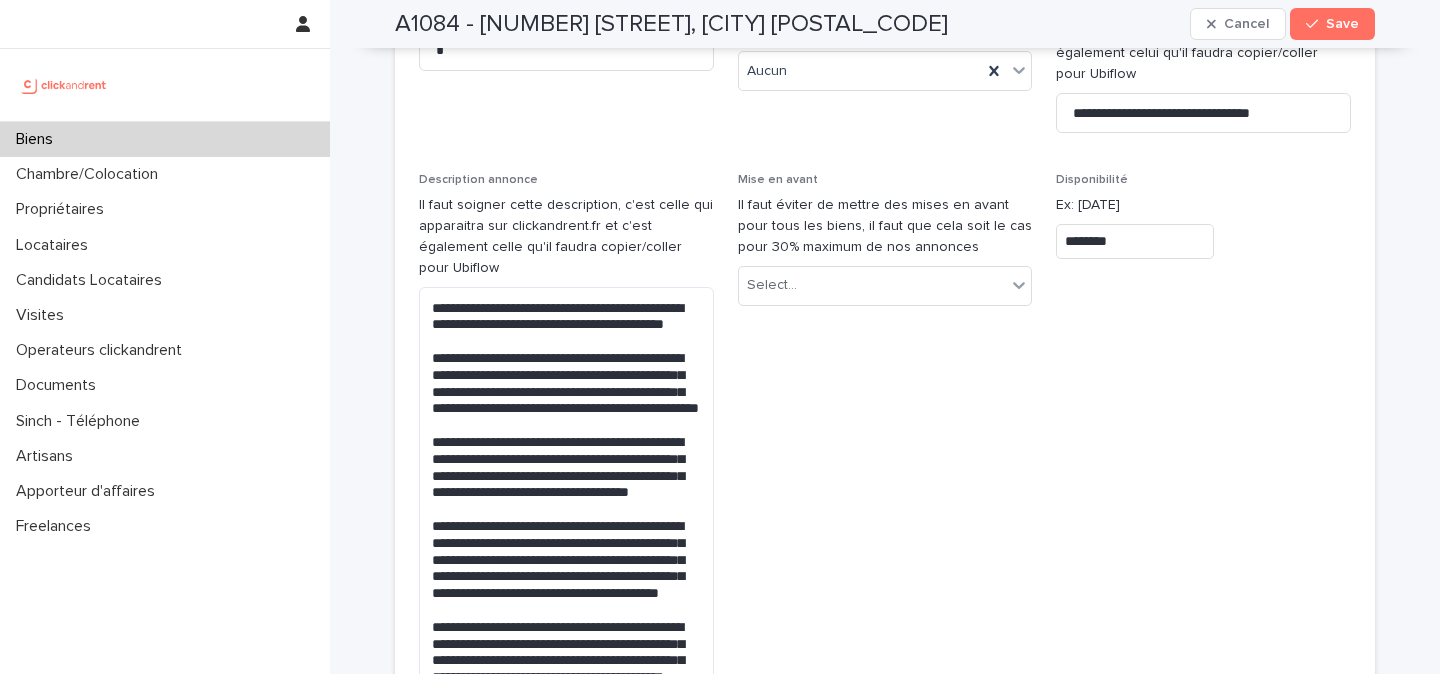 scroll, scrollTop: 6107, scrollLeft: 0, axis: vertical 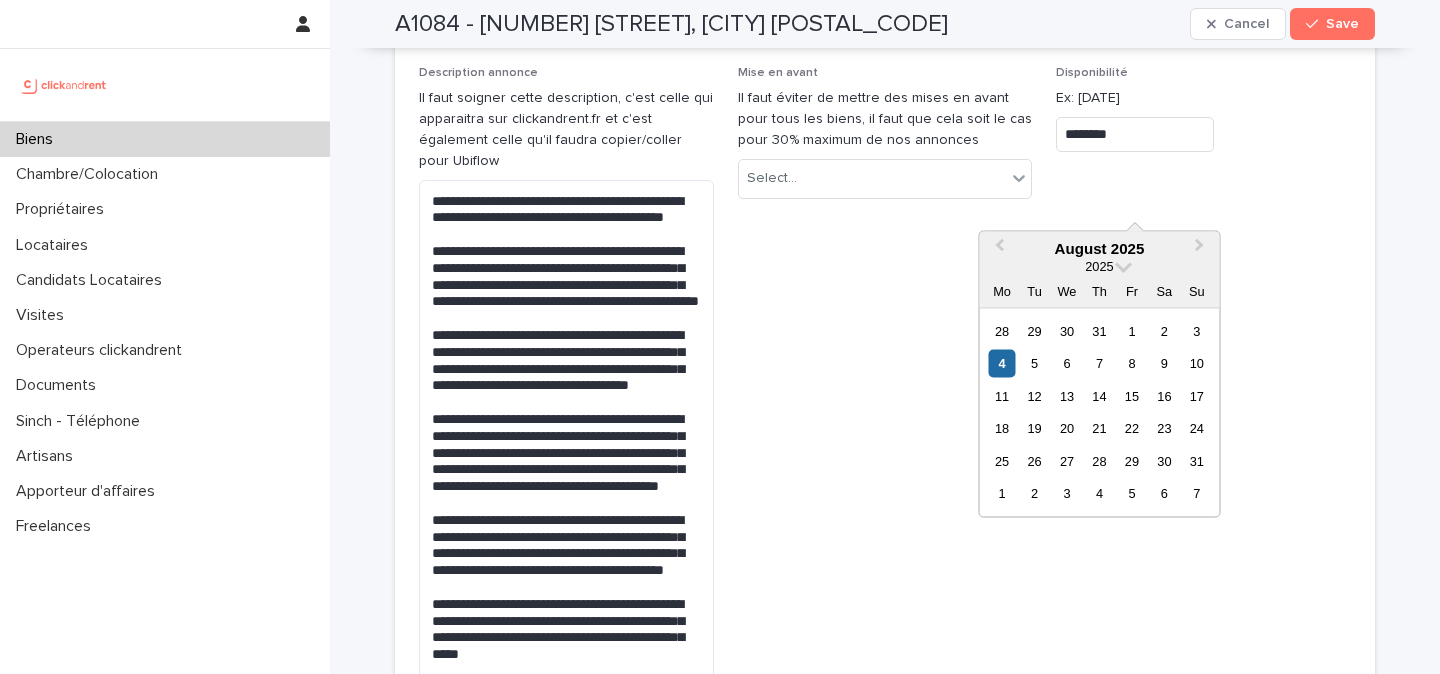 click on "********" at bounding box center (1135, 134) 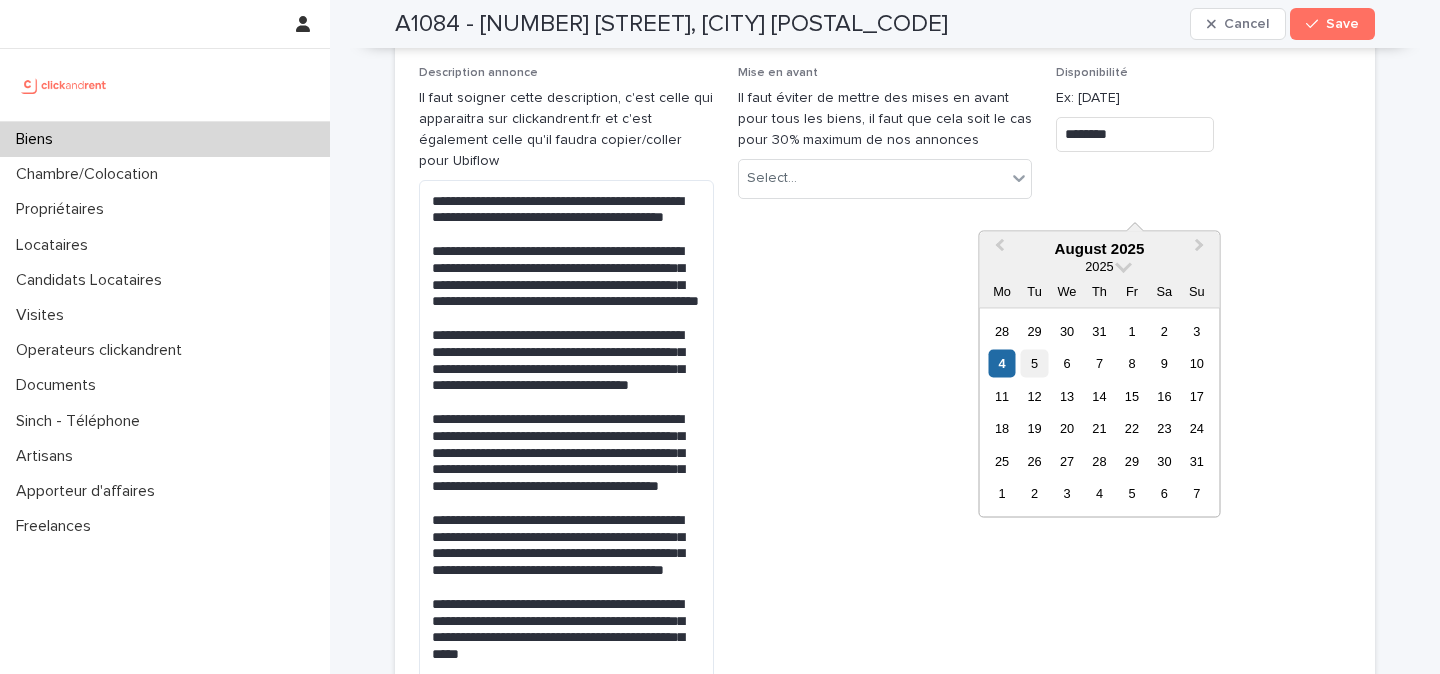 click on "5" at bounding box center (1034, 363) 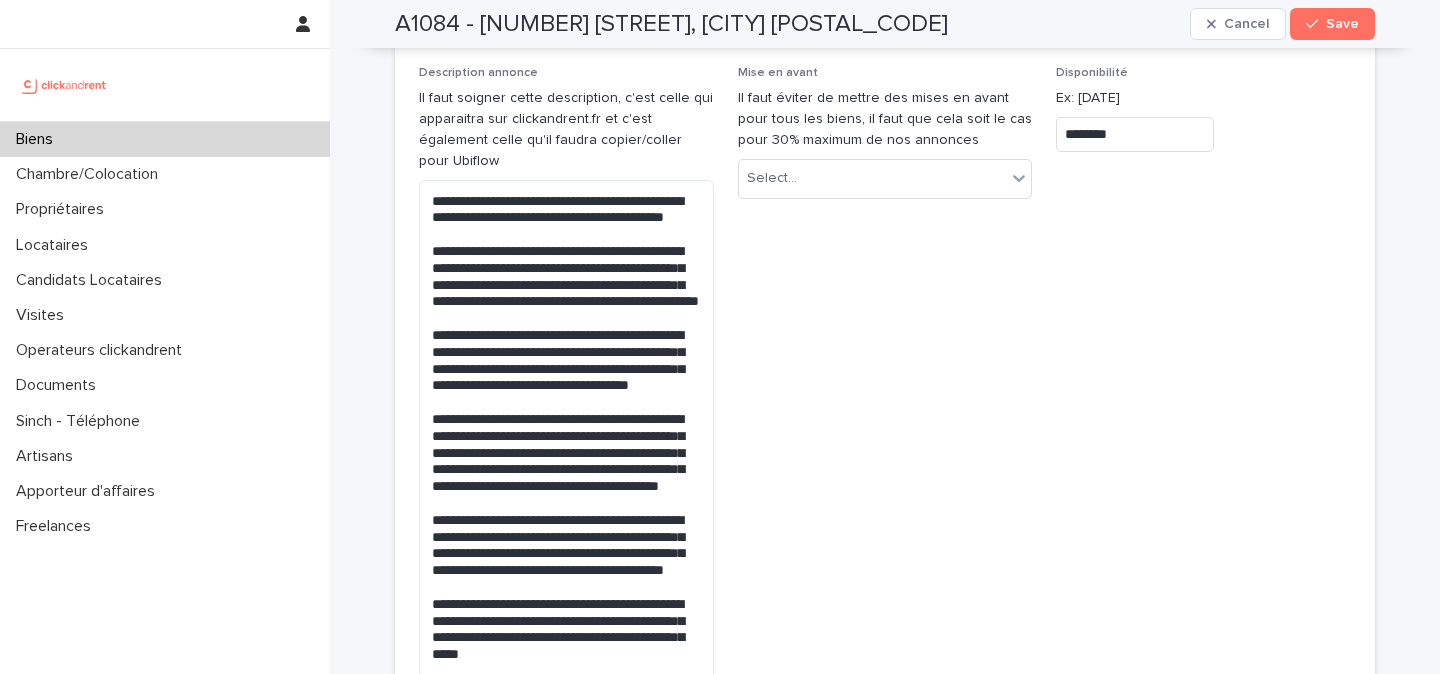 type on "********" 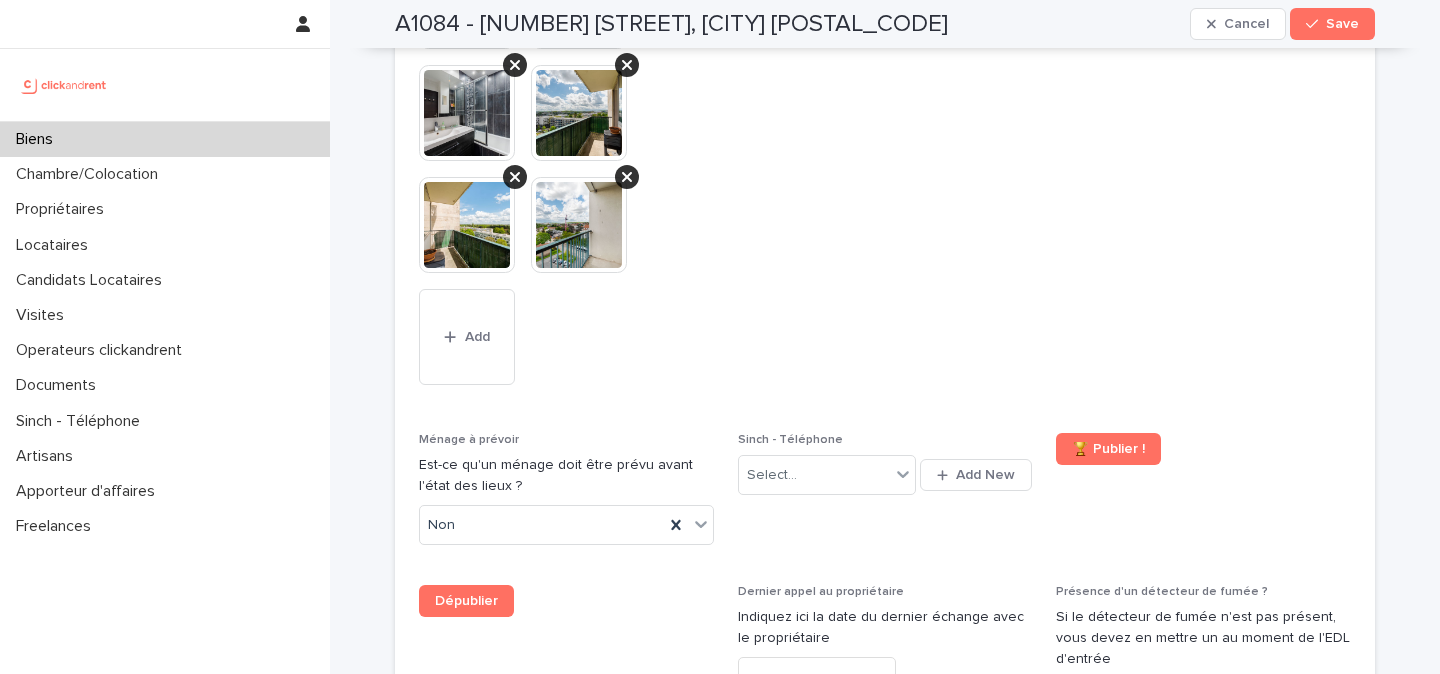 scroll, scrollTop: 9374, scrollLeft: 0, axis: vertical 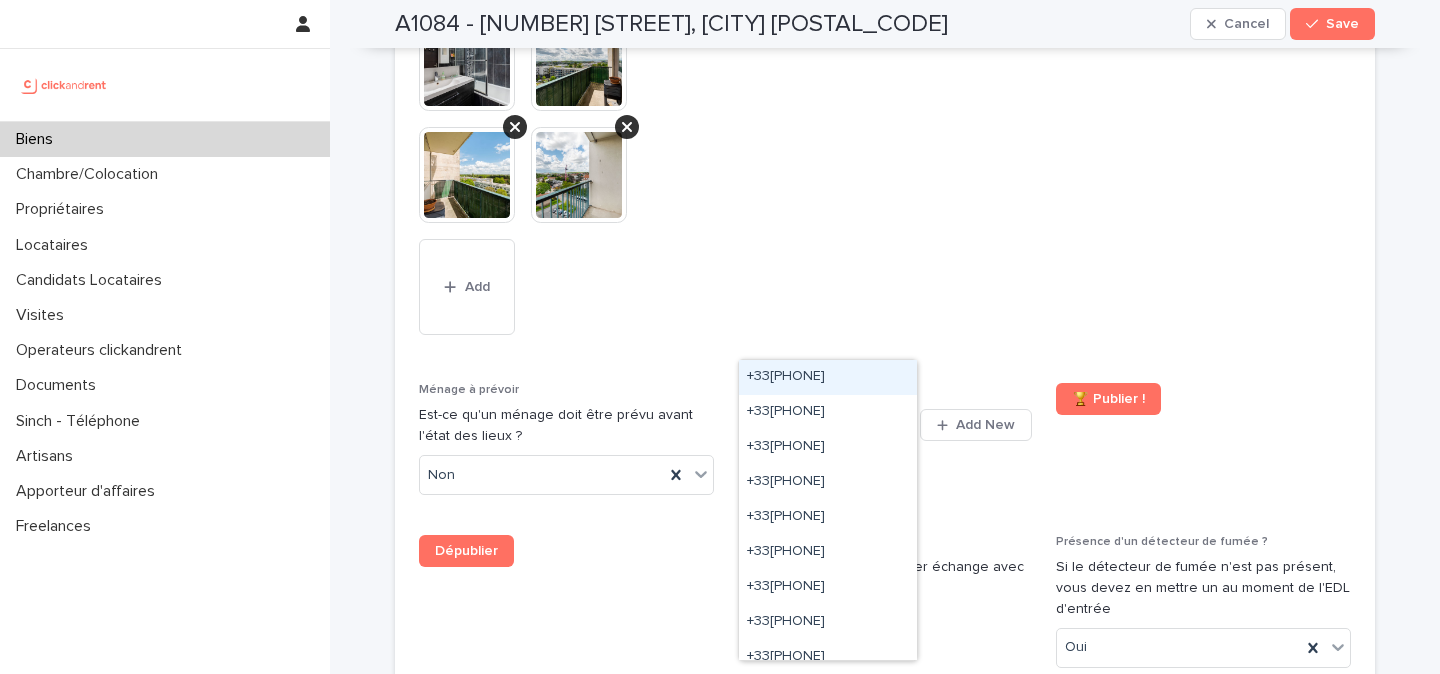 click on "Select..." at bounding box center (827, 425) 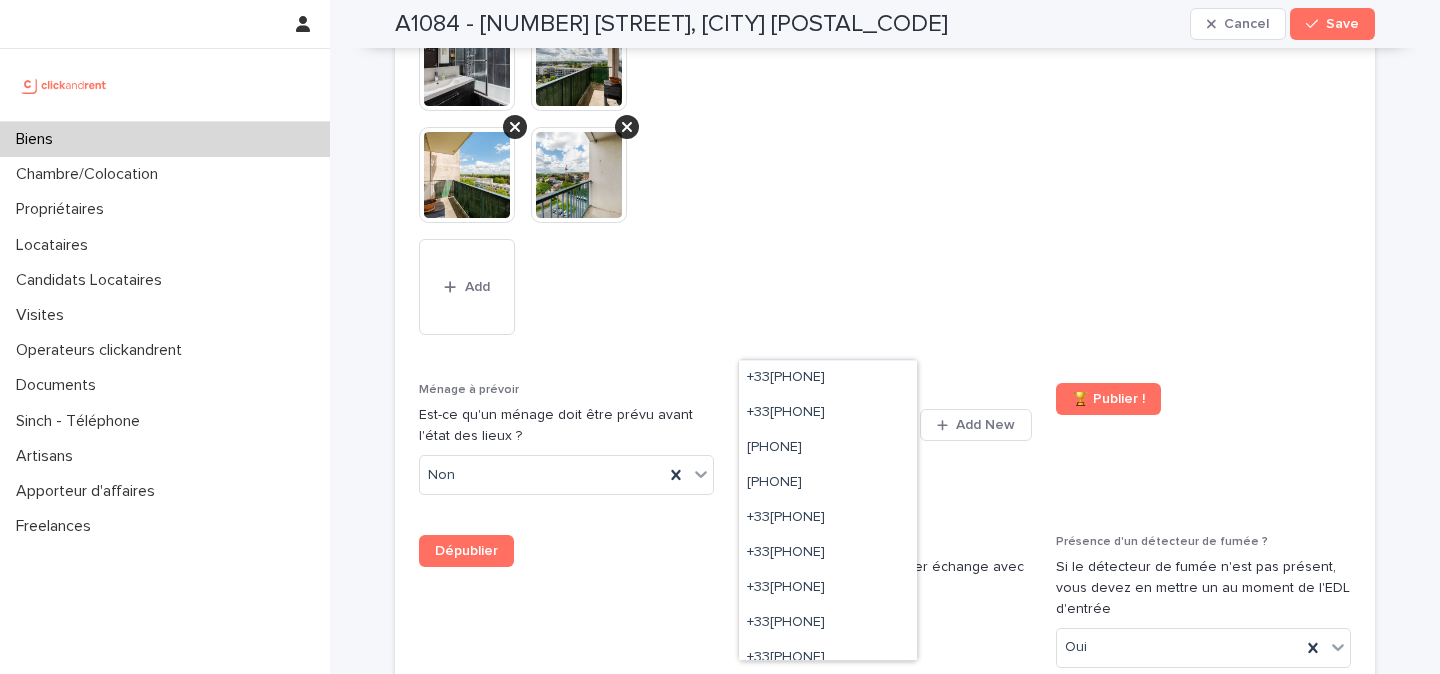 scroll, scrollTop: 248, scrollLeft: 0, axis: vertical 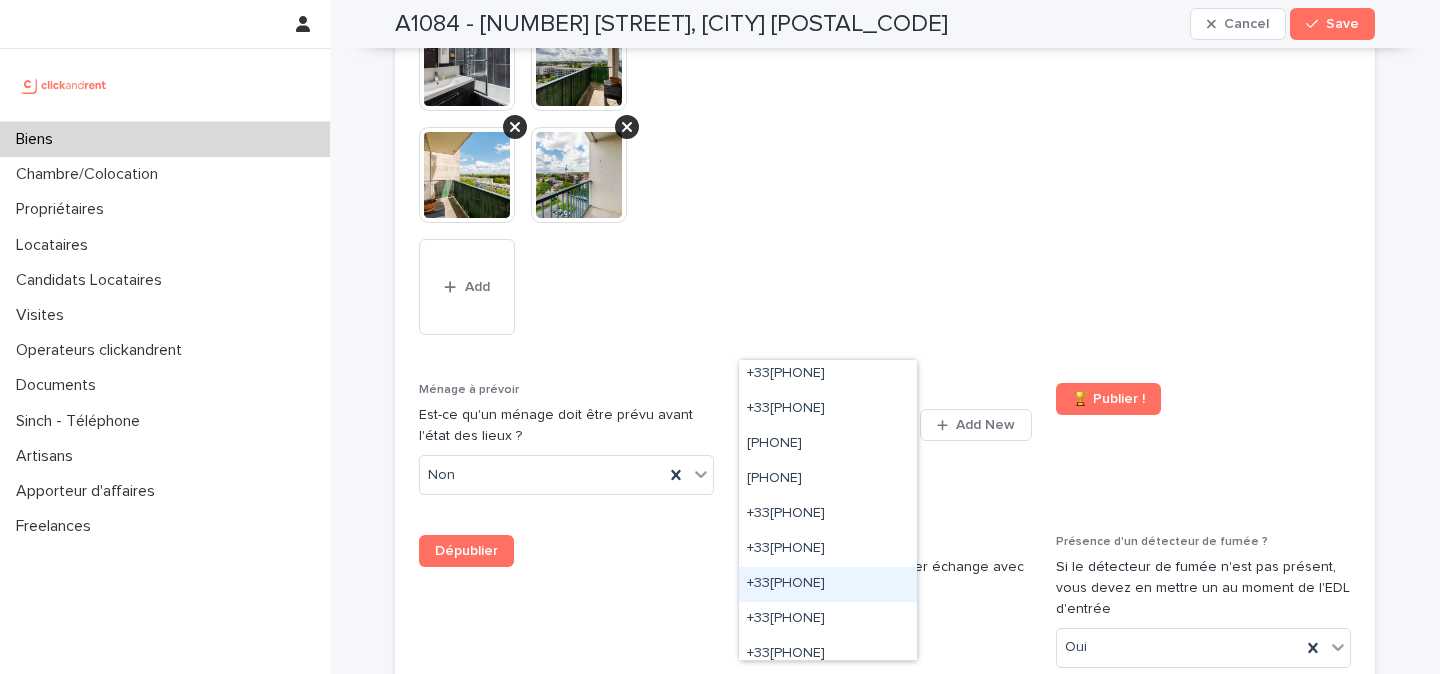 click on "+33[PHONE]" at bounding box center (828, 584) 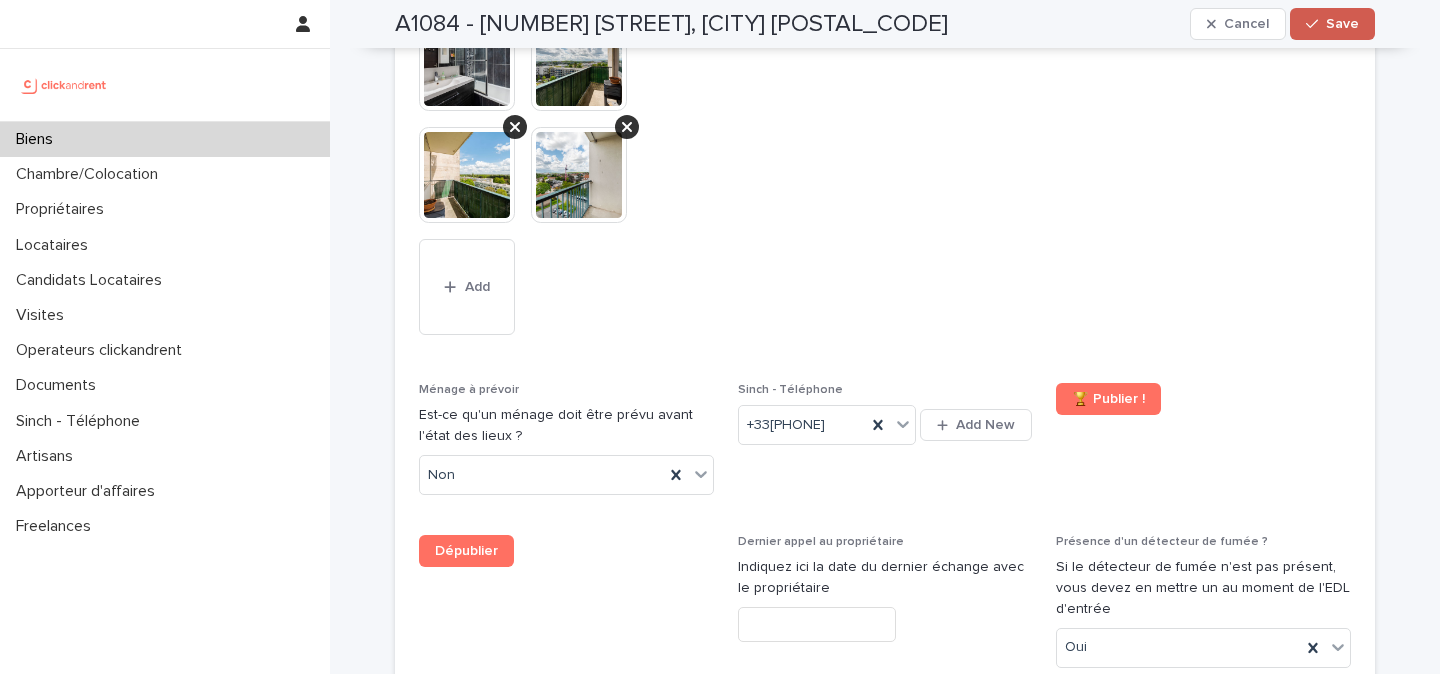 click on "Save" at bounding box center (1332, 24) 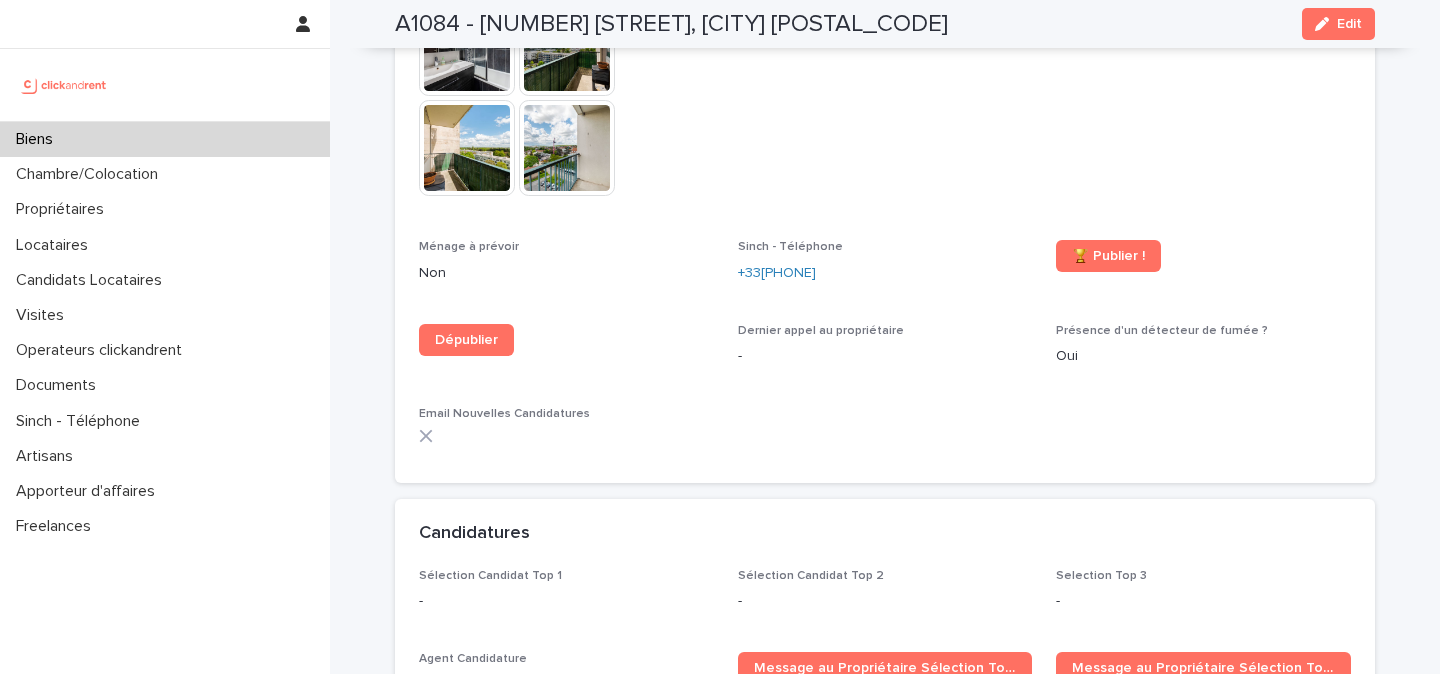 scroll, scrollTop: 6182, scrollLeft: 0, axis: vertical 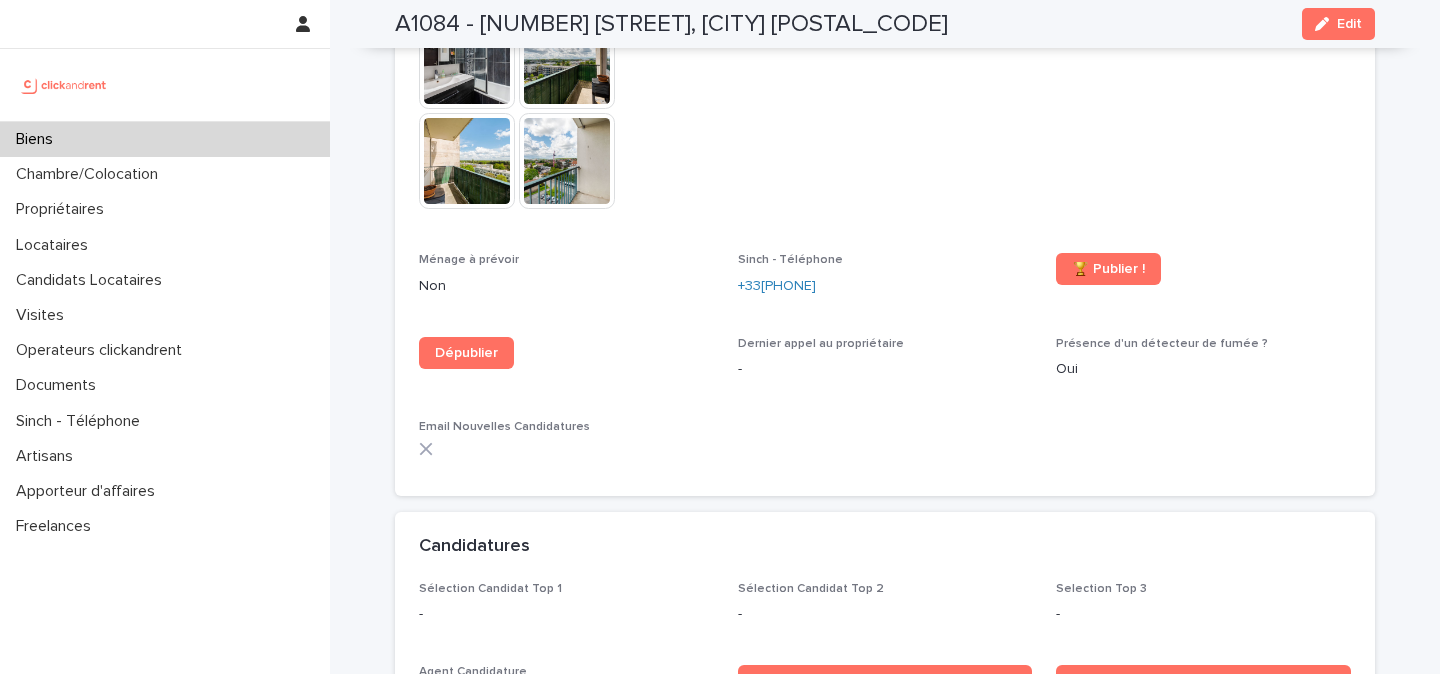 click on "Voir l'annonce" at bounding box center [1203, -90] 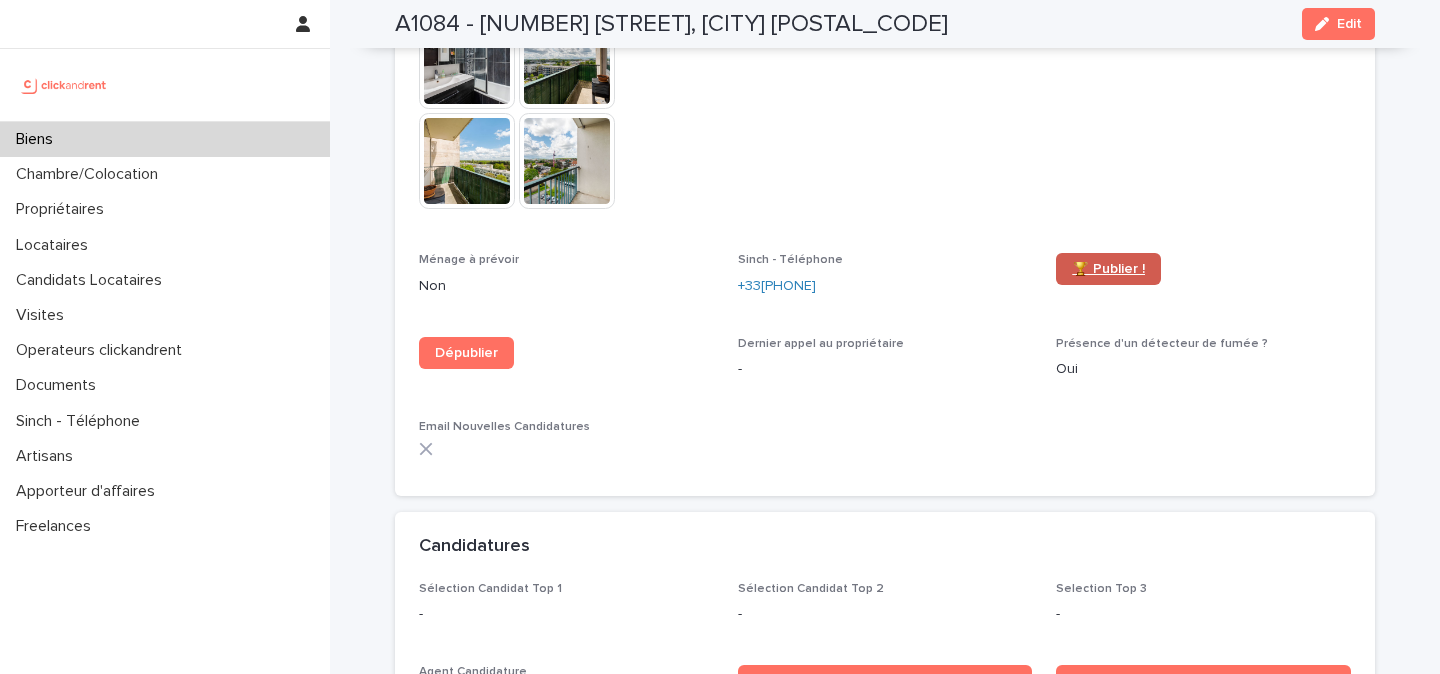 click on "🏆  Publier !" at bounding box center [1108, 269] 